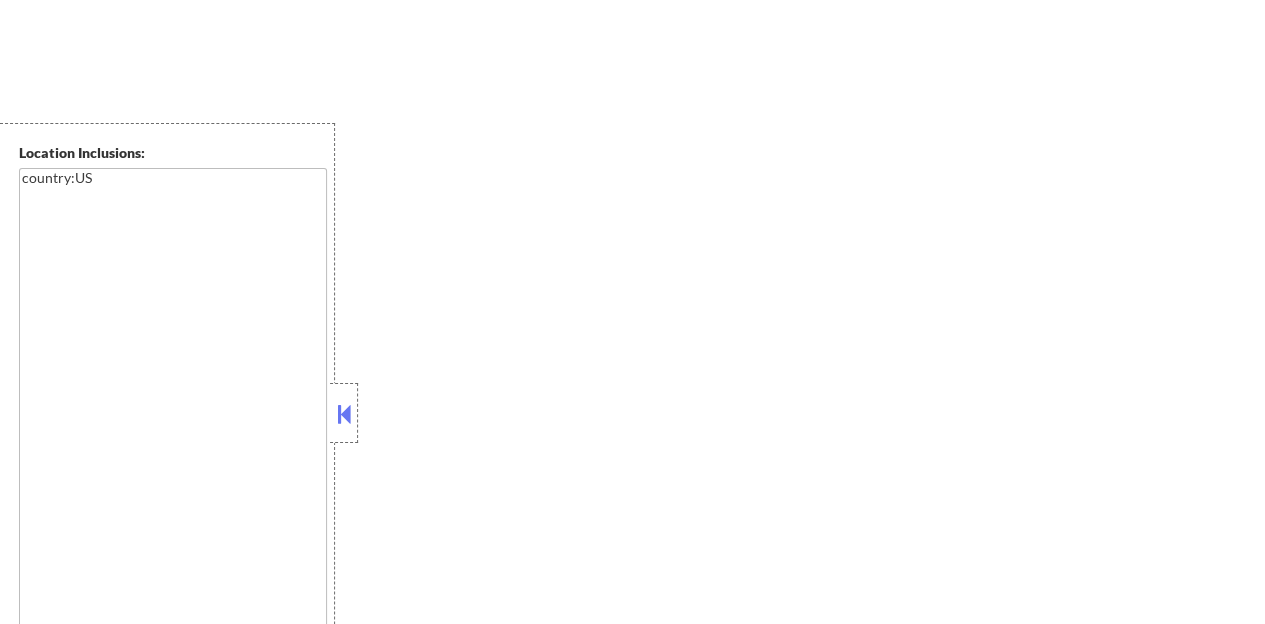 scroll, scrollTop: 2233, scrollLeft: 0, axis: vertical 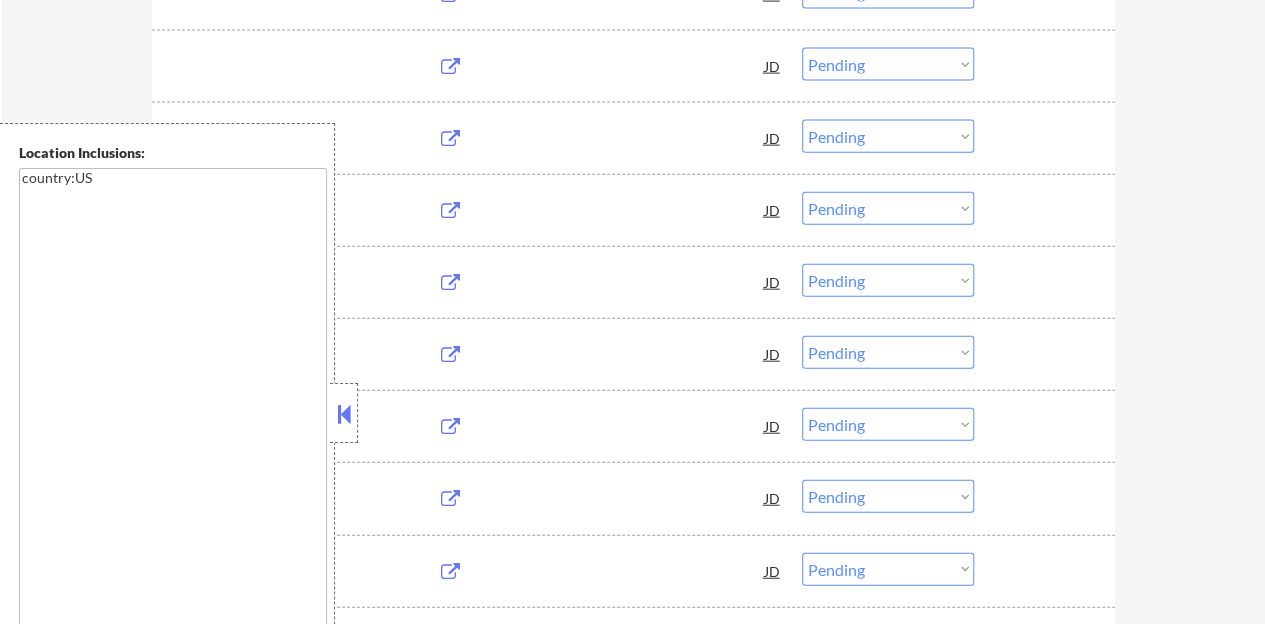 click at bounding box center [344, 414] 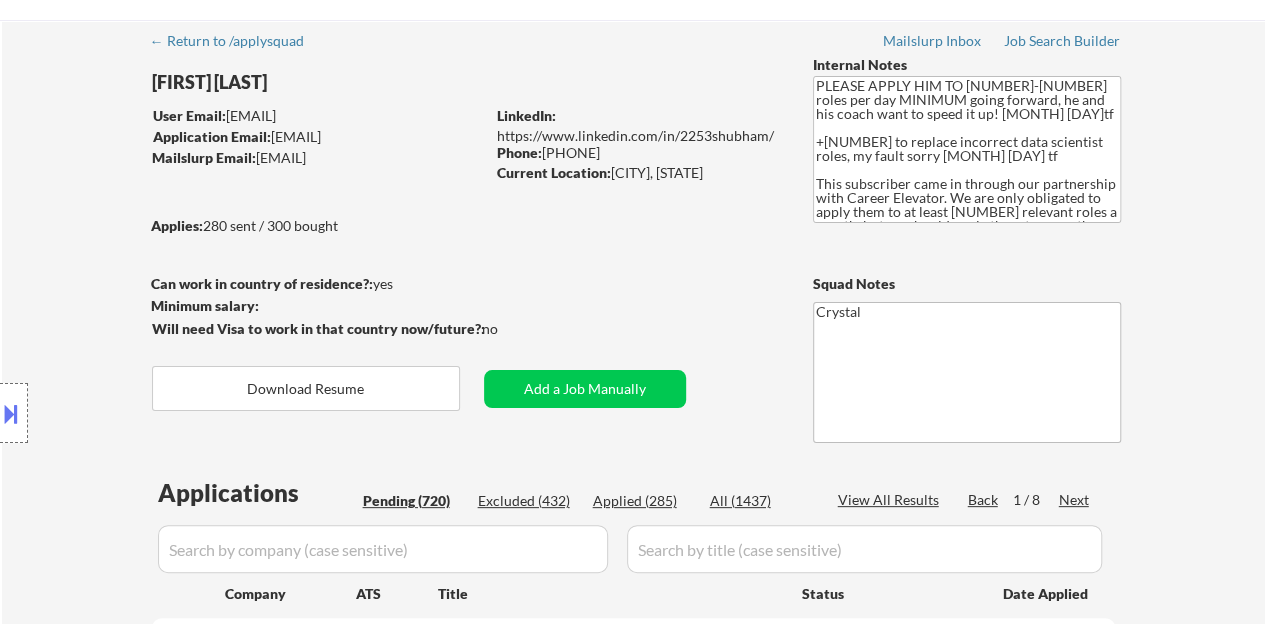 scroll, scrollTop: 33, scrollLeft: 0, axis: vertical 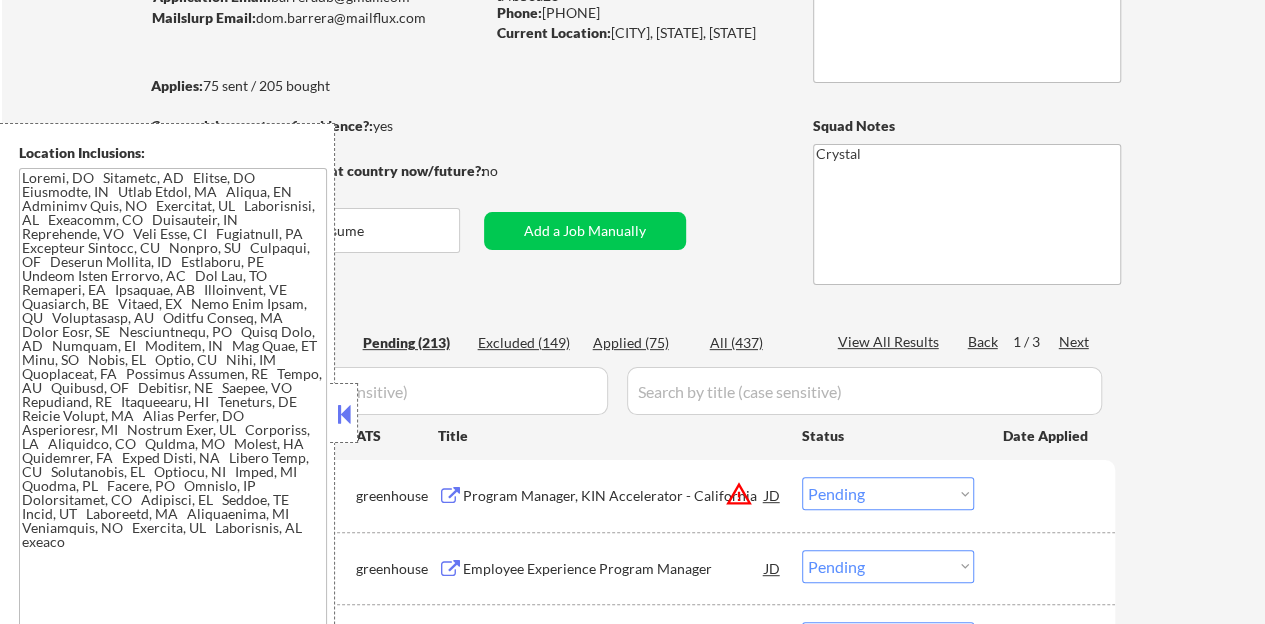 click at bounding box center [344, 414] 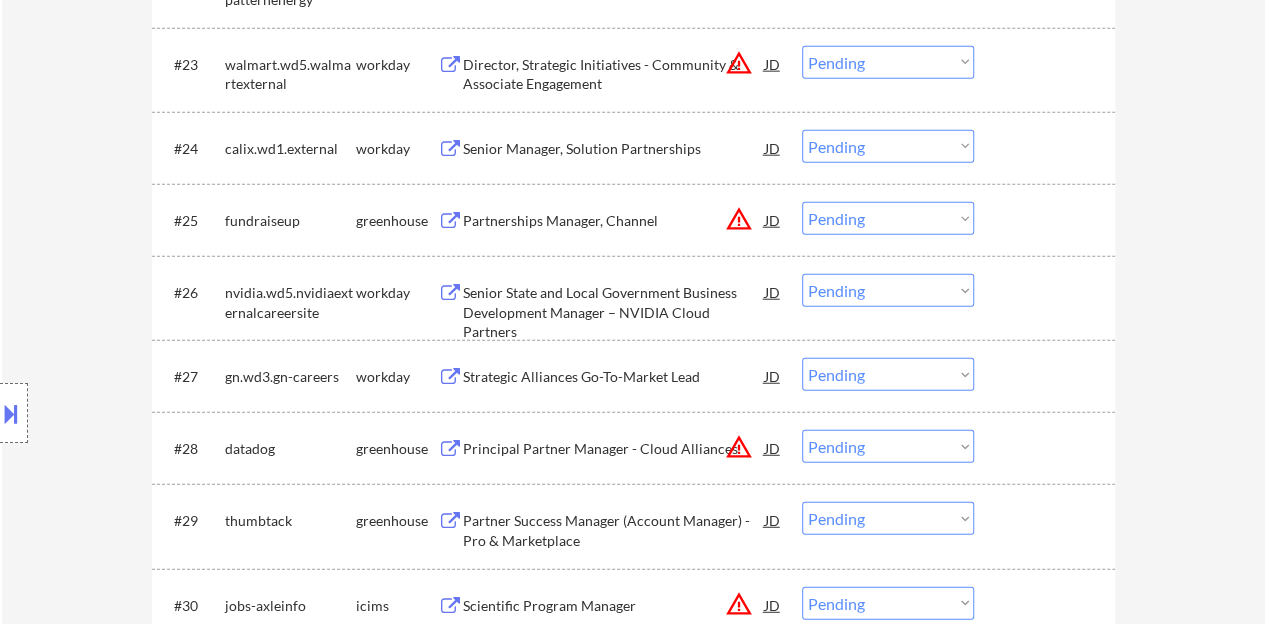 scroll, scrollTop: 2700, scrollLeft: 0, axis: vertical 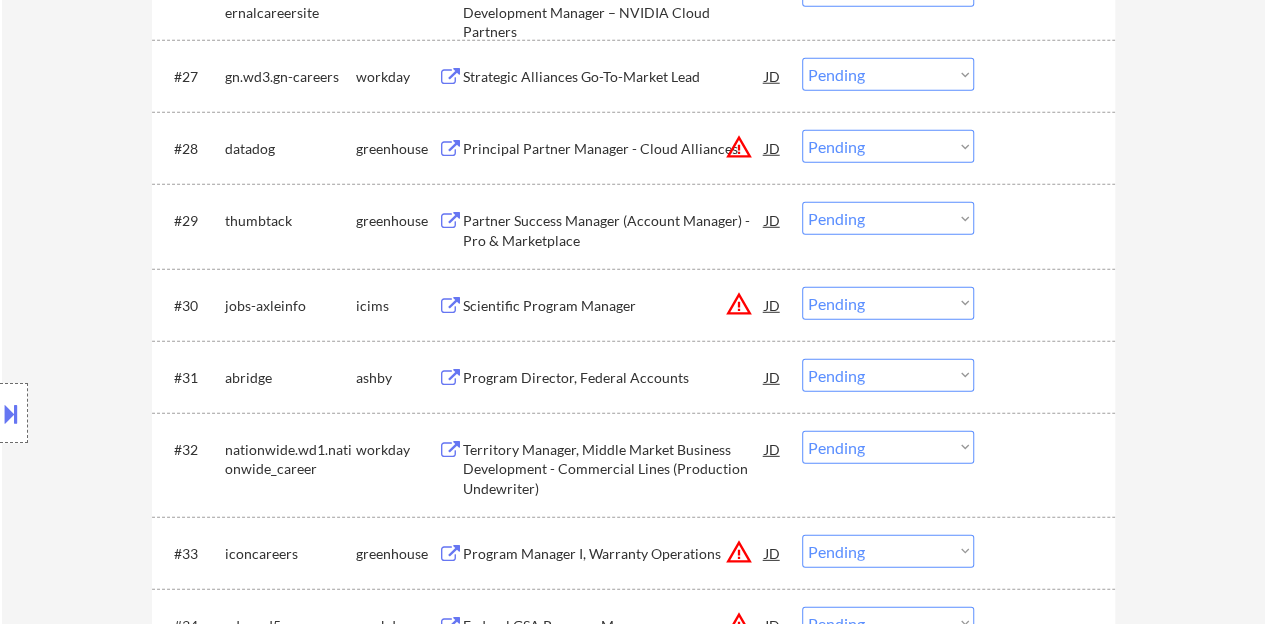 click at bounding box center (0, 0) 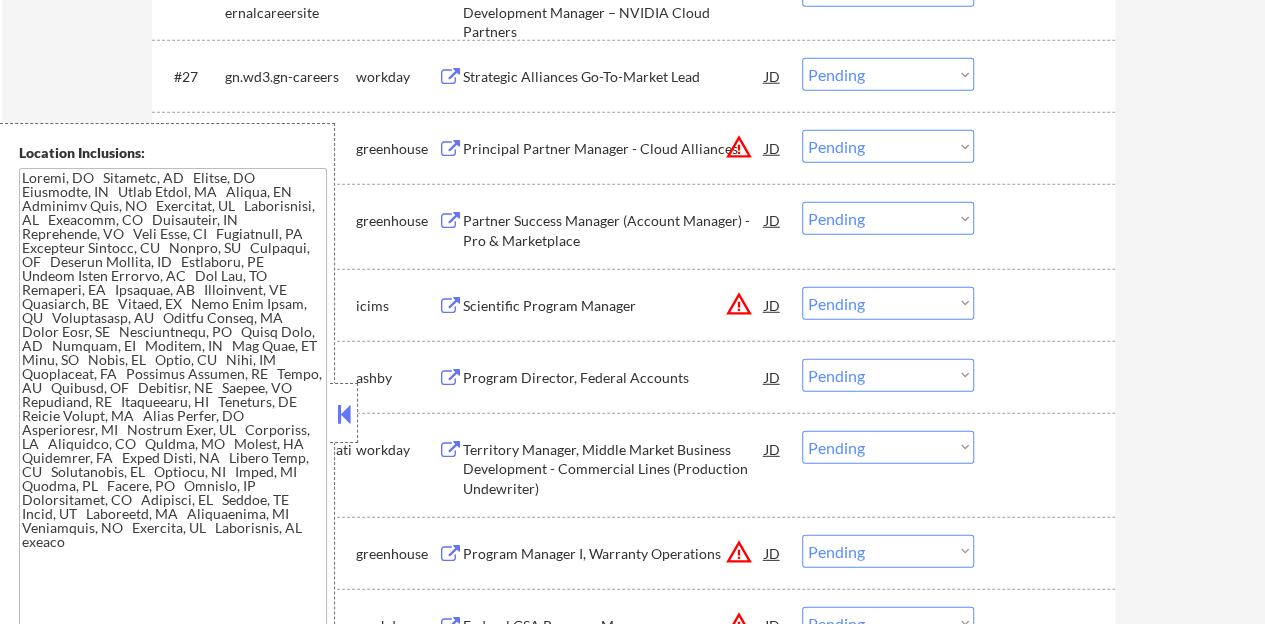 click at bounding box center [344, 414] 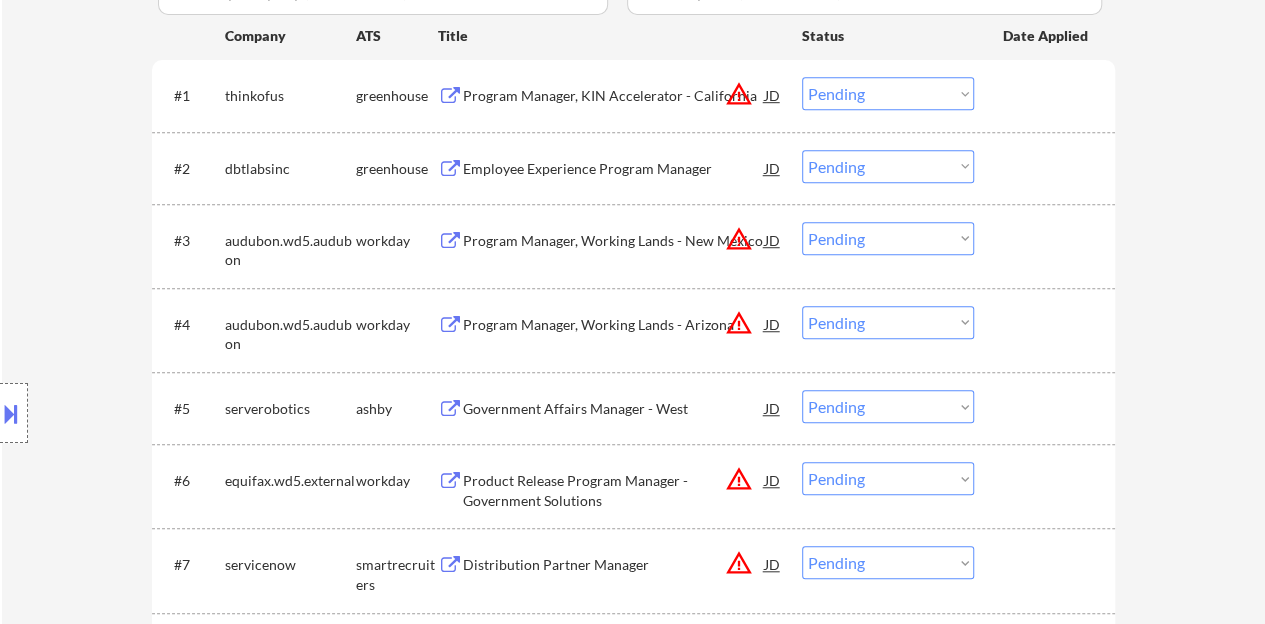 scroll, scrollTop: 500, scrollLeft: 0, axis: vertical 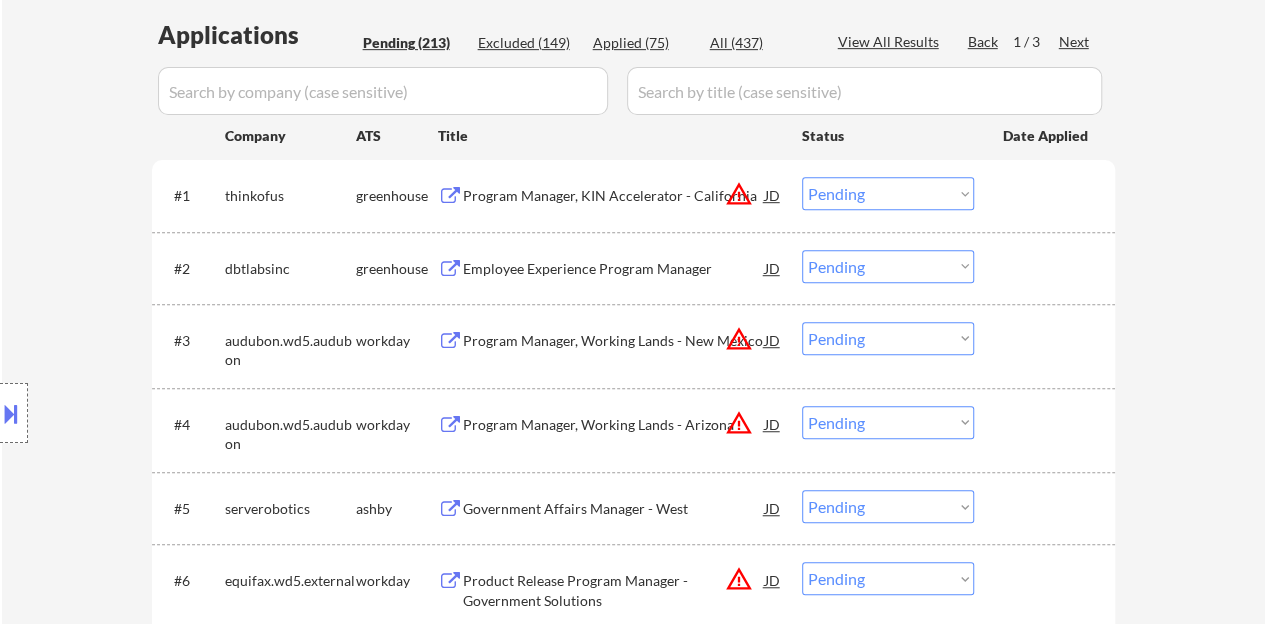 click on "Employee Experience Program Manager" at bounding box center (614, 269) 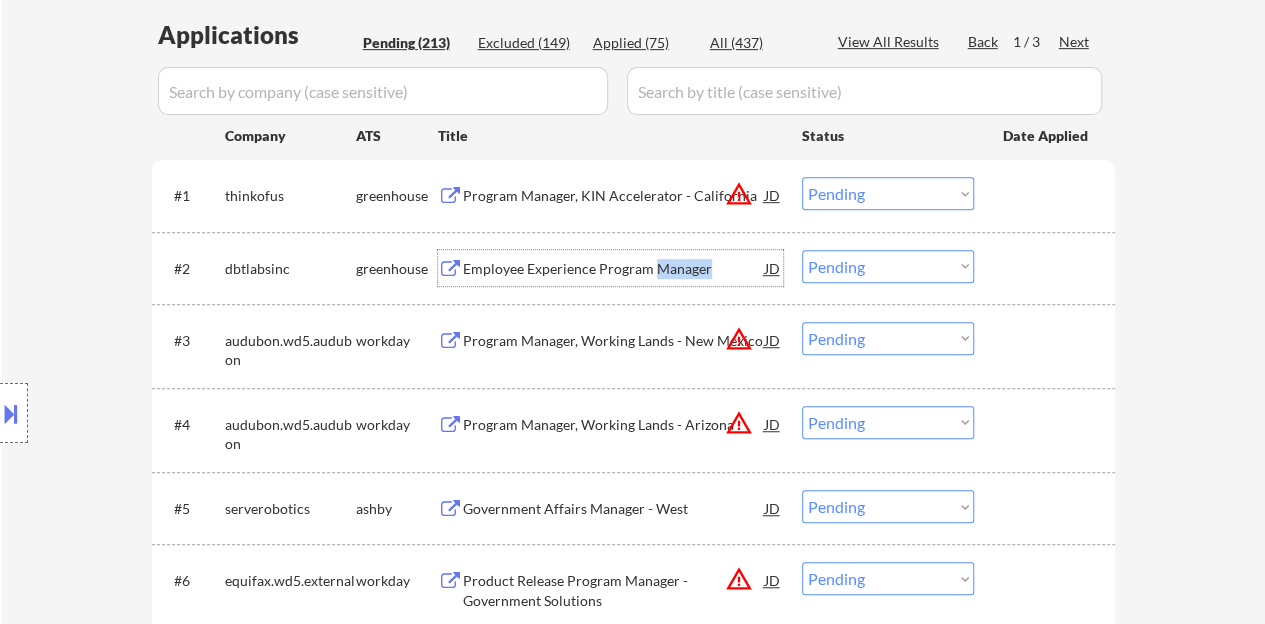 click on "Choose an option... Pending Applied Excluded (Questions) Excluded (Expired) Excluded (Location) Excluded (Bad Match) Excluded (Blocklist) Excluded (Salary) Excluded (Other)" at bounding box center (888, 266) 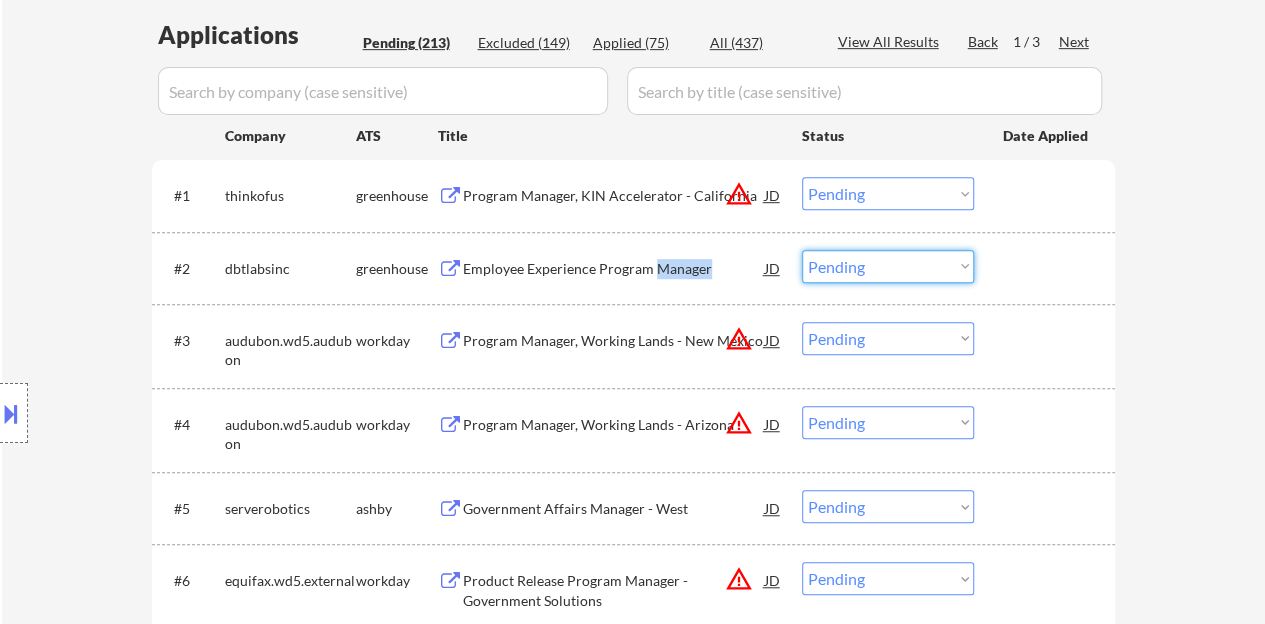 select on ""excluded__salary_"" 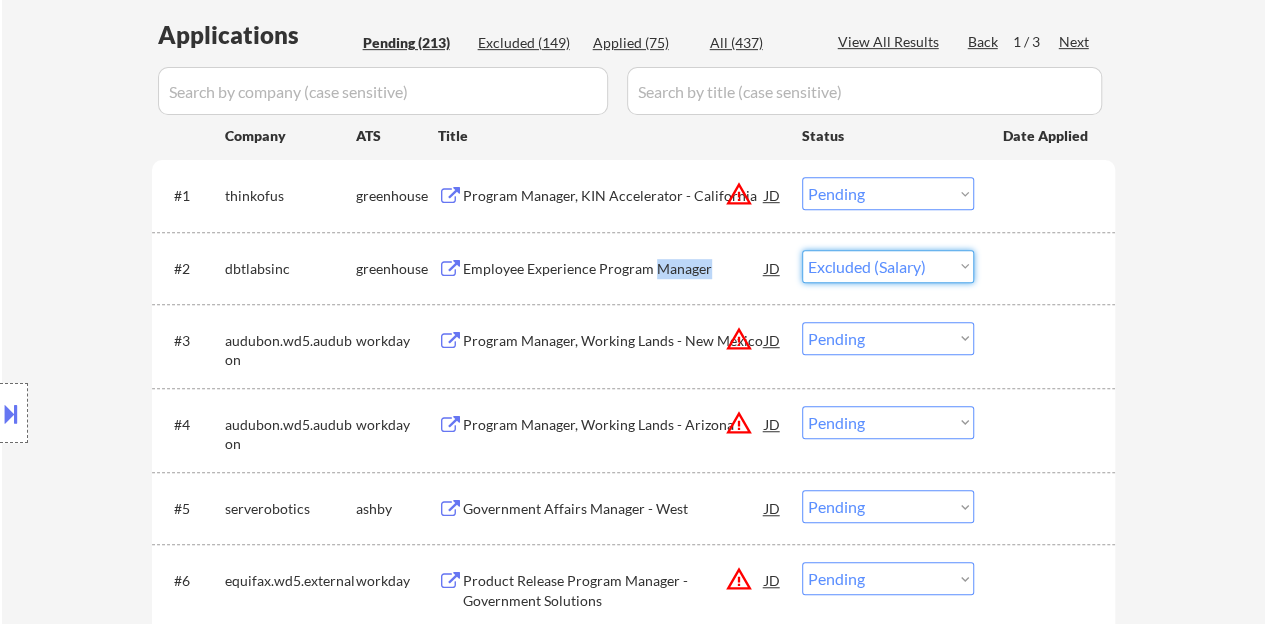 click on "Choose an option... Pending Applied Excluded (Questions) Excluded (Expired) Excluded (Location) Excluded (Bad Match) Excluded (Blocklist) Excluded (Salary) Excluded (Other)" at bounding box center [888, 266] 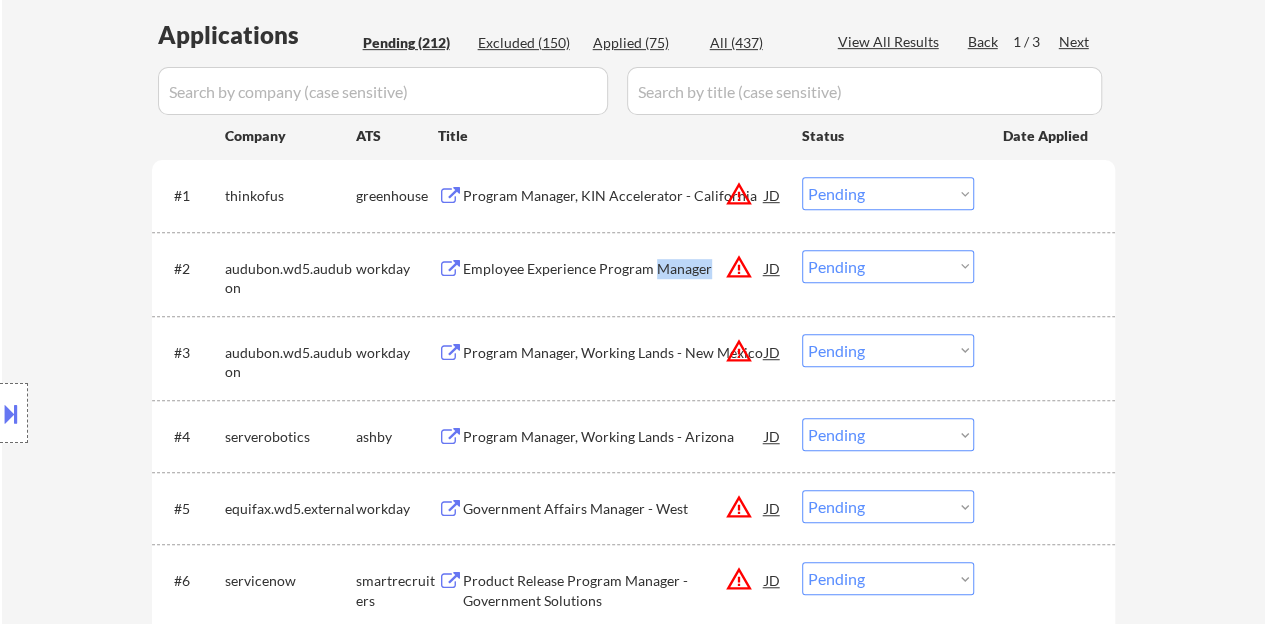 click on "Location Inclusions:" at bounding box center (179, 413) 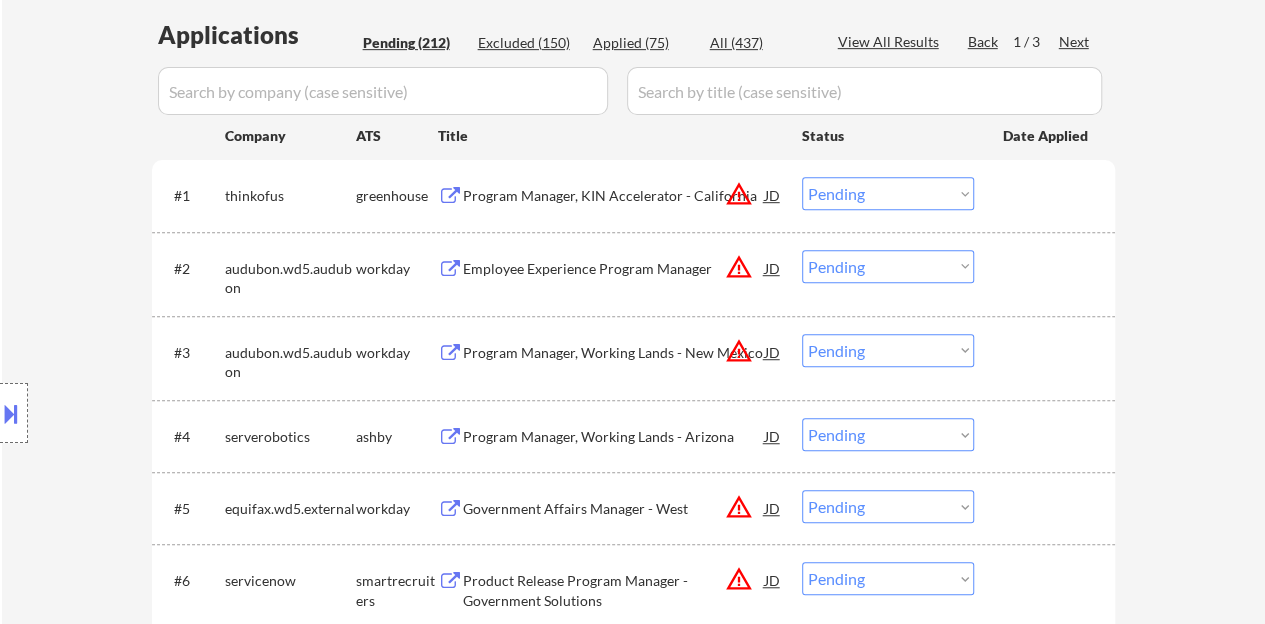click at bounding box center [0, 0] 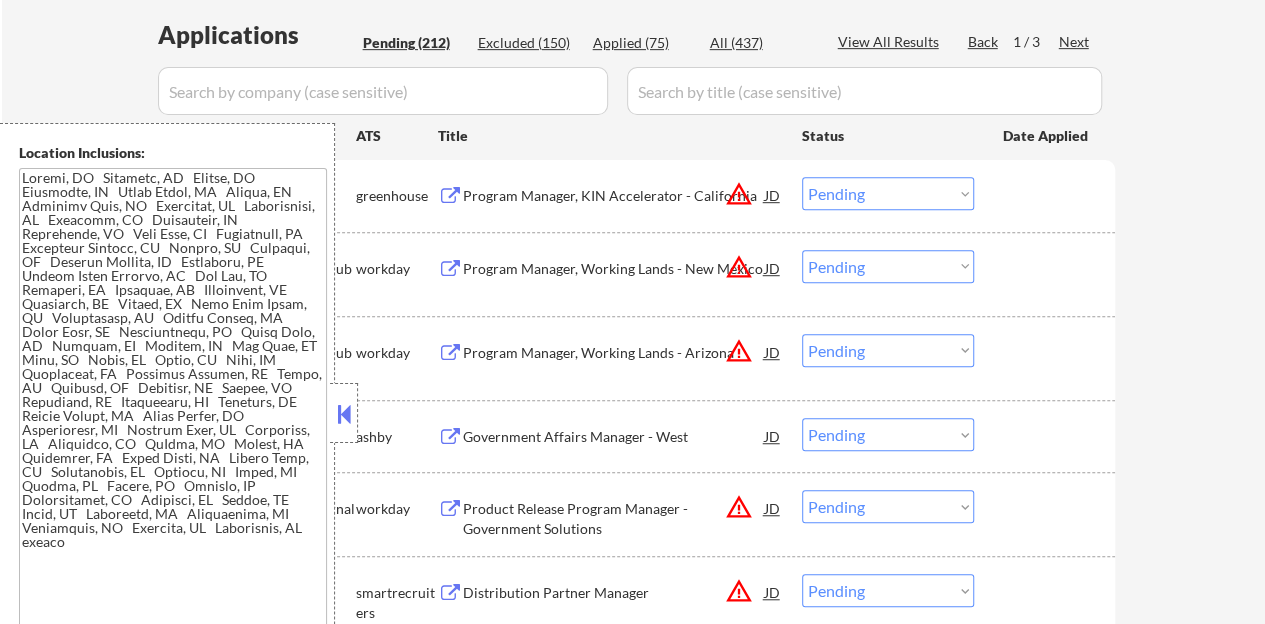 click at bounding box center (344, 414) 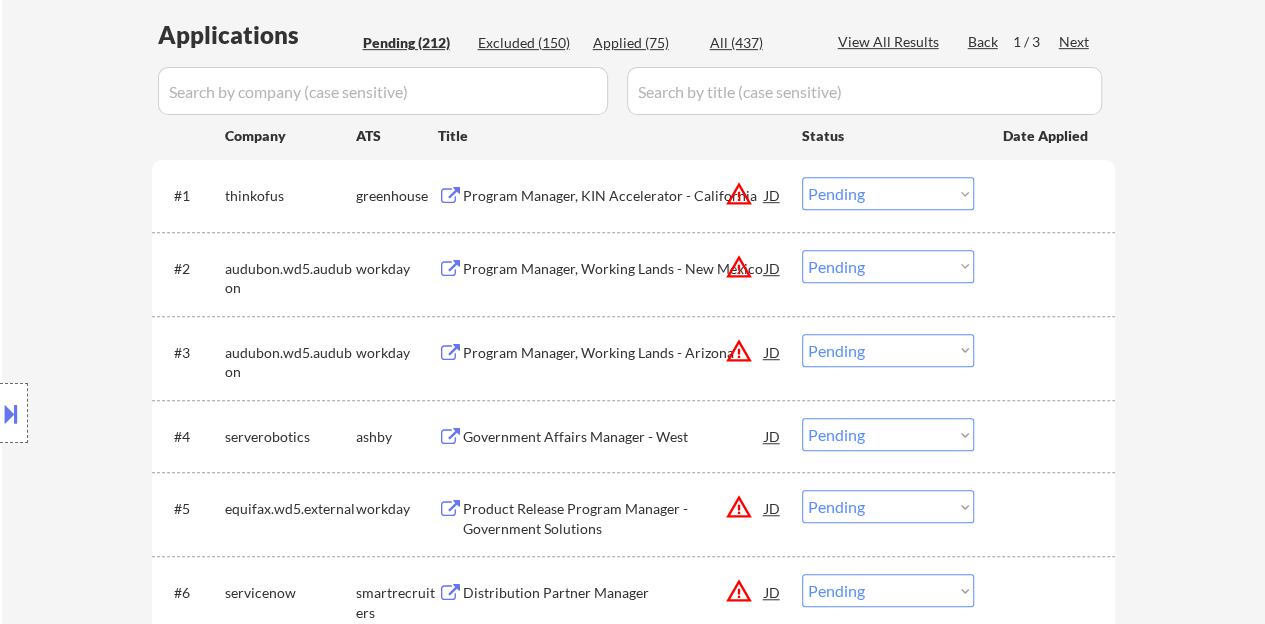 click on "Choose an option... Pending Applied Excluded (Questions) Excluded (Expired) Excluded (Location) Excluded (Bad Match) Excluded (Blocklist) Excluded (Salary) Excluded (Other)" at bounding box center (888, 193) 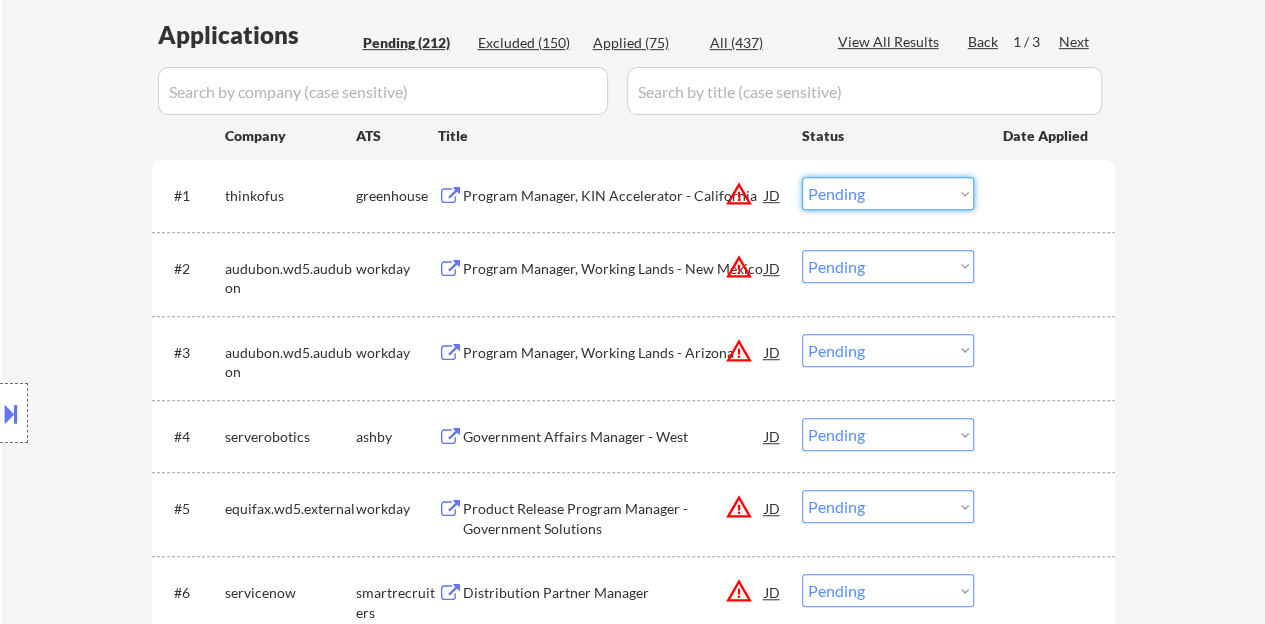 select on ""excluded__location_"" 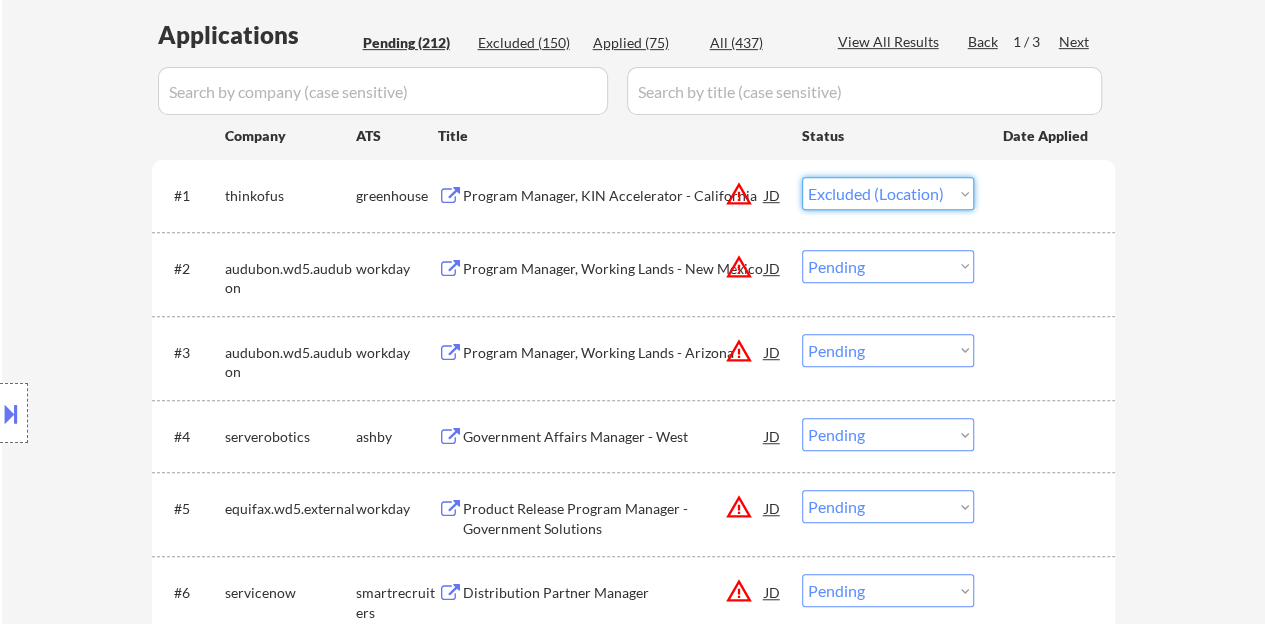 click on "Choose an option... Pending Applied Excluded (Questions) Excluded (Expired) Excluded (Location) Excluded (Bad Match) Excluded (Blocklist) Excluded (Salary) Excluded (Other)" at bounding box center (888, 193) 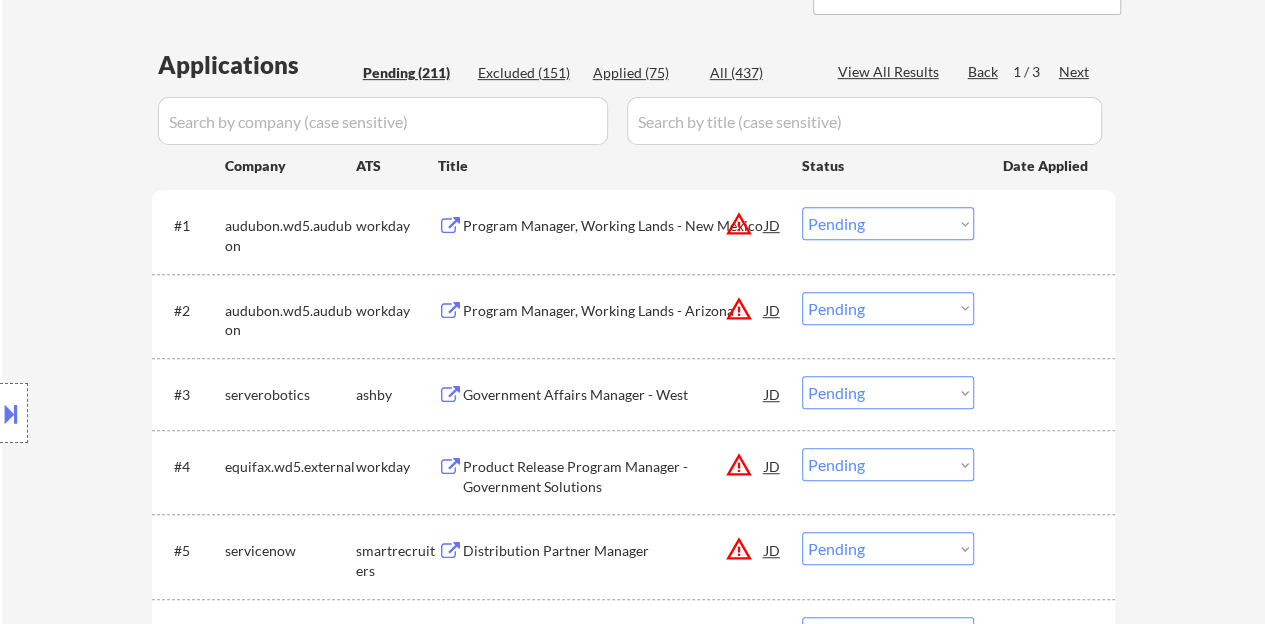 scroll, scrollTop: 500, scrollLeft: 0, axis: vertical 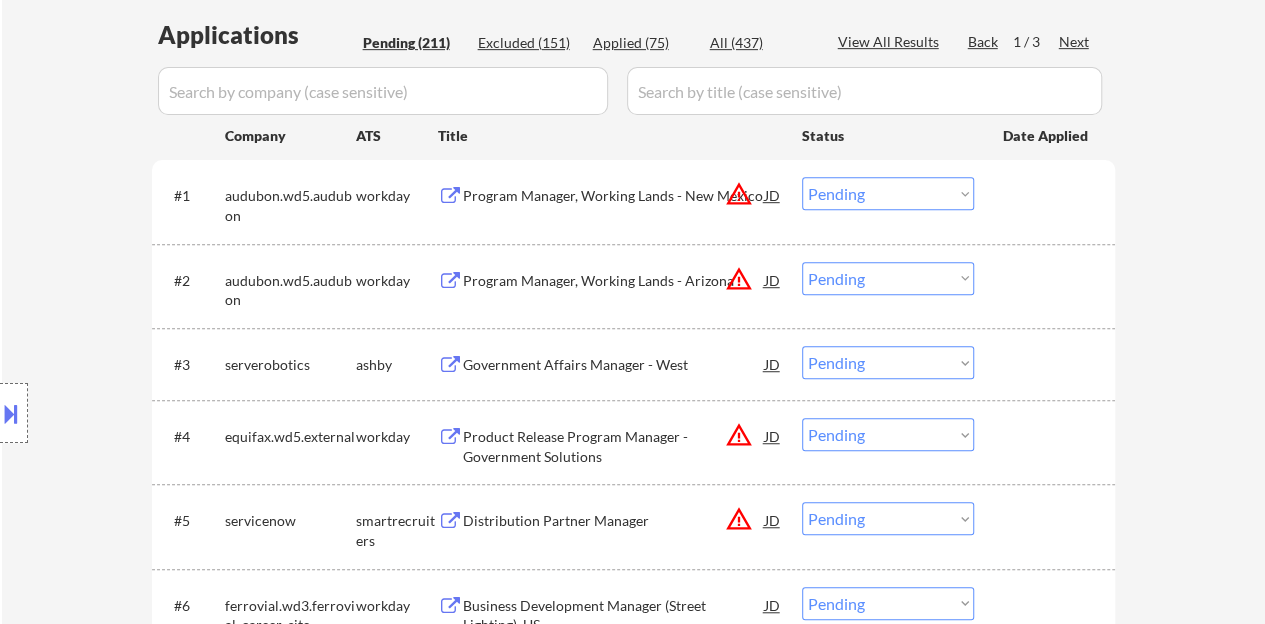 click on "Choose an option... Pending Applied Excluded (Questions) Excluded (Expired) Excluded (Location) Excluded (Bad Match) Excluded (Blocklist) Excluded (Salary) Excluded (Other)" at bounding box center (888, 278) 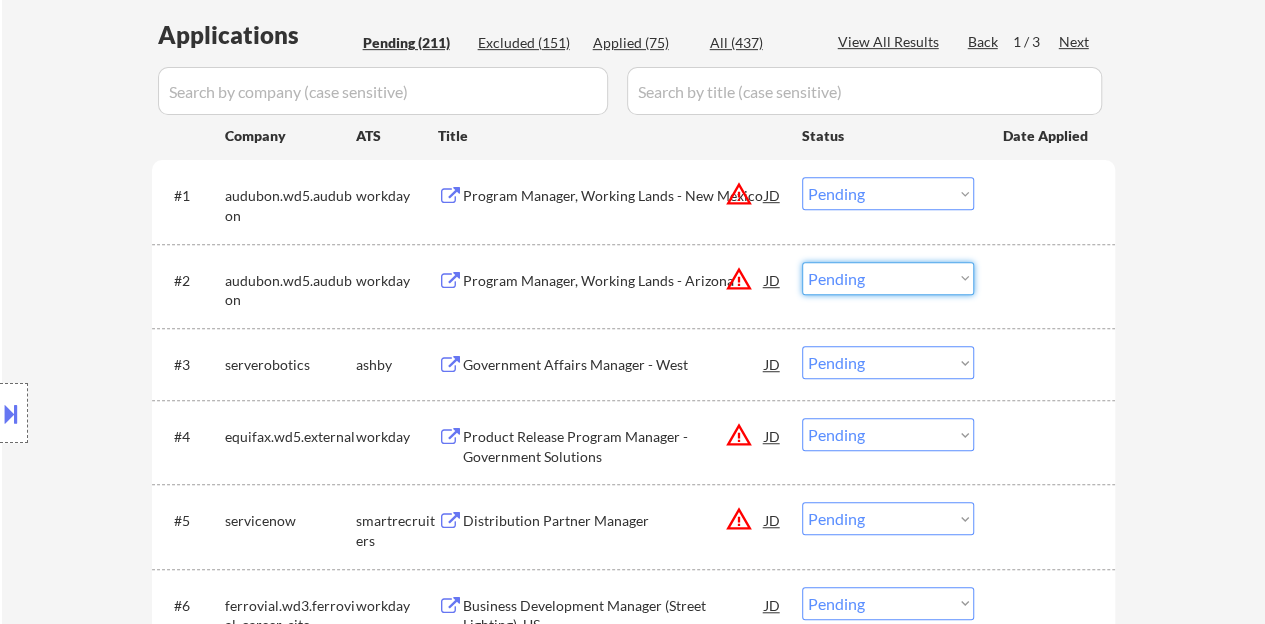 select on ""excluded__location_"" 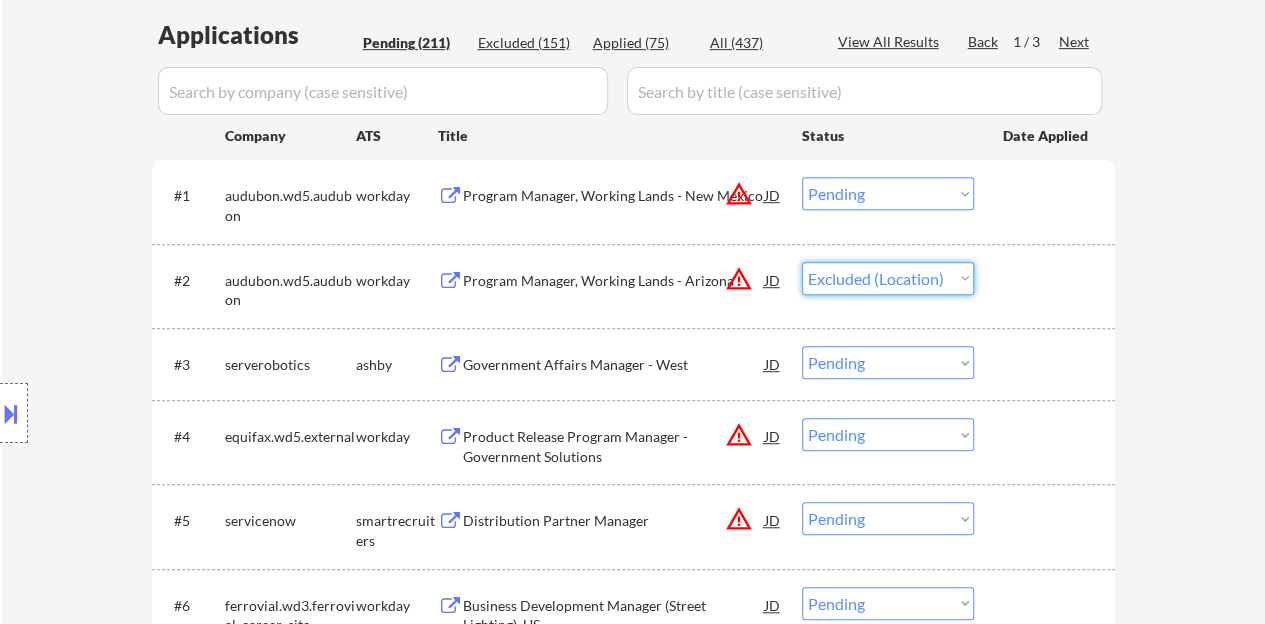 click on "Choose an option... Pending Applied Excluded (Questions) Excluded (Expired) Excluded (Location) Excluded (Bad Match) Excluded (Blocklist) Excluded (Salary) Excluded (Other)" at bounding box center (888, 278) 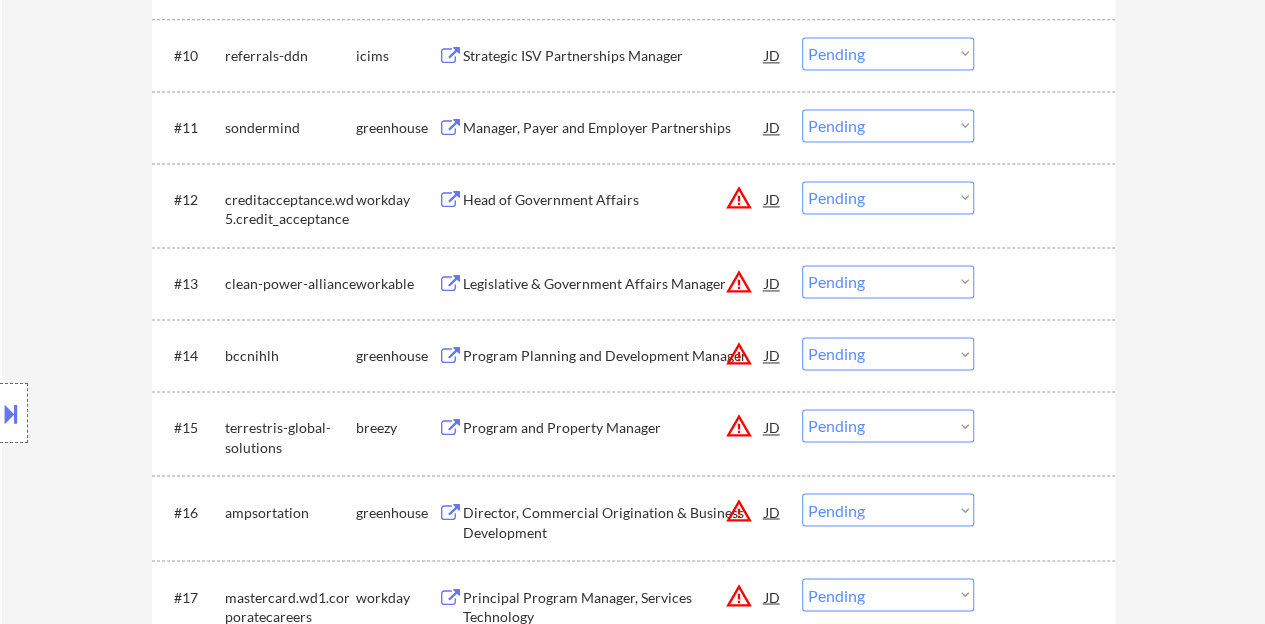 scroll, scrollTop: 1400, scrollLeft: 0, axis: vertical 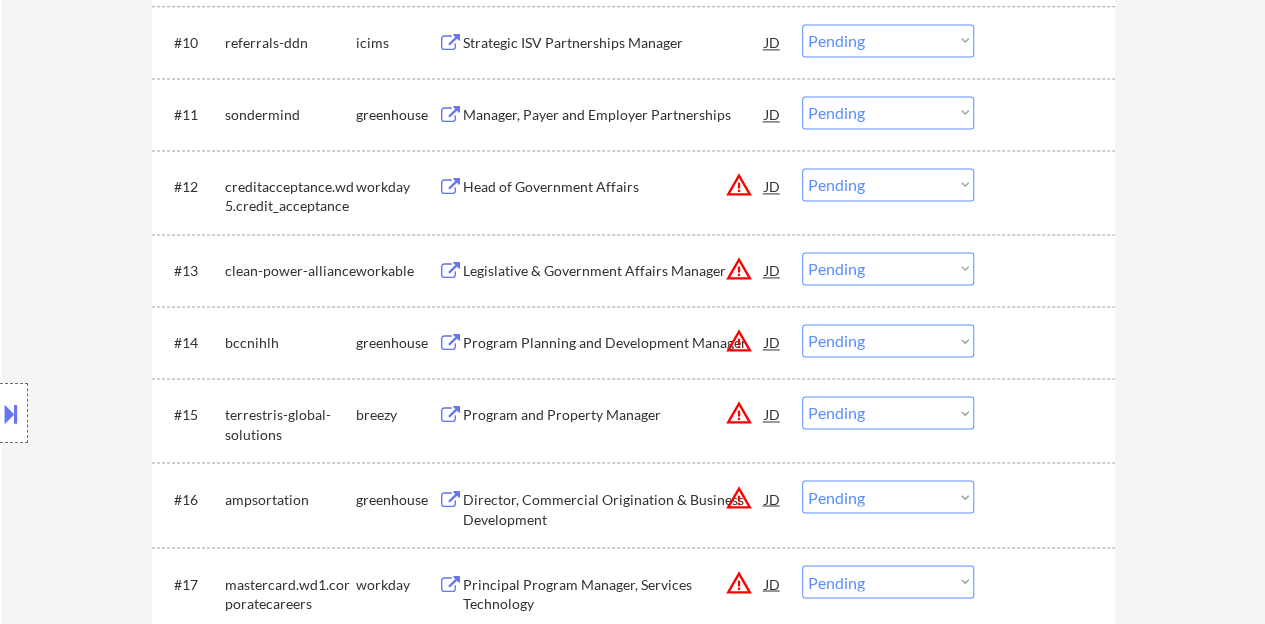 click on "JD" at bounding box center (773, 186) 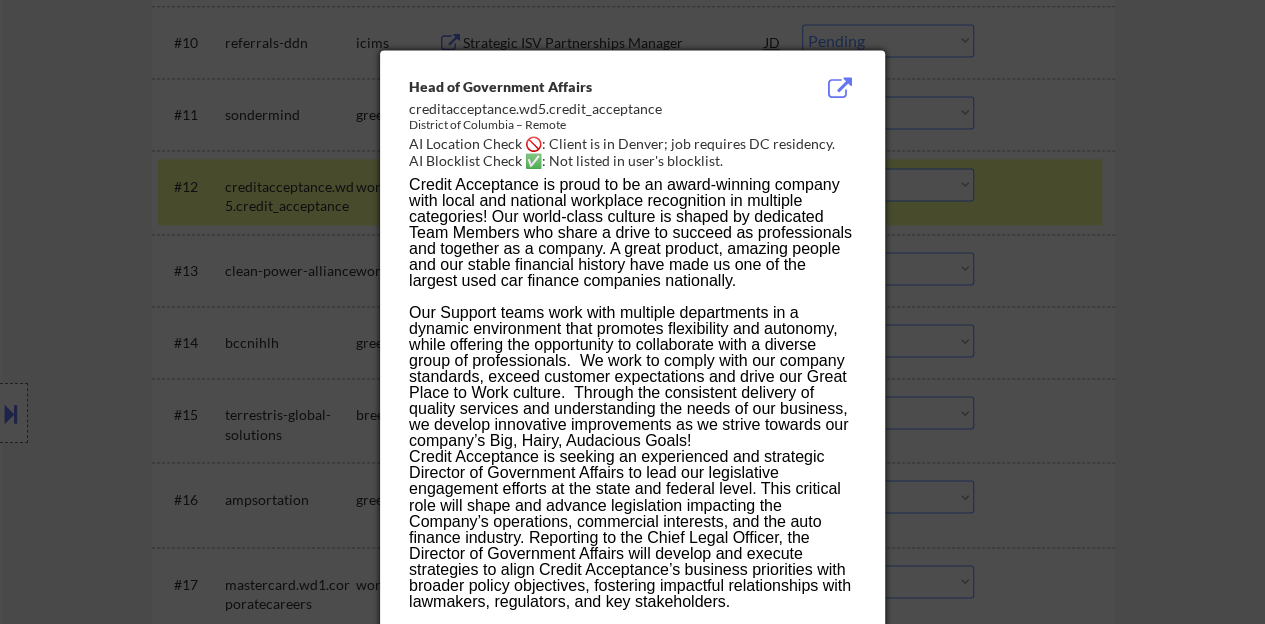 click at bounding box center [632, 312] 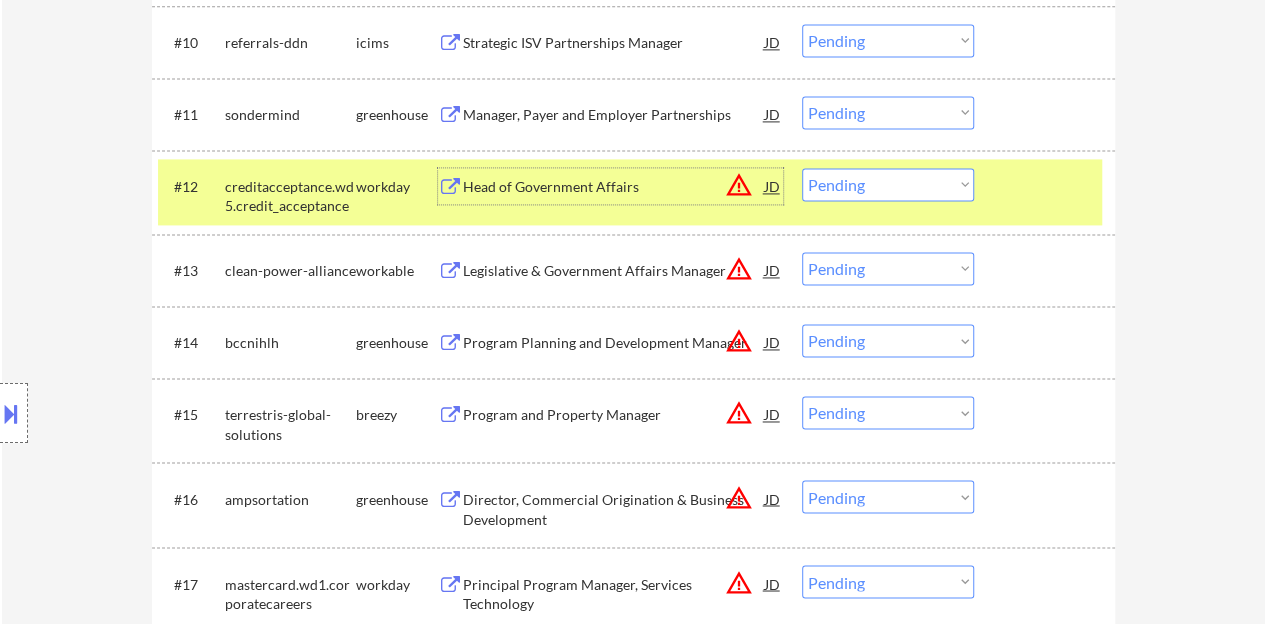 click on "Head of Government Affairs" at bounding box center [614, 187] 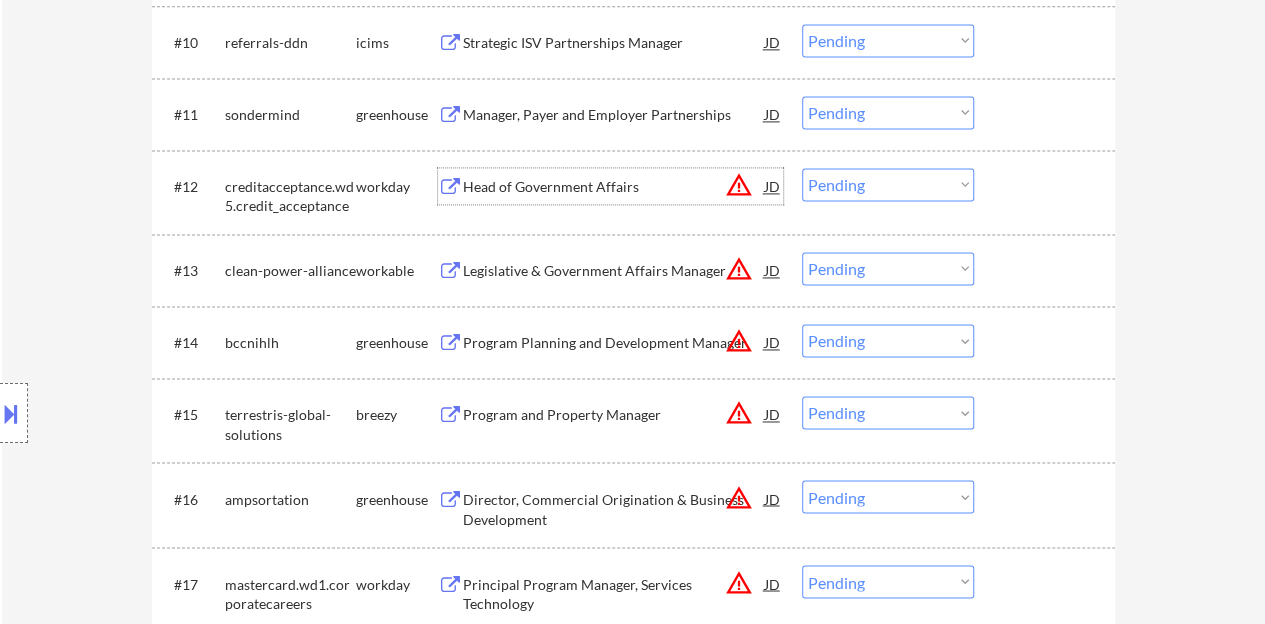 click at bounding box center (191, 186) 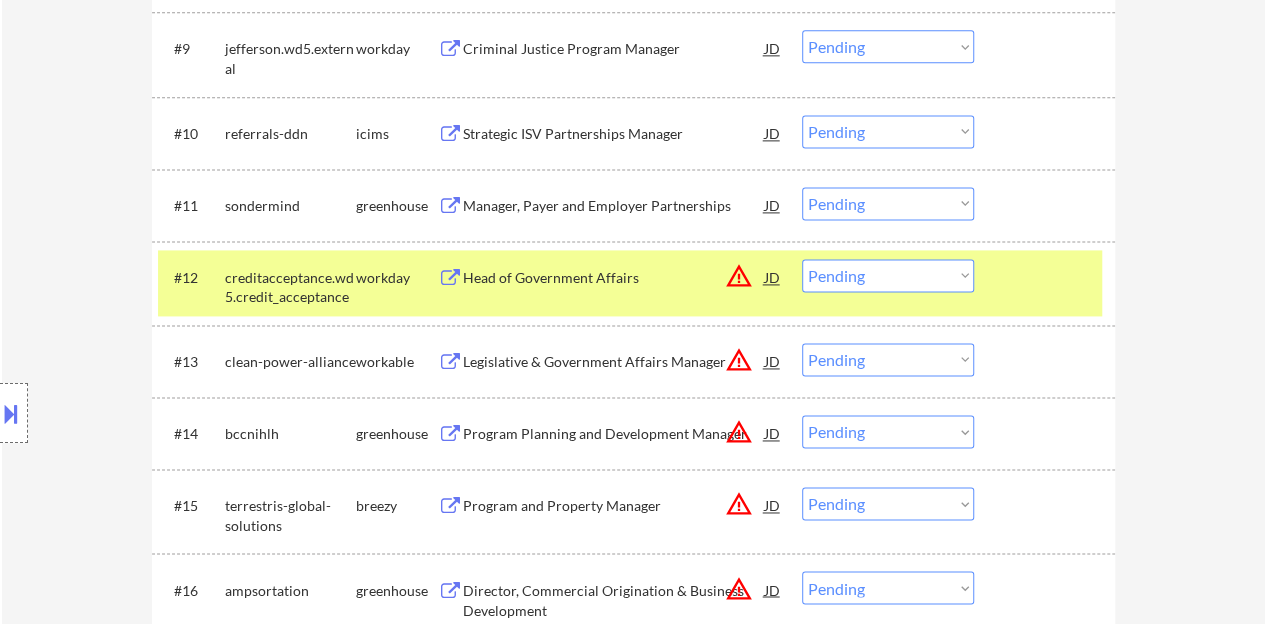 scroll, scrollTop: 1300, scrollLeft: 0, axis: vertical 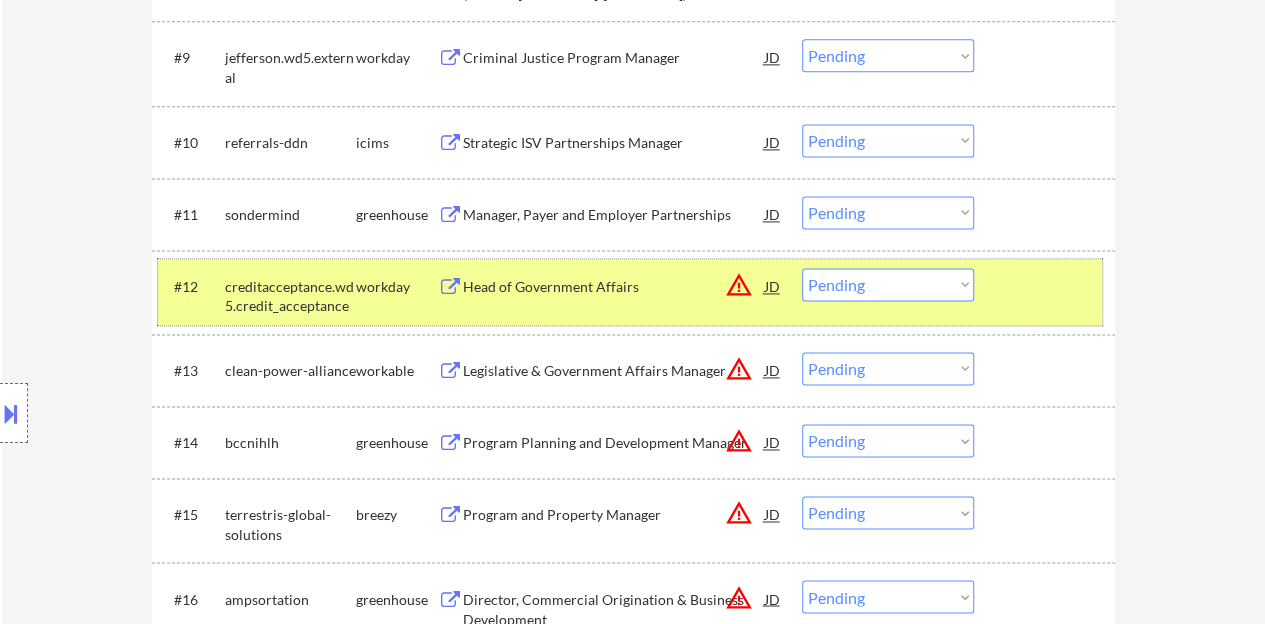 click on "Choose an option... Pending Applied Excluded (Questions) Excluded (Expired) Excluded (Location) Excluded (Bad Match) Excluded (Blocklist) Excluded (Salary) Excluded (Other)" at bounding box center (888, 284) 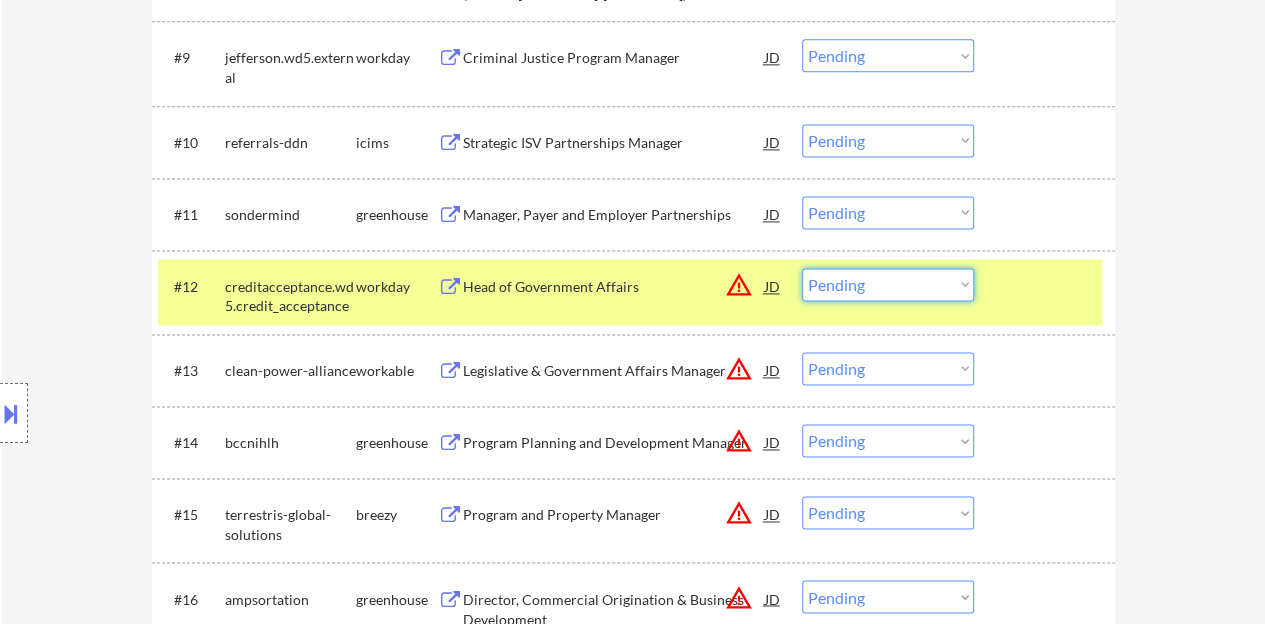 select on ""excluded__expired_"" 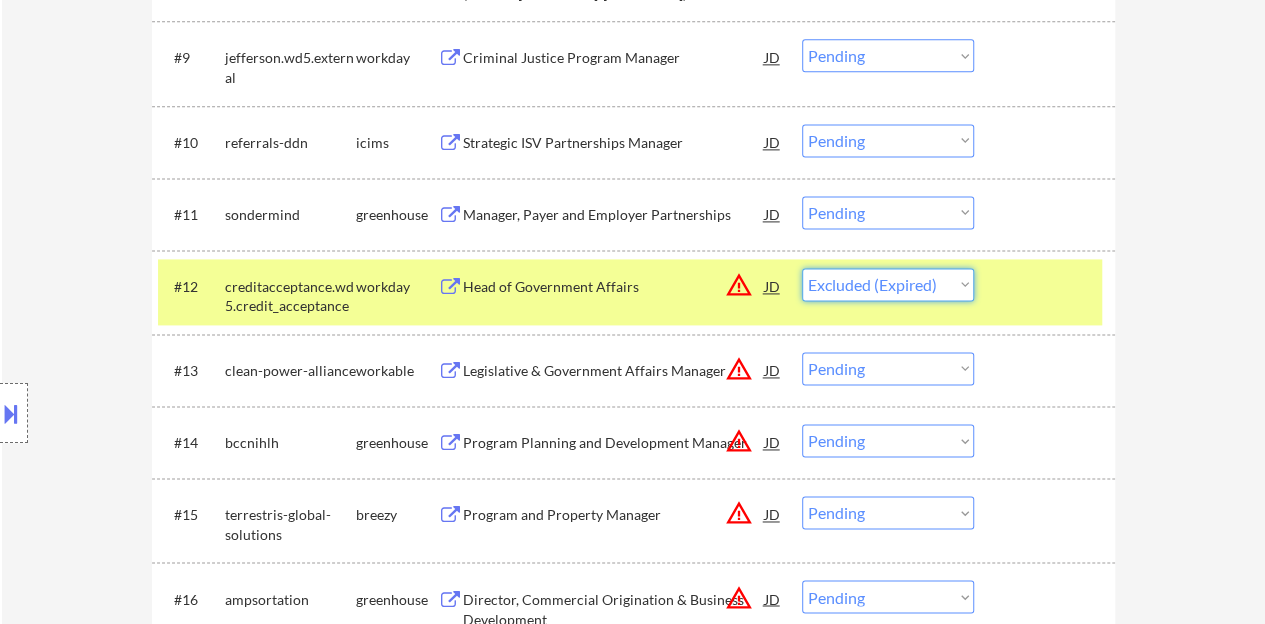 click on "Choose an option... Pending Applied Excluded (Questions) Excluded (Expired) Excluded (Location) Excluded (Bad Match) Excluded (Blocklist) Excluded (Salary) Excluded (Other)" at bounding box center [888, 284] 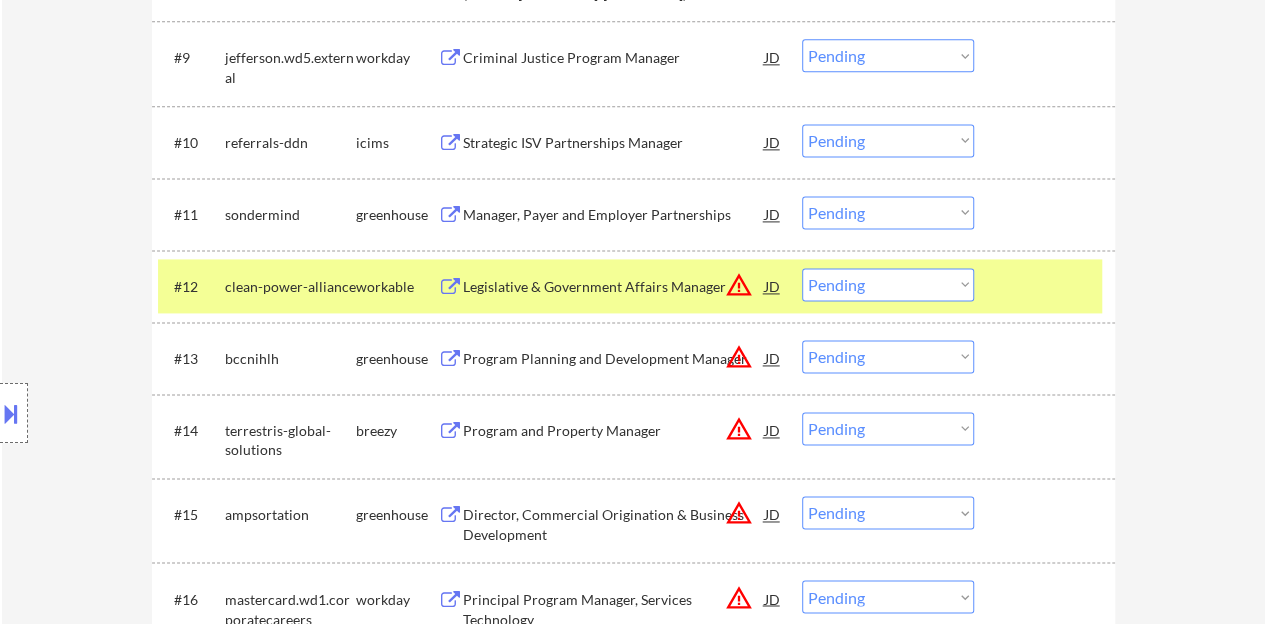 click at bounding box center (191, 286) 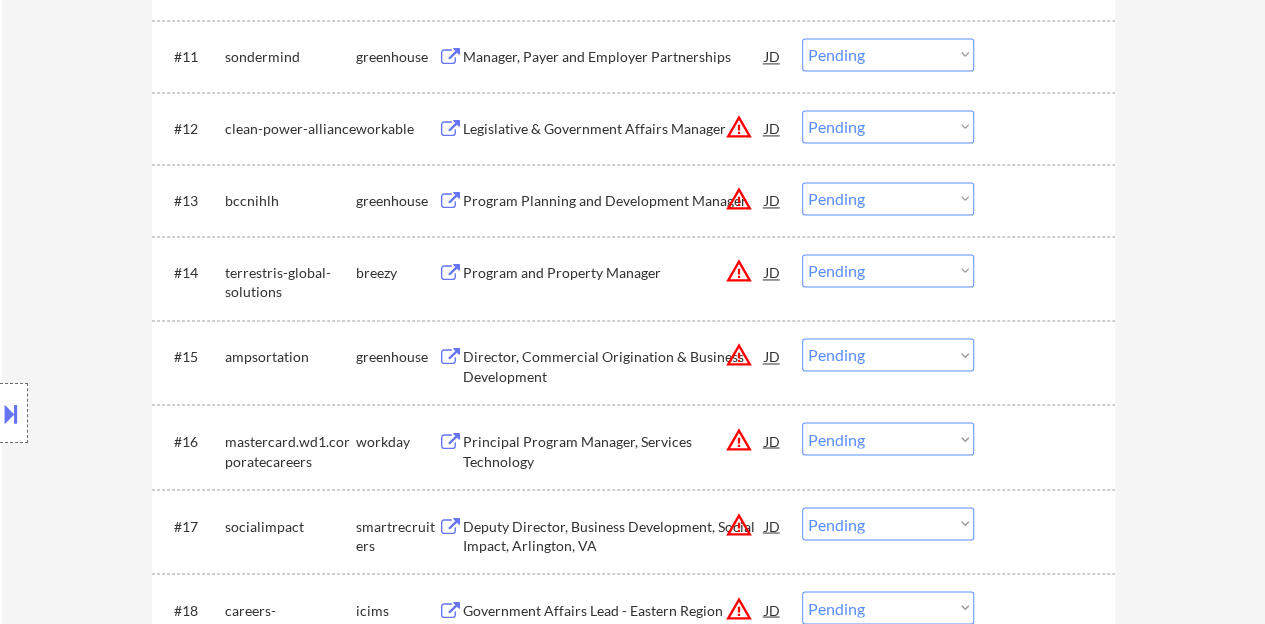 scroll, scrollTop: 1400, scrollLeft: 0, axis: vertical 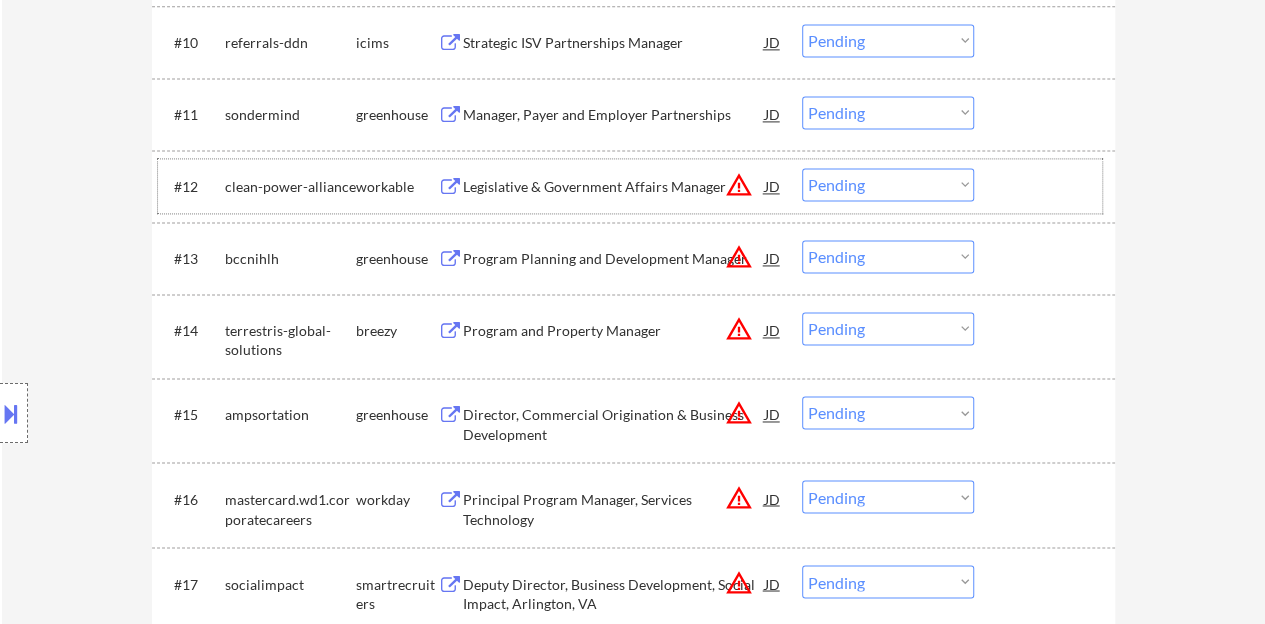 click on "JD" at bounding box center [773, 330] 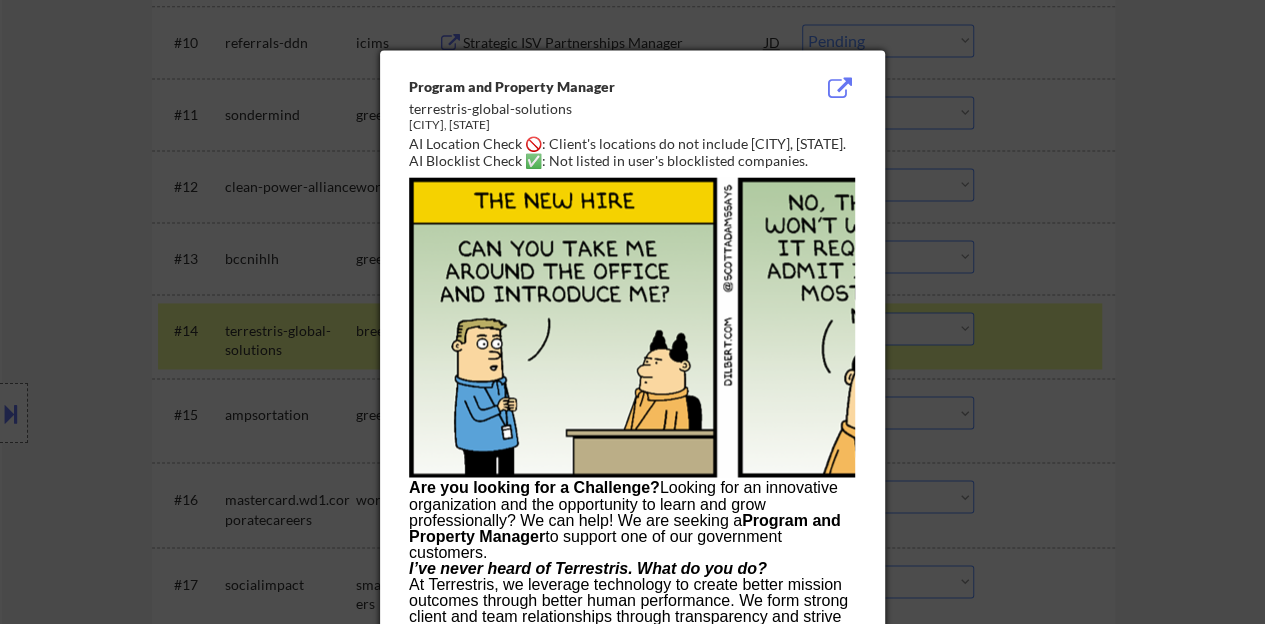 click at bounding box center (632, 312) 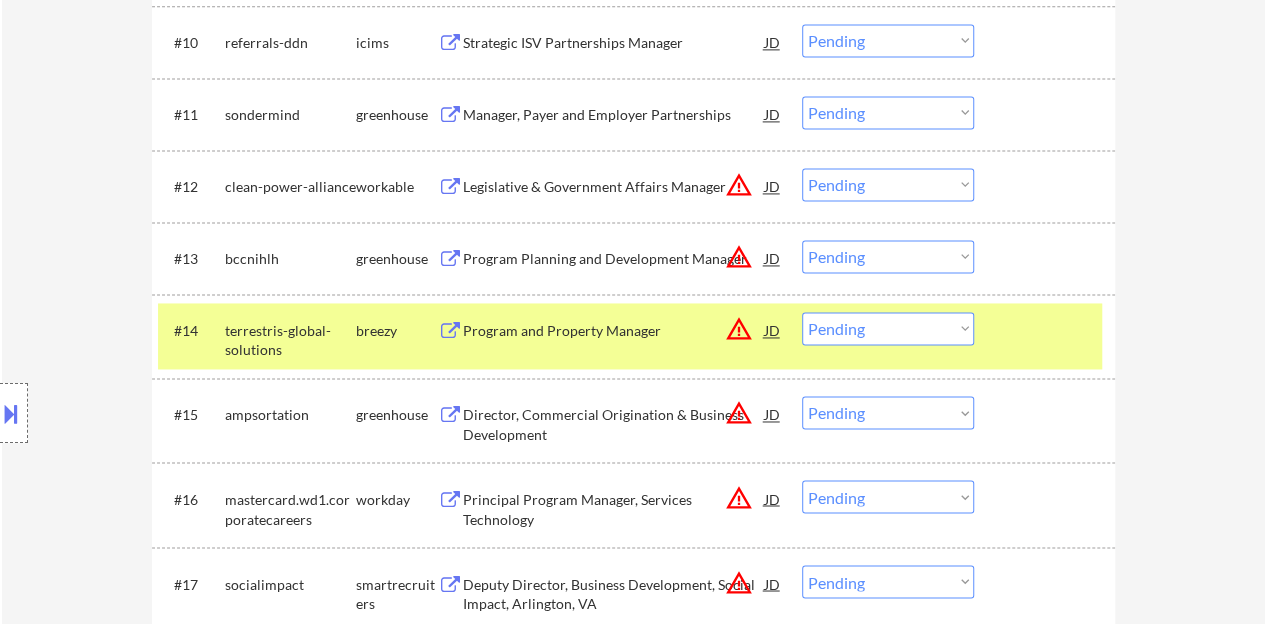 click on "Program and Property Manager" at bounding box center (614, 331) 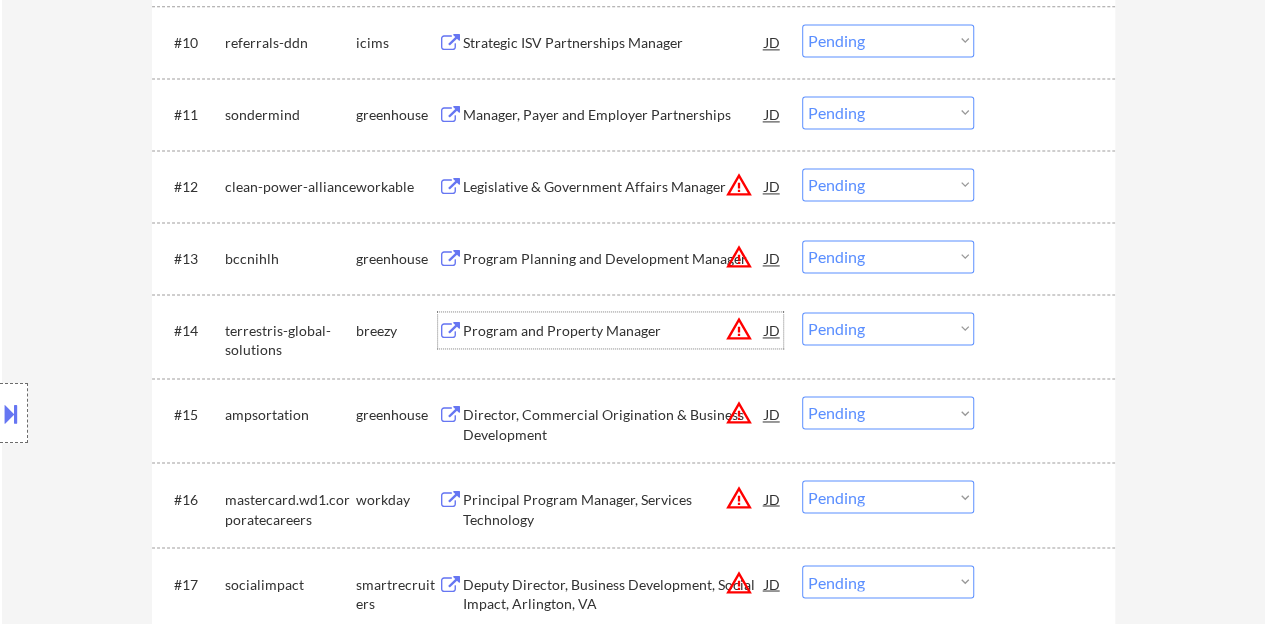 click on "#14 terrestris-global-solutions breezy Program and Property Manager JD warning_amber Choose an option... Pending Applied Excluded (Questions) Excluded (Expired) Excluded (Location) Excluded (Bad Match) Excluded (Blocklist) Excluded (Salary) Excluded (Other)" at bounding box center [630, 336] 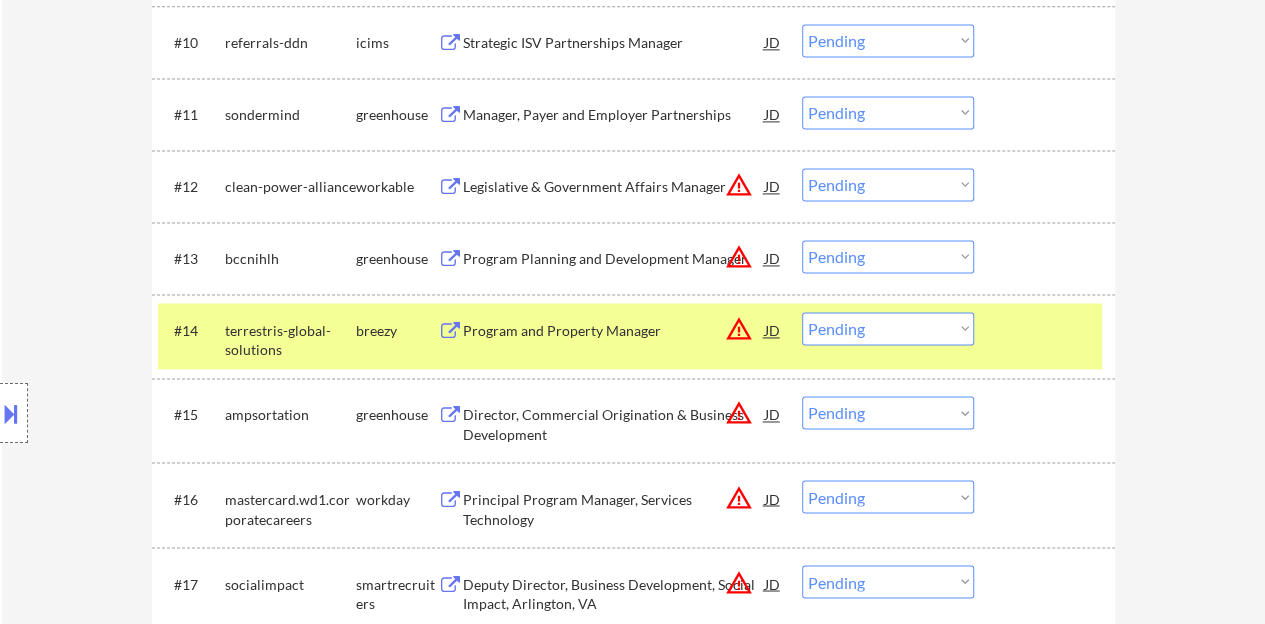 click at bounding box center [11, 413] 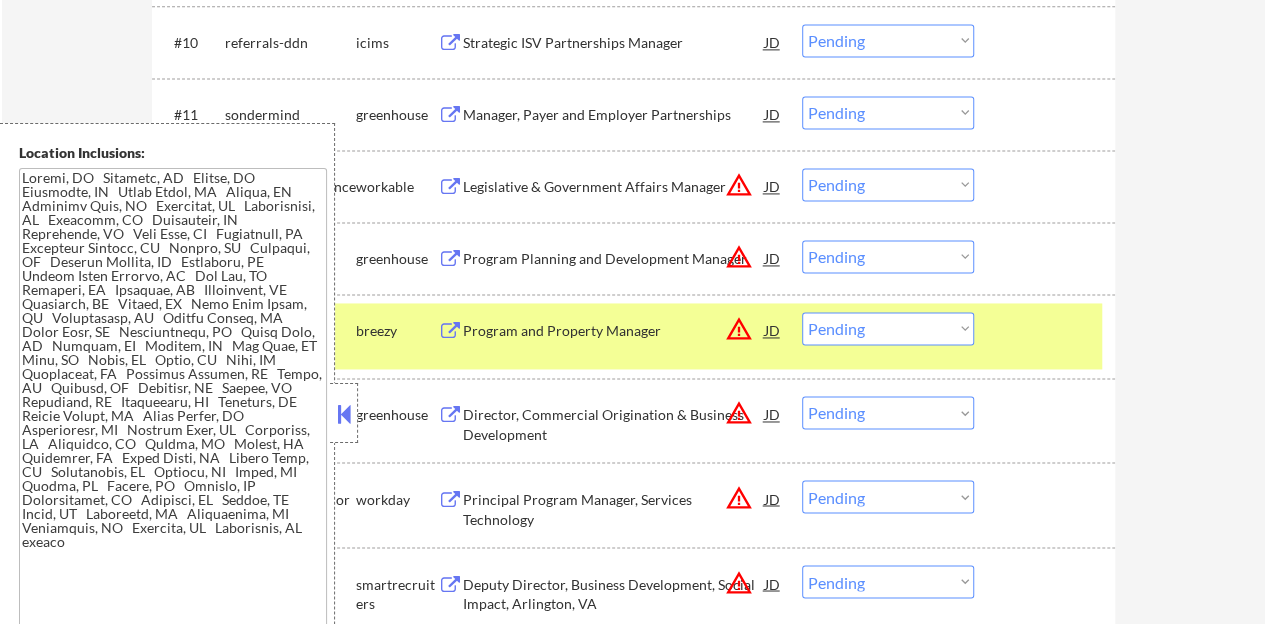 click at bounding box center [344, 414] 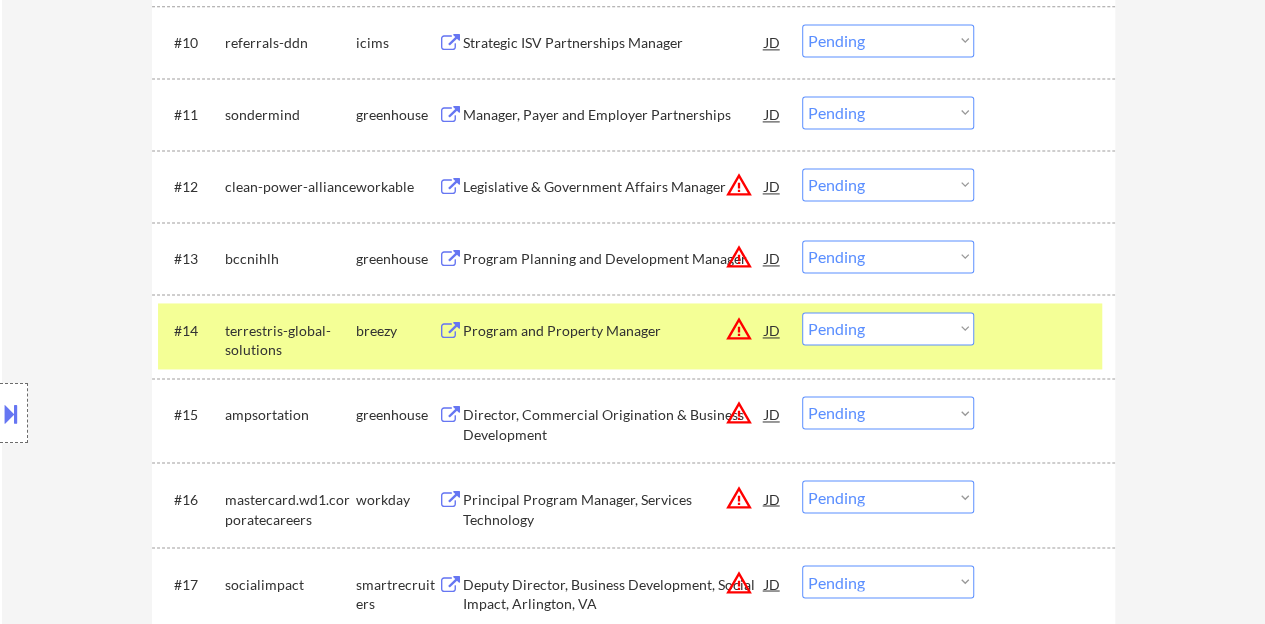 click at bounding box center [11, 413] 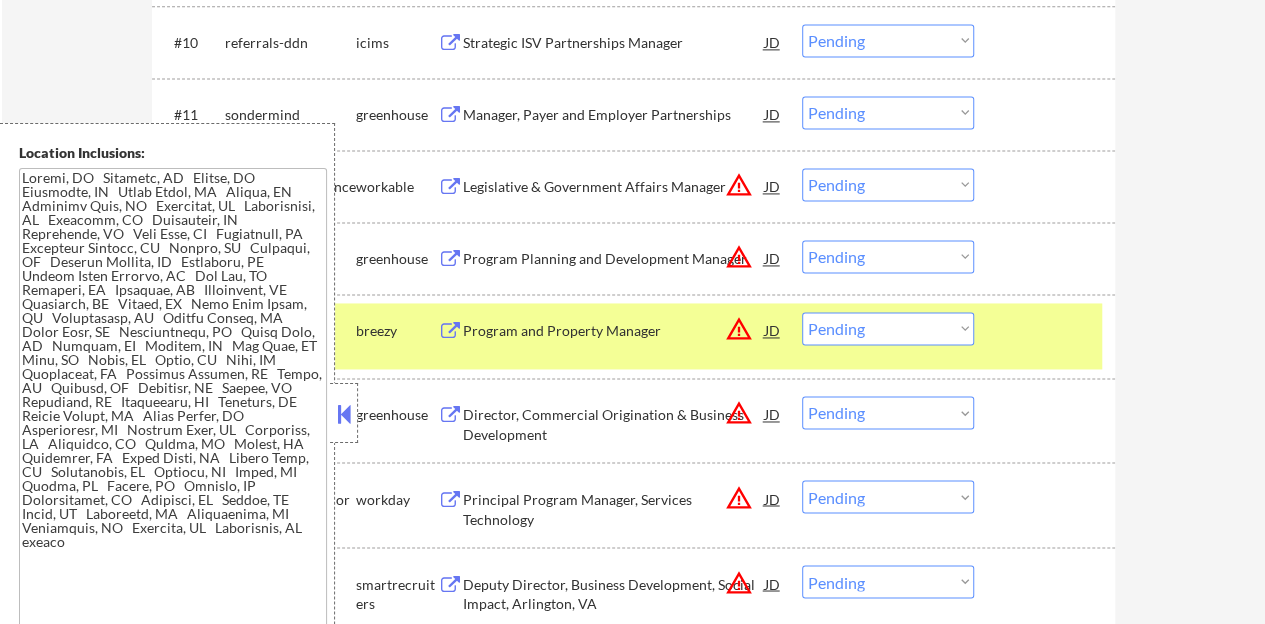 click at bounding box center (344, 414) 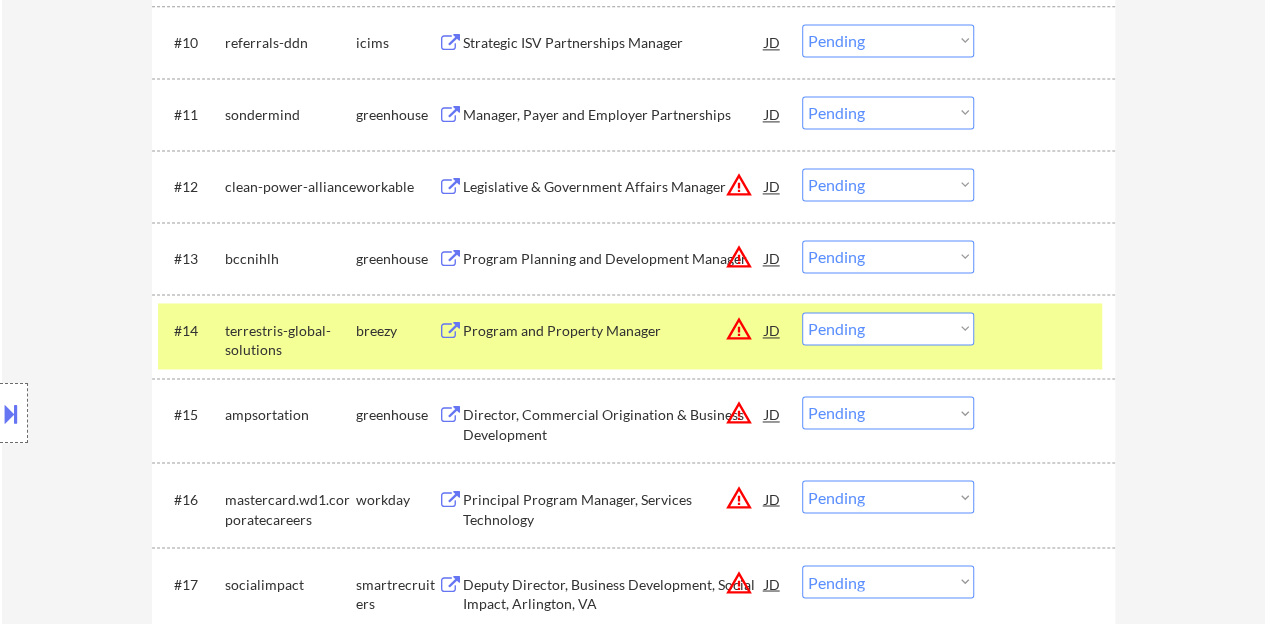 click on "Choose an option... Pending Applied Excluded (Questions) Excluded (Expired) Excluded (Location) Excluded (Bad Match) Excluded (Blocklist) Excluded (Salary) Excluded (Other)" at bounding box center [888, 328] 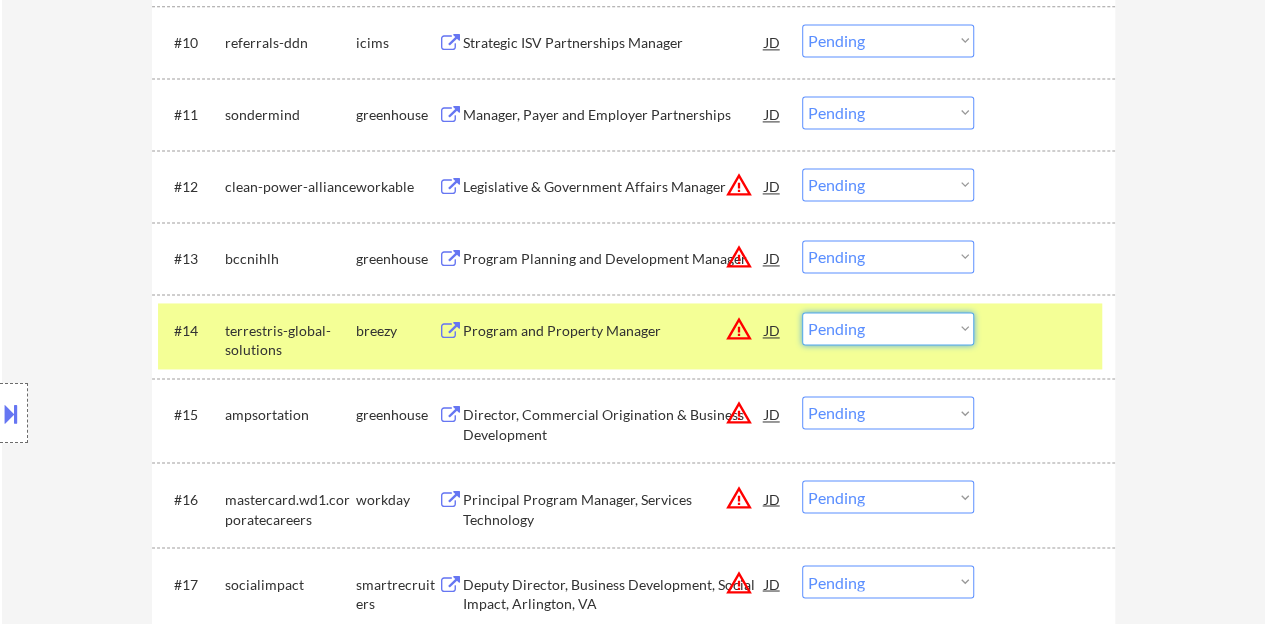 select on ""applied"" 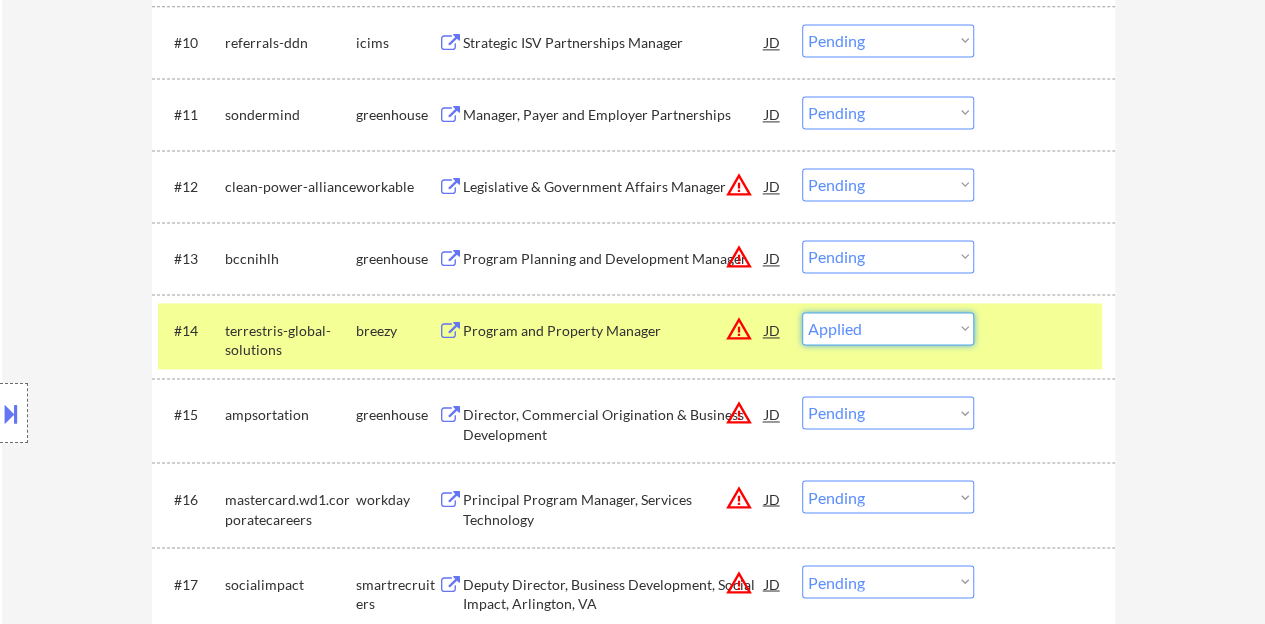 click on "Choose an option... Pending Applied Excluded (Questions) Excluded (Expired) Excluded (Location) Excluded (Bad Match) Excluded (Blocklist) Excluded (Salary) Excluded (Other)" at bounding box center (888, 328) 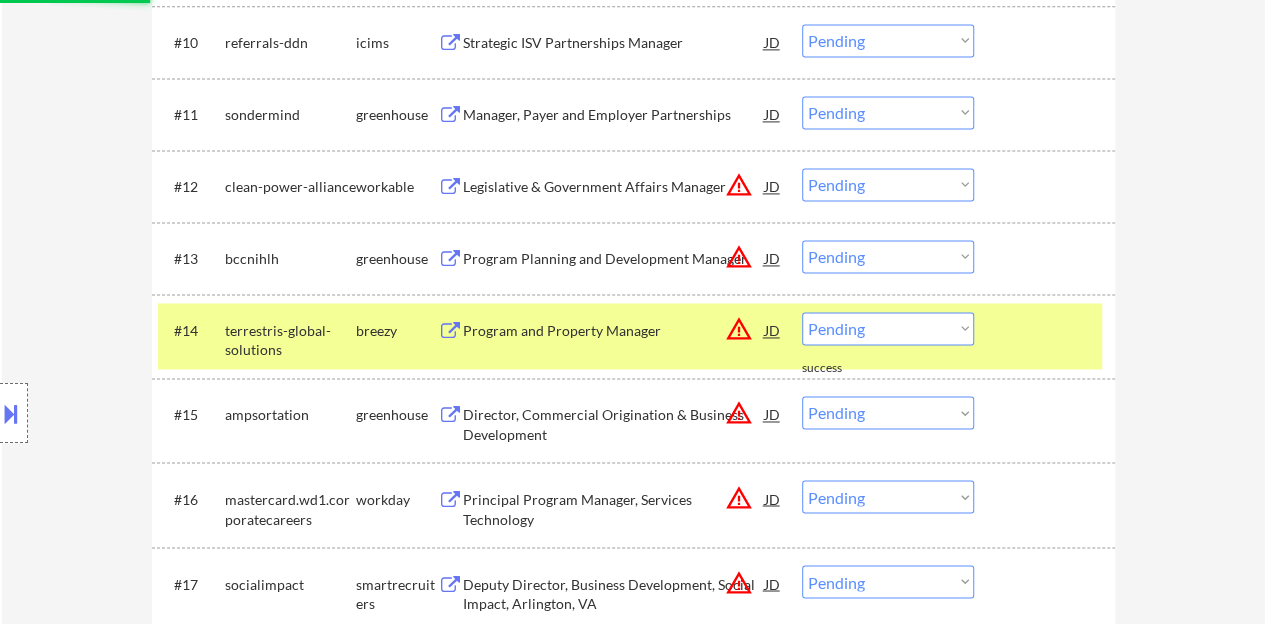 scroll, scrollTop: 1500, scrollLeft: 0, axis: vertical 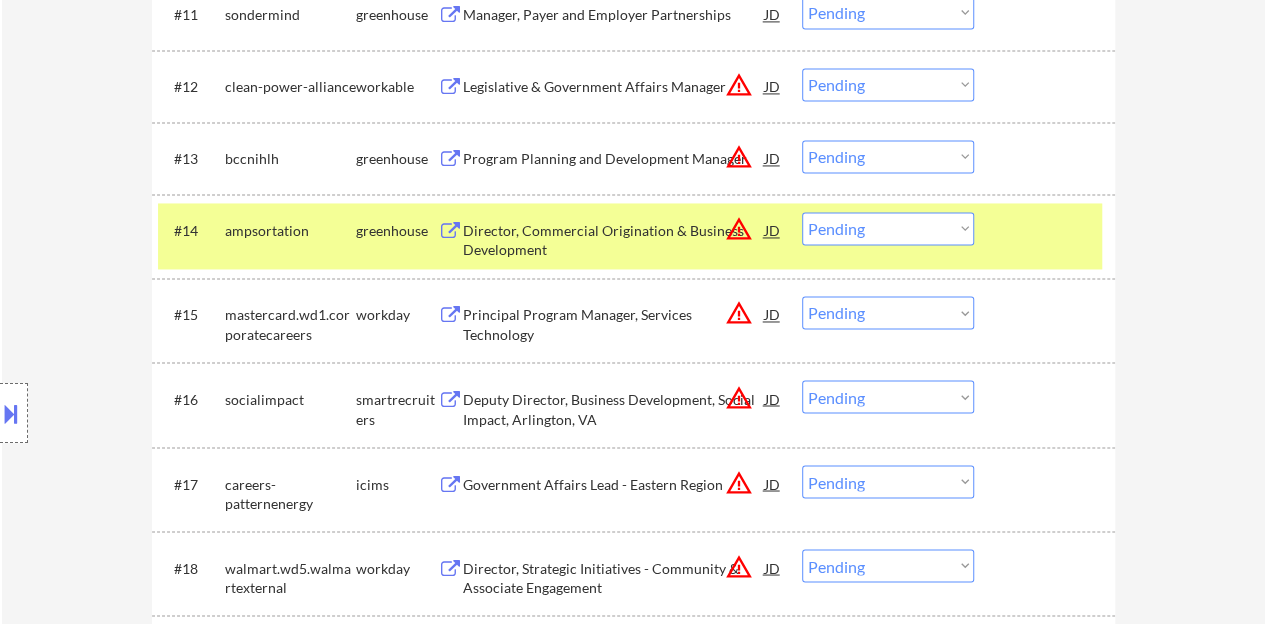 click at bounding box center (191, 230) 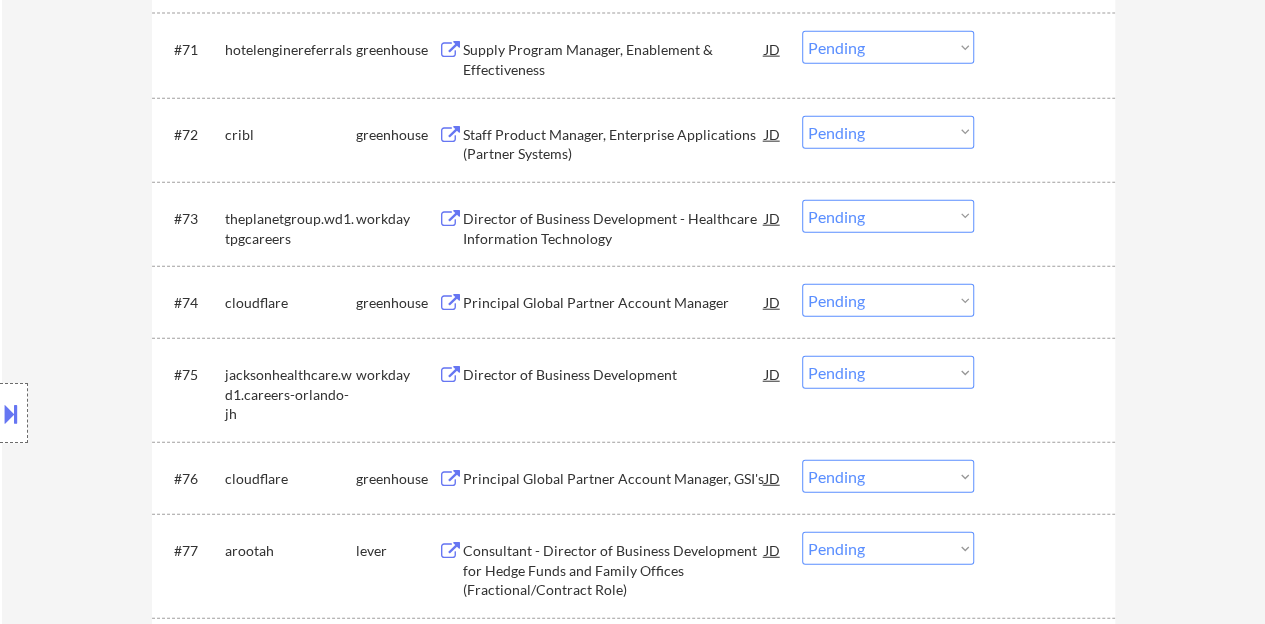 scroll, scrollTop: 6200, scrollLeft: 0, axis: vertical 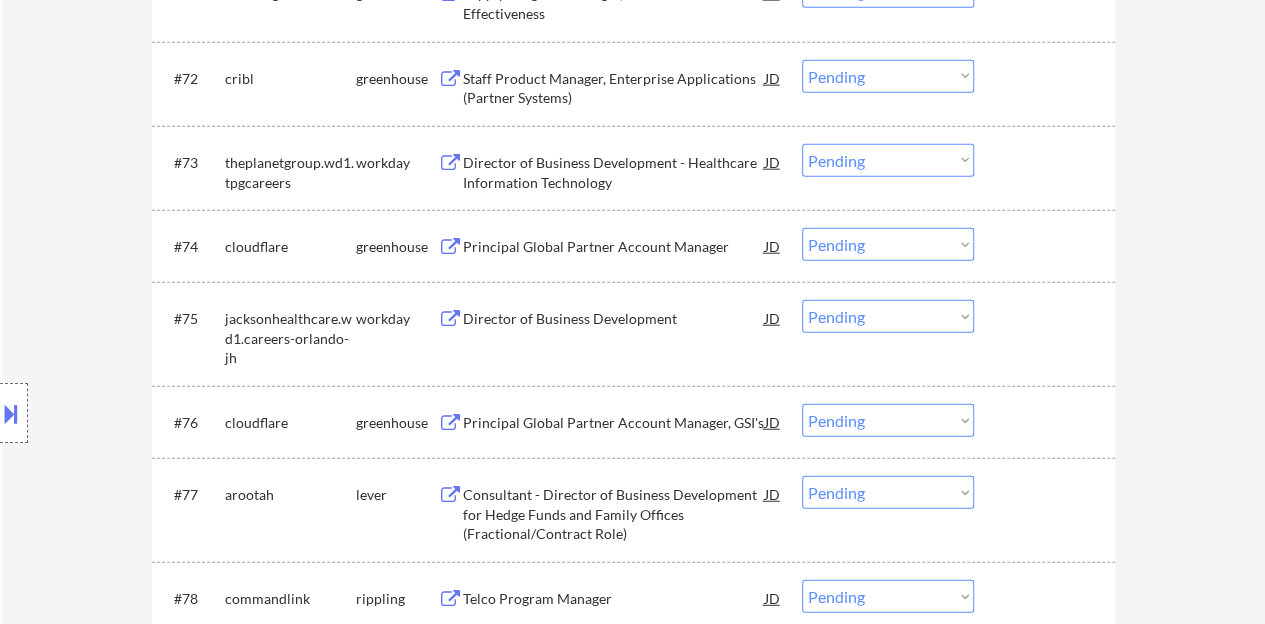 click on "Director of Business Development" at bounding box center (614, 319) 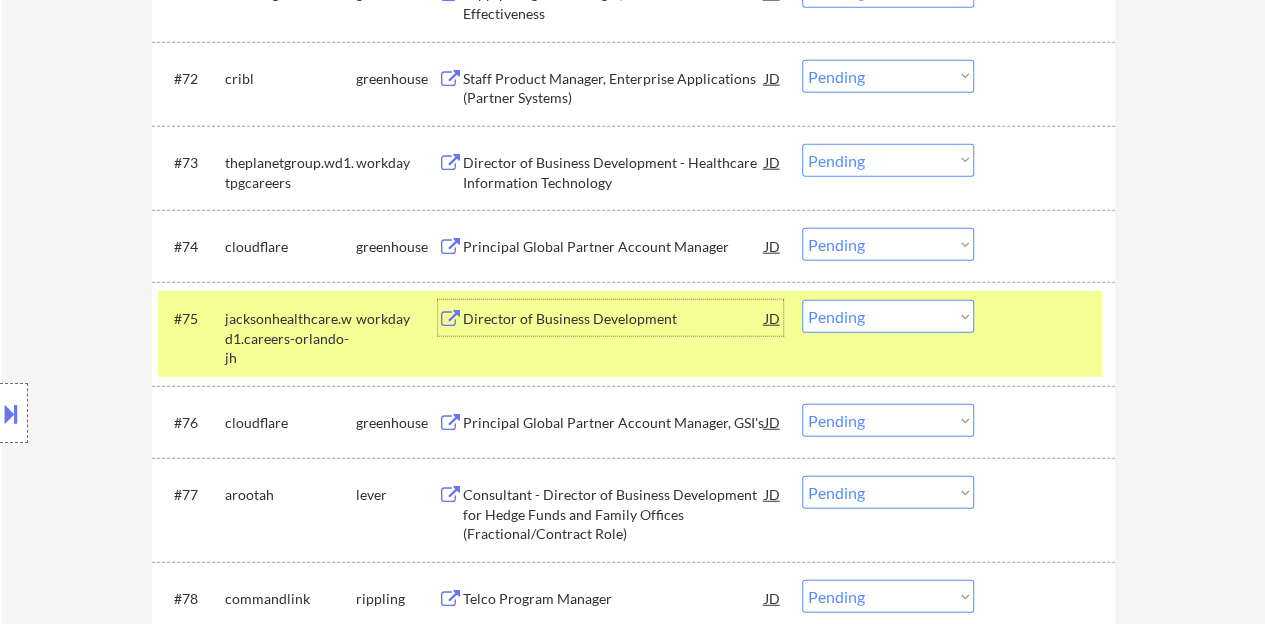 click at bounding box center [11, 413] 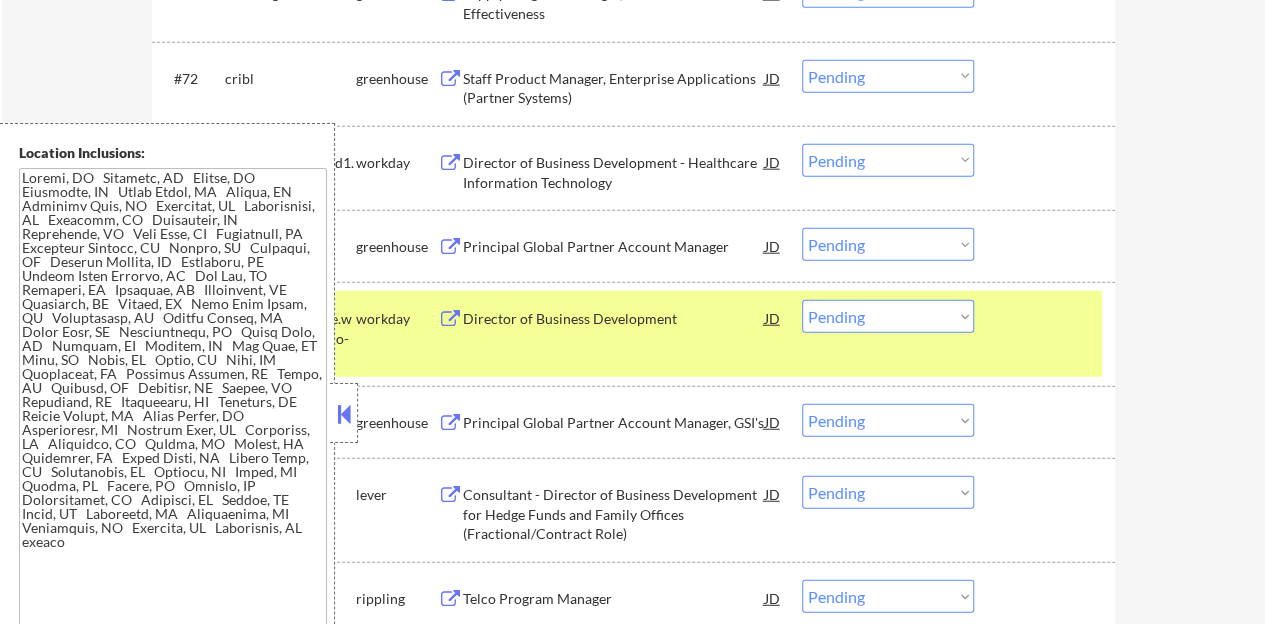 click at bounding box center (173, 426) 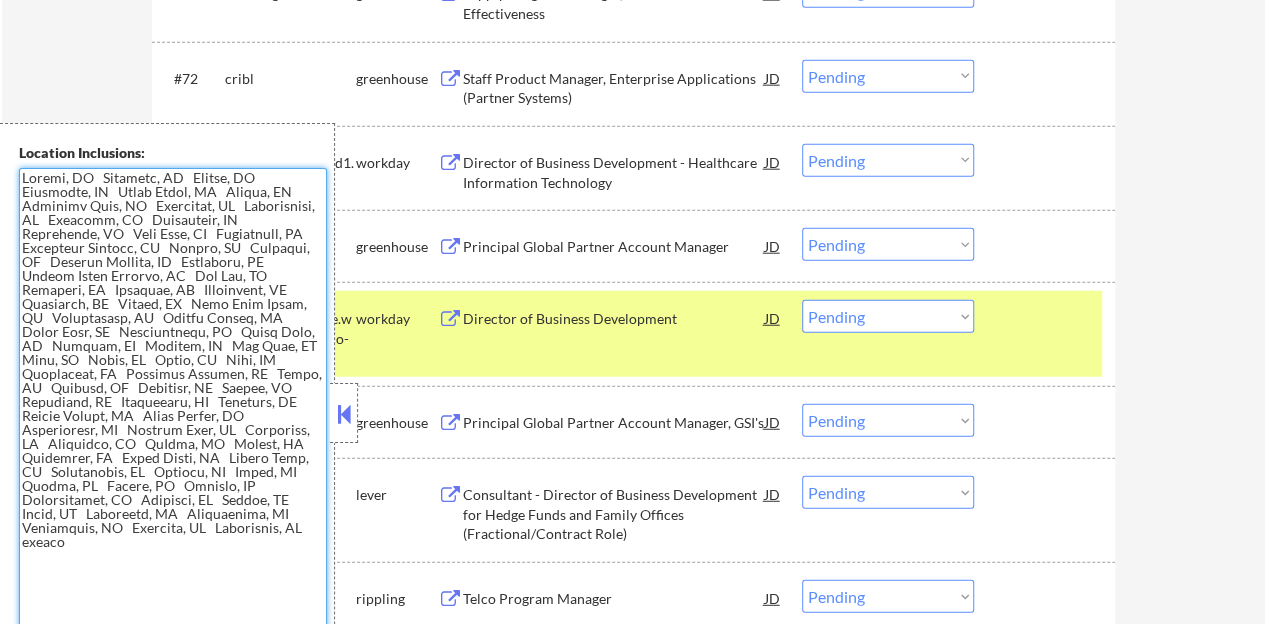 click on "← Return to /applysquad Mailslurp Inbox Job Search Builder [FIRST] [LAST] User Email:  [EMAIL] Application Email:  [EMAIL] Mailslurp Email:  [EMAIL] LinkedIn:   www.linkedin.com/in/dom-barrera-a4b53a28
Phone:  [PHONE] Current Location:  [CITY], [STATE], [STATE] Applies:  75 sent / 205 bought Internal Notes Can work in country of residence?:  yes Squad Notes Minimum salary:  $150,000 Will need Visa to work in that country now/future?:   no Download Resume Add a Job Manually Crystal Applications Pending (208) Excluded (153) Applied (76) All (437) View All Results Back 1 / 3
Next Company ATS Title Status Date Applied #1 audubon.wd5.audubon workday Program Manager, Working Lands - New Mexico JD warning_amber Choose an option... Pending Applied Excluded (Questions) Excluded (Expired) Excluded (Location) Excluded (Bad Match) Excluded (Blocklist) Excluded (Salary) Excluded (Other) success #2 serverobotics ashby Government Affairs Manager - West JD warning_amber Pending" at bounding box center [633, -1789] 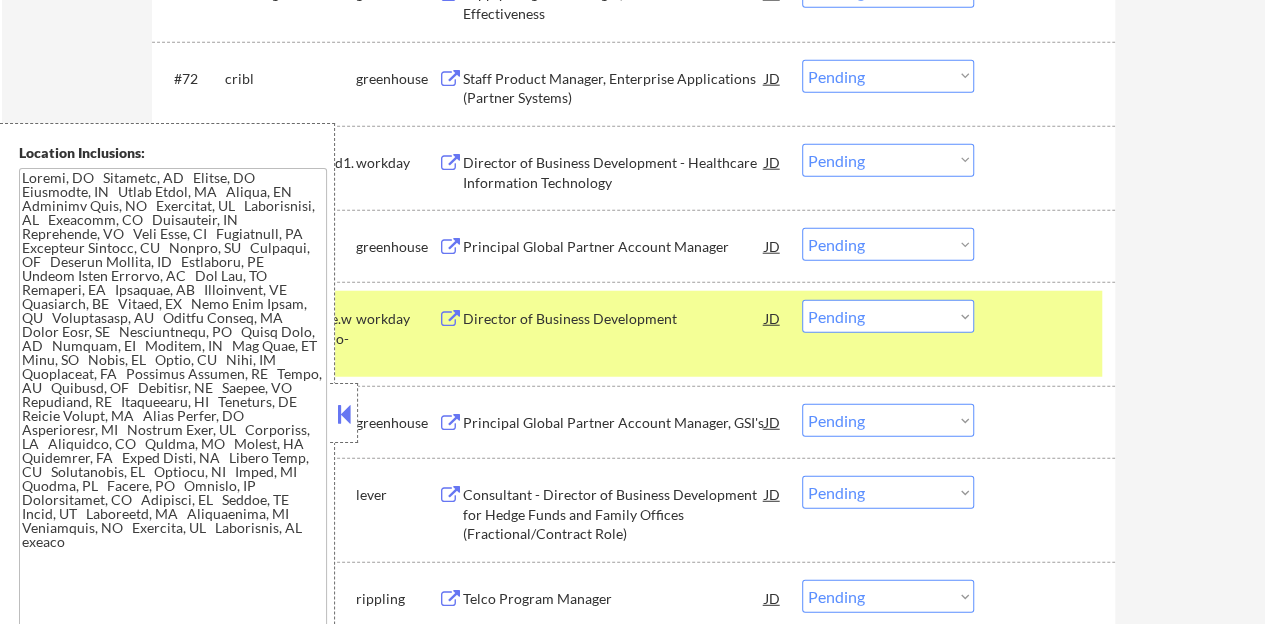 click at bounding box center (344, 414) 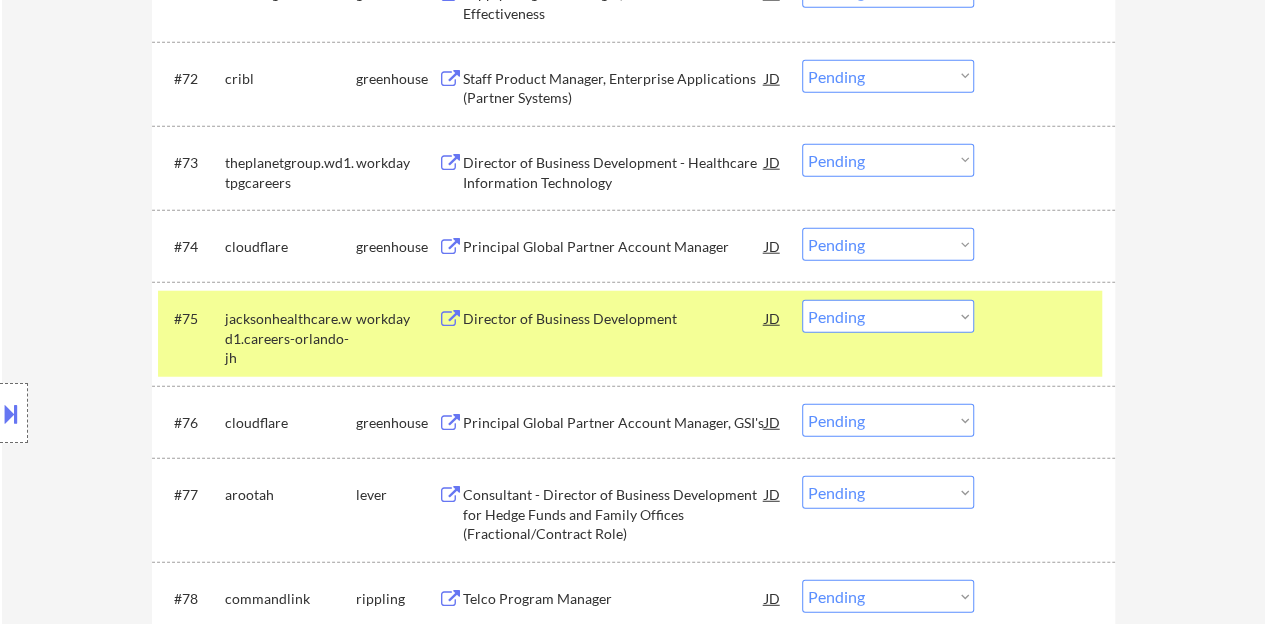 click on "Choose an option... Pending Applied Excluded (Questions) Excluded (Expired) Excluded (Location) Excluded (Bad Match) Excluded (Blocklist) Excluded (Salary) Excluded (Other)" at bounding box center [888, 316] 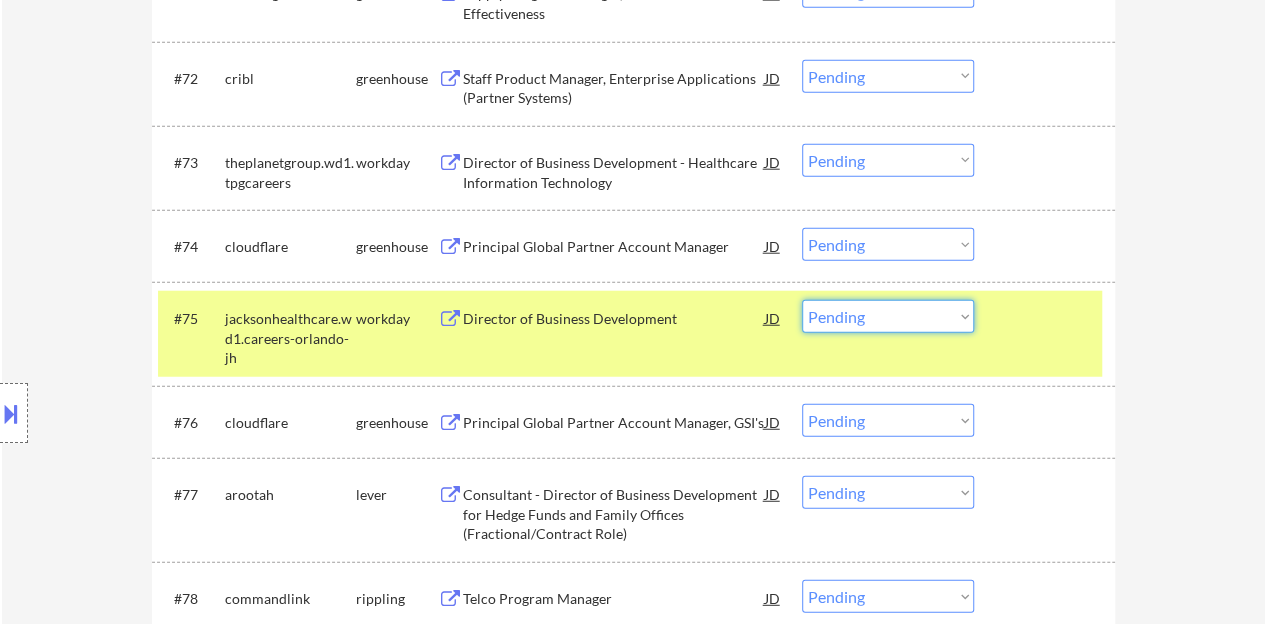 select on ""excluded"" 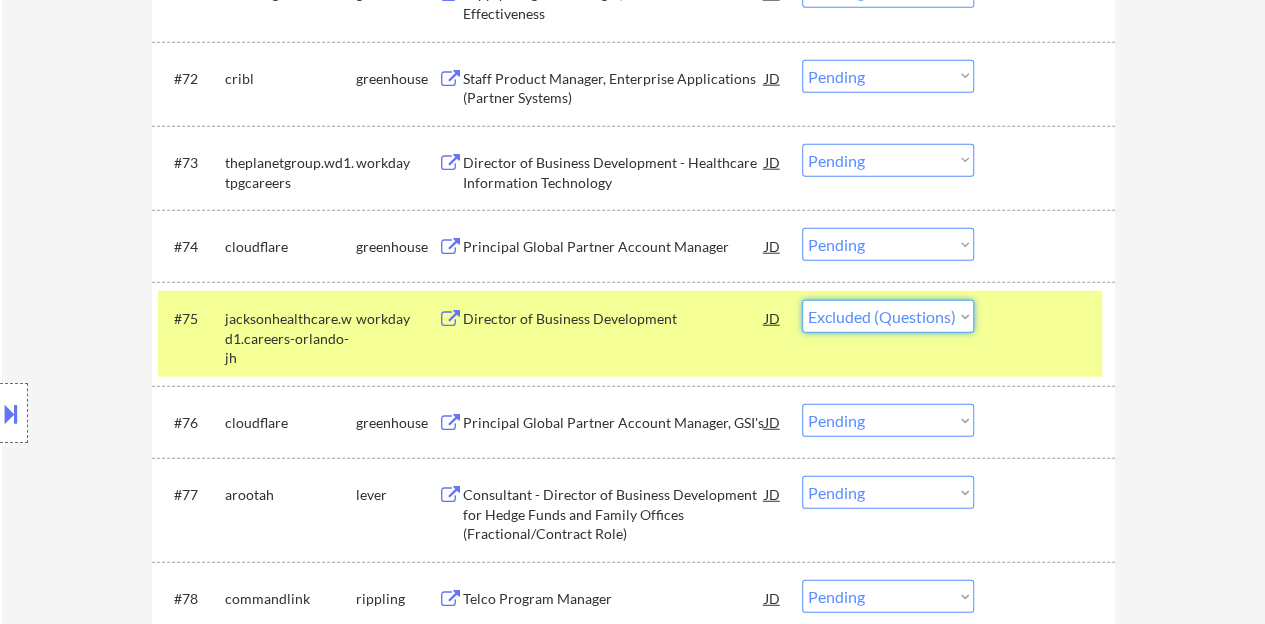 click on "Choose an option... Pending Applied Excluded (Questions) Excluded (Expired) Excluded (Location) Excluded (Bad Match) Excluded (Blocklist) Excluded (Salary) Excluded (Other)" at bounding box center (888, 316) 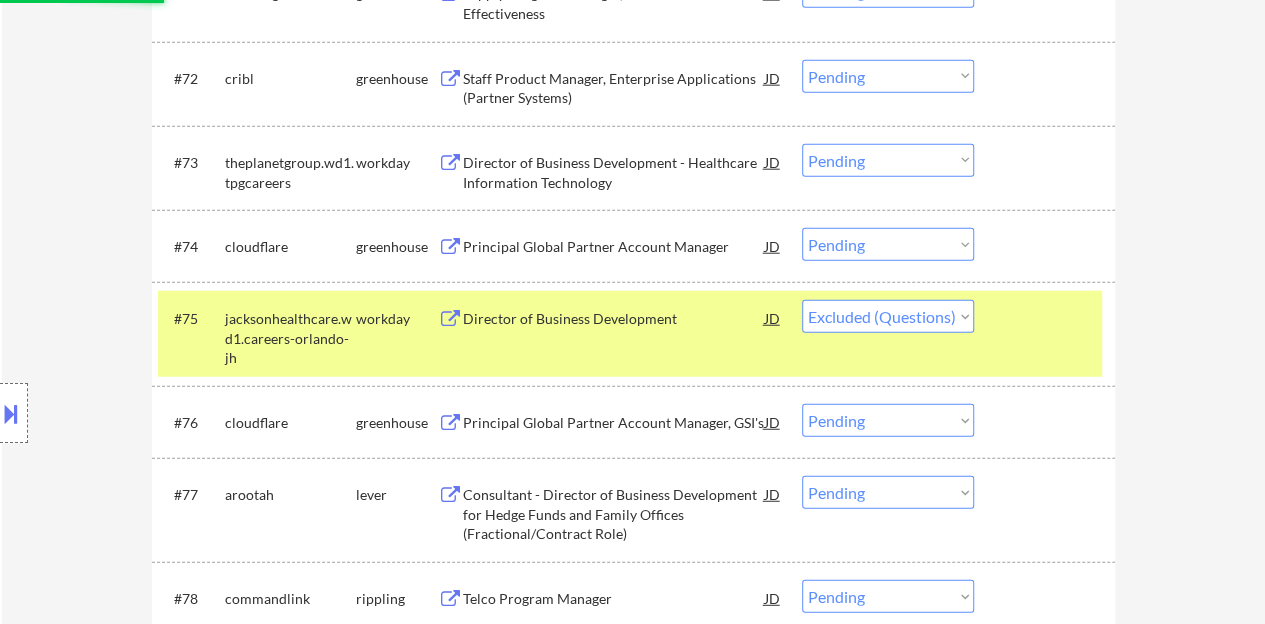 click at bounding box center (191, 318) 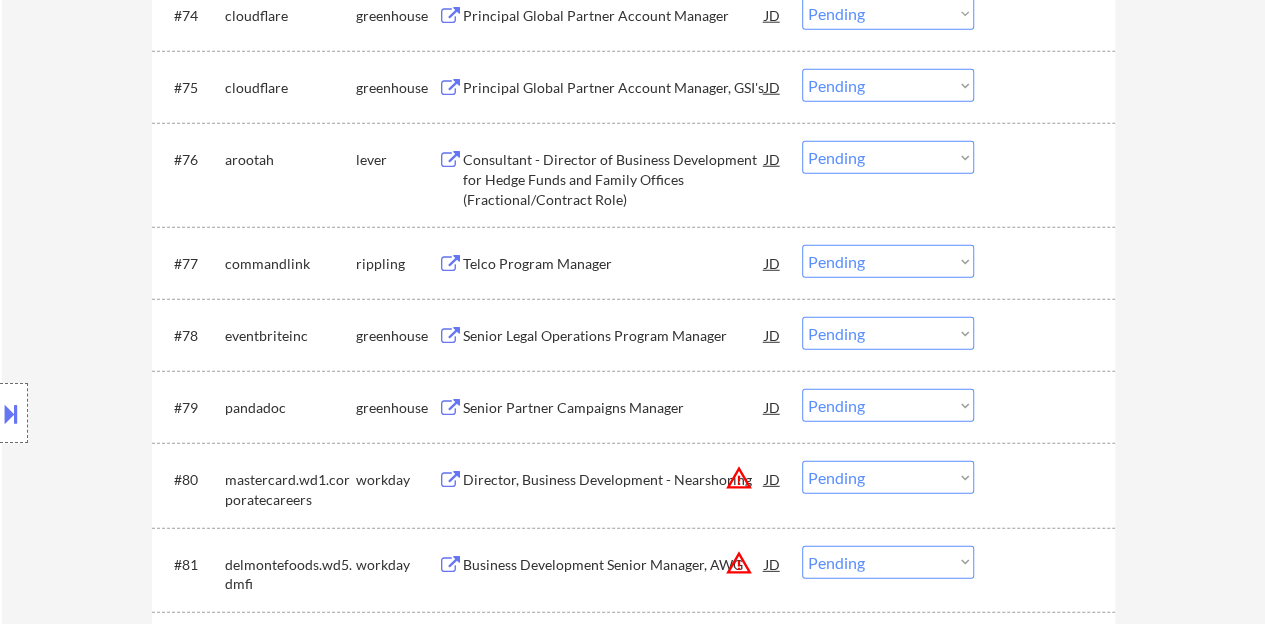 scroll, scrollTop: 6400, scrollLeft: 0, axis: vertical 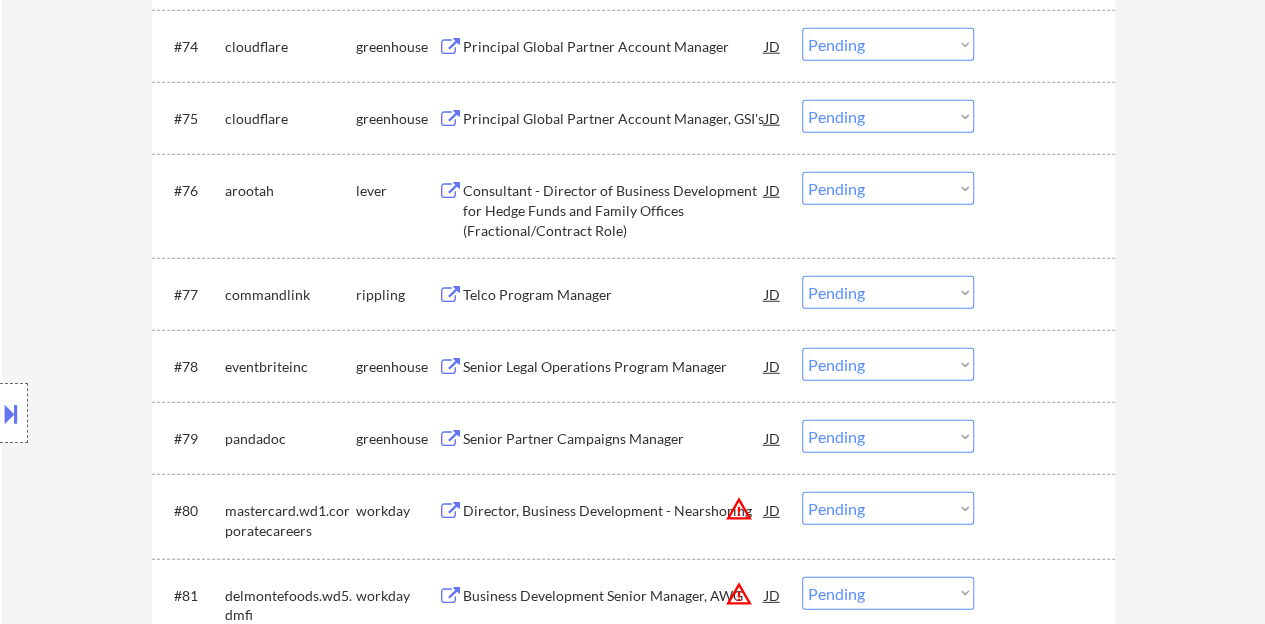 click on "Senior Legal Operations Program Manager" at bounding box center [614, 367] 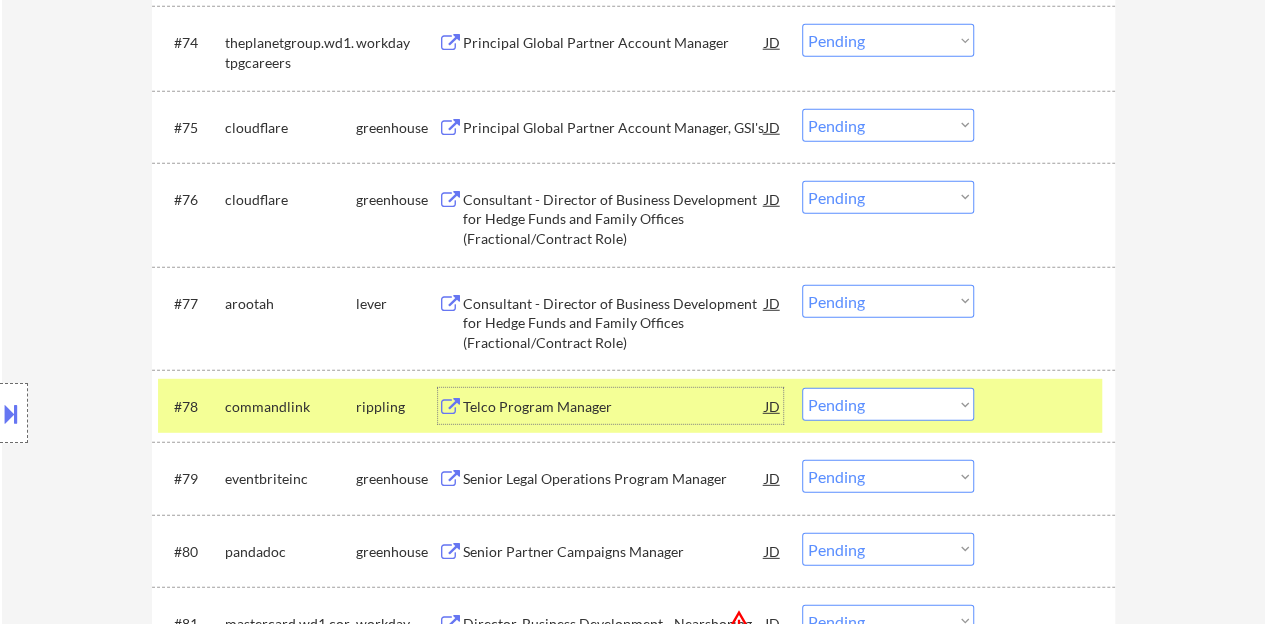 scroll, scrollTop: 6500, scrollLeft: 0, axis: vertical 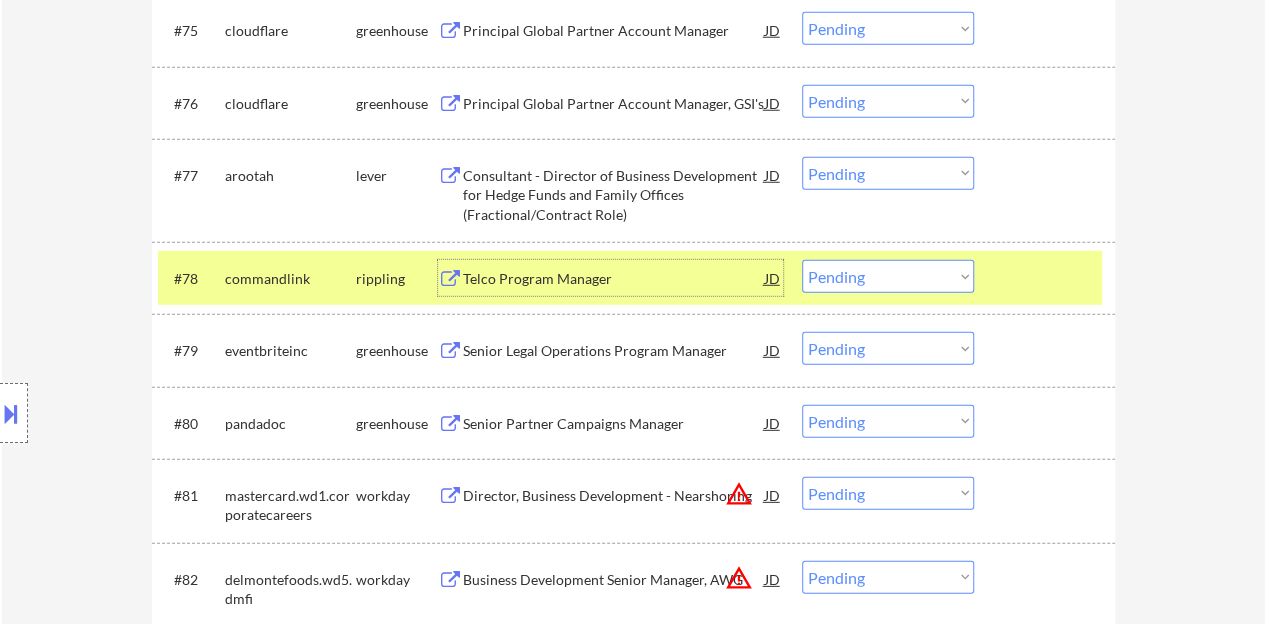click at bounding box center (191, 278) 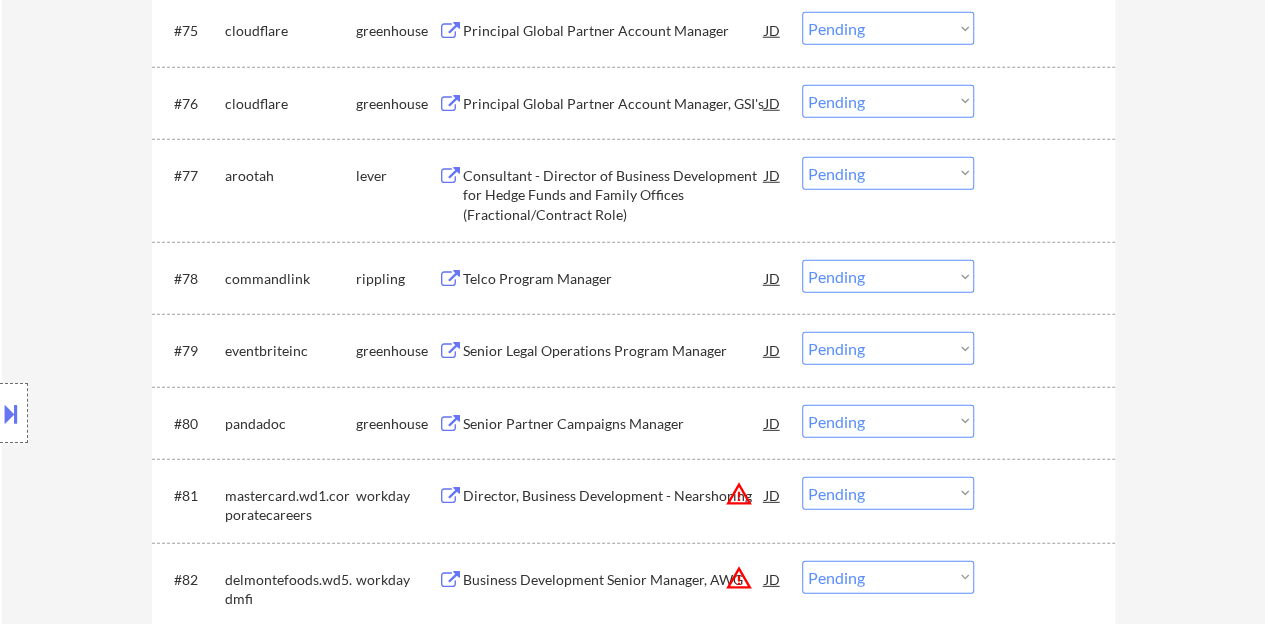 click on "Choose an option... Pending Applied Excluded (Questions) Excluded (Expired) Excluded (Location) Excluded (Bad Match) Excluded (Blocklist) Excluded (Salary) Excluded (Other)" at bounding box center [888, 348] 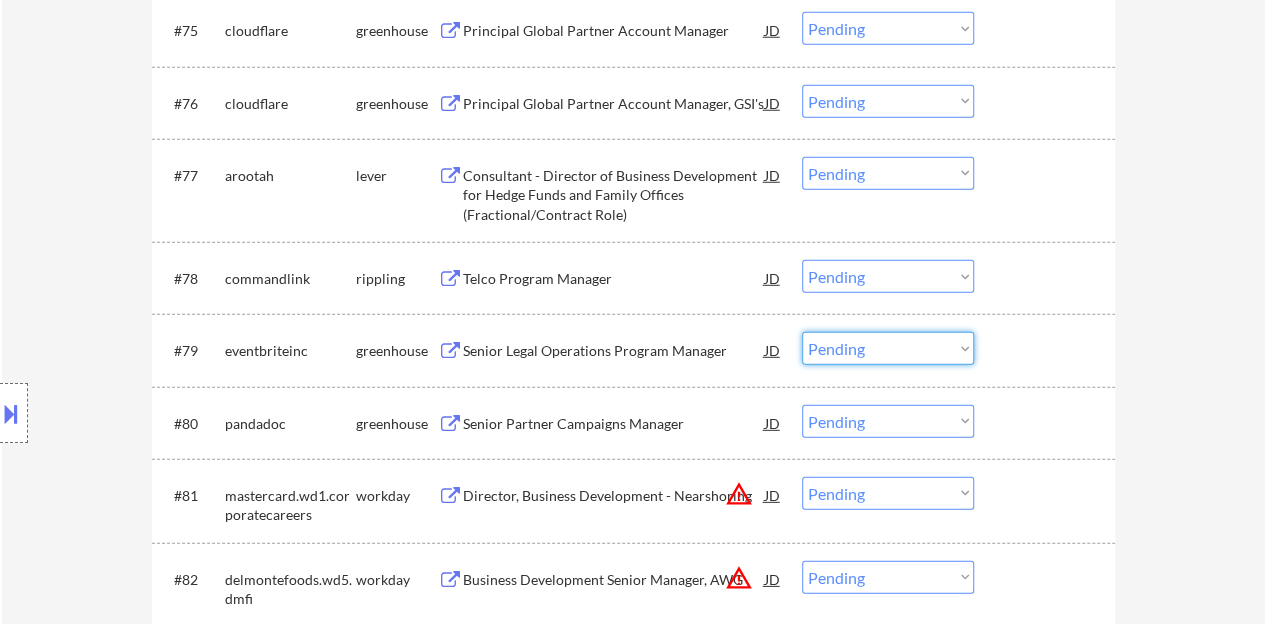 select on ""applied"" 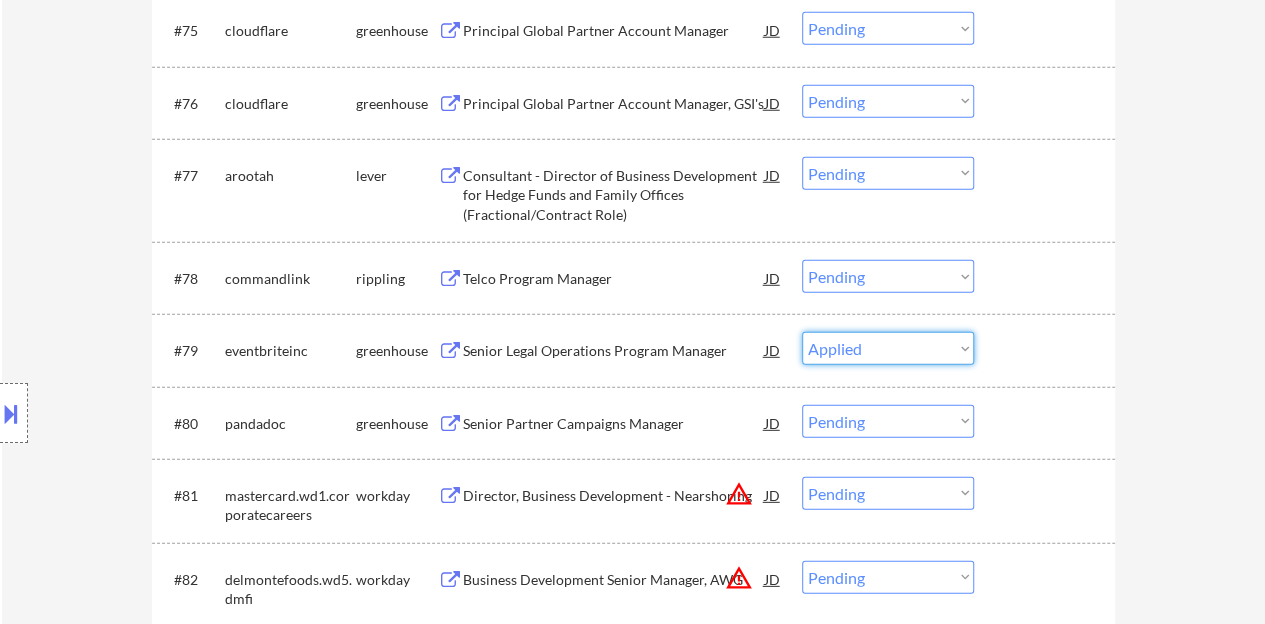 click on "Choose an option... Pending Applied Excluded (Questions) Excluded (Expired) Excluded (Location) Excluded (Bad Match) Excluded (Blocklist) Excluded (Salary) Excluded (Other)" at bounding box center [888, 348] 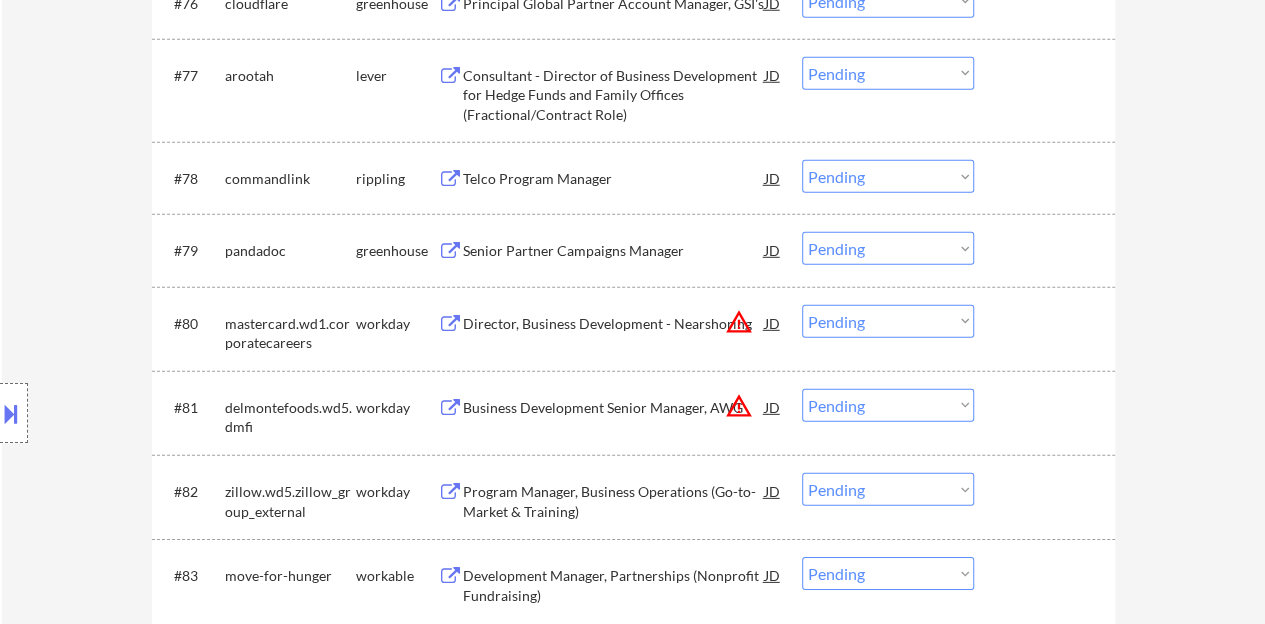 scroll, scrollTop: 6700, scrollLeft: 0, axis: vertical 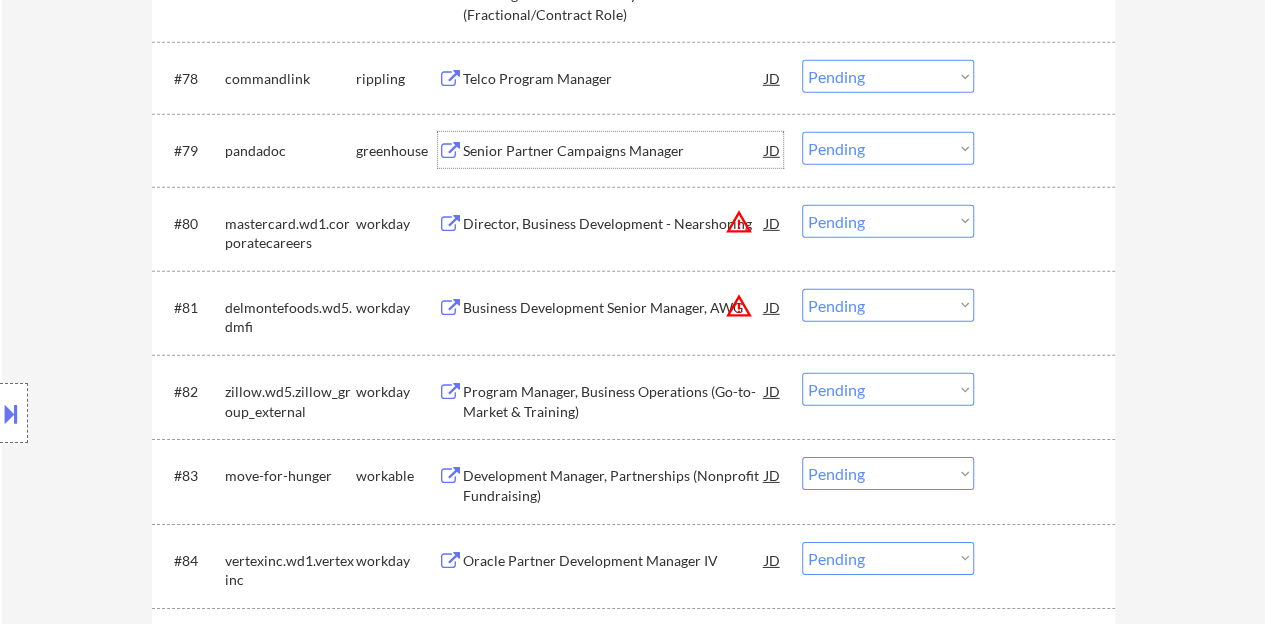 click on "Senior Partner Campaigns Manager" at bounding box center (614, 151) 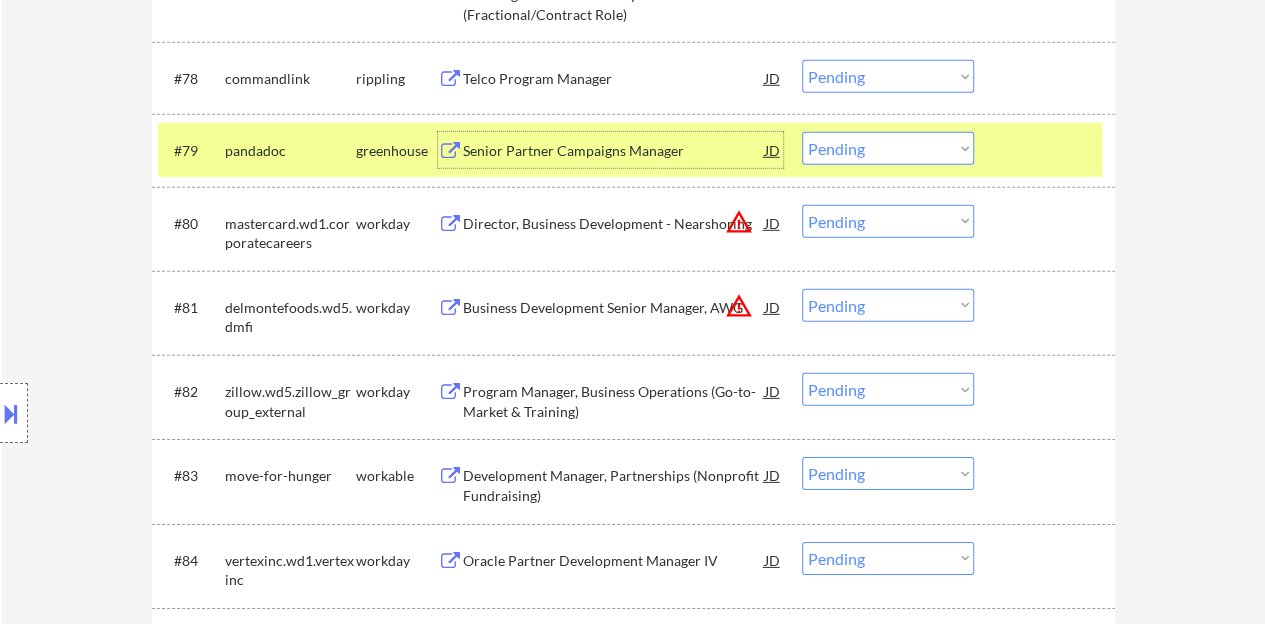 click at bounding box center [191, 150] 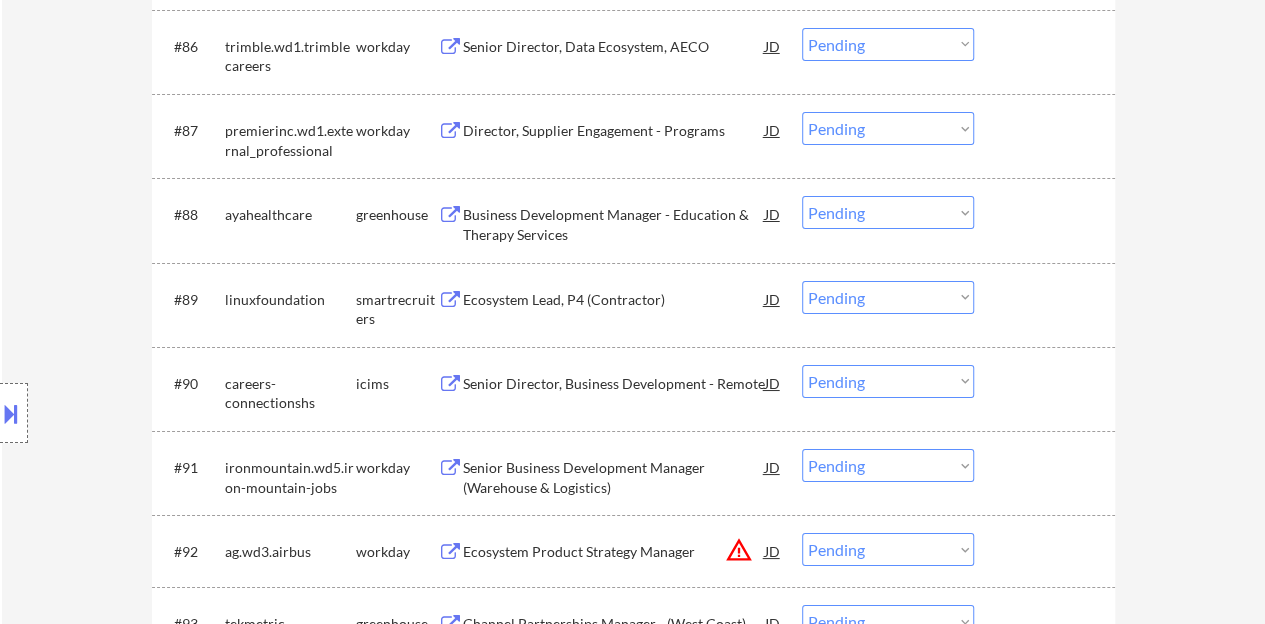 scroll, scrollTop: 7400, scrollLeft: 0, axis: vertical 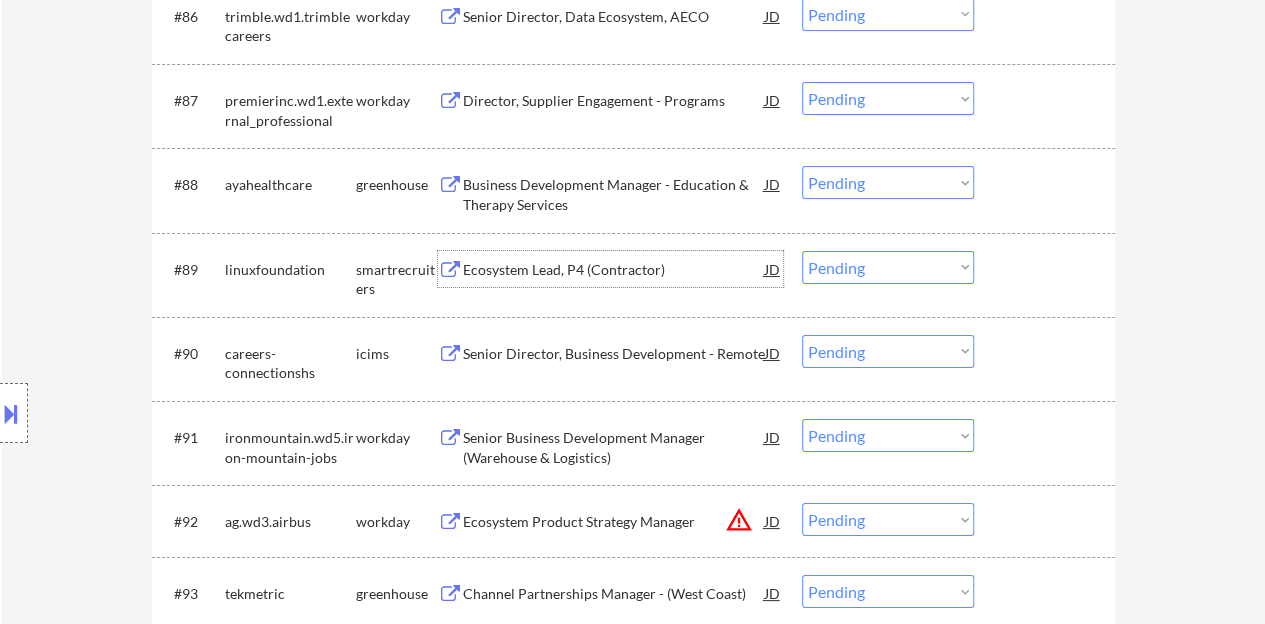 click on "Ecosystem Lead, P4 (Contractor)" at bounding box center (614, 270) 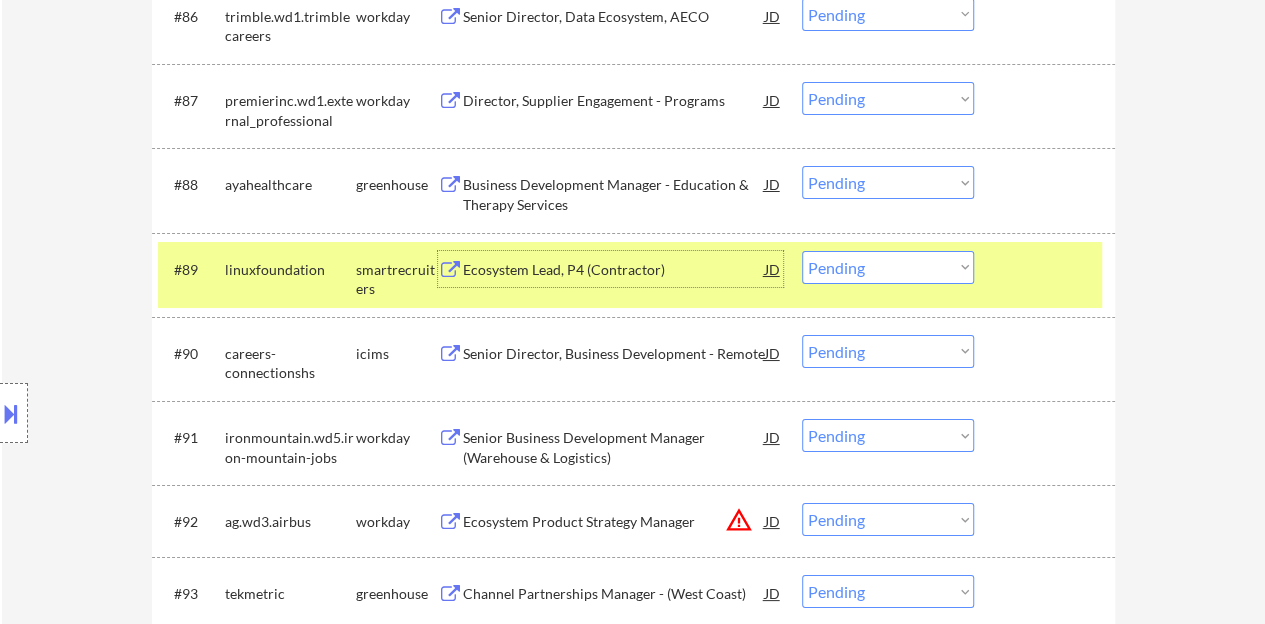 click on "Choose an option... Pending Applied Excluded (Questions) Excluded (Expired) Excluded (Location) Excluded (Bad Match) Excluded (Blocklist) Excluded (Salary) Excluded (Other)" at bounding box center [888, 267] 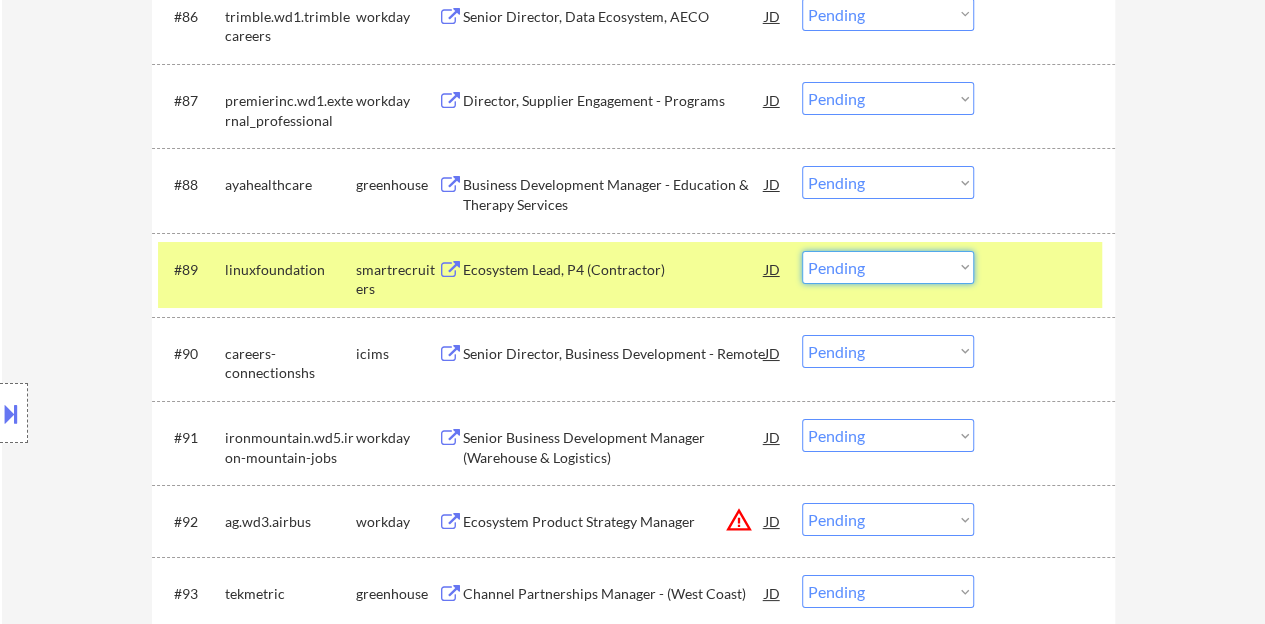 select on ""applied"" 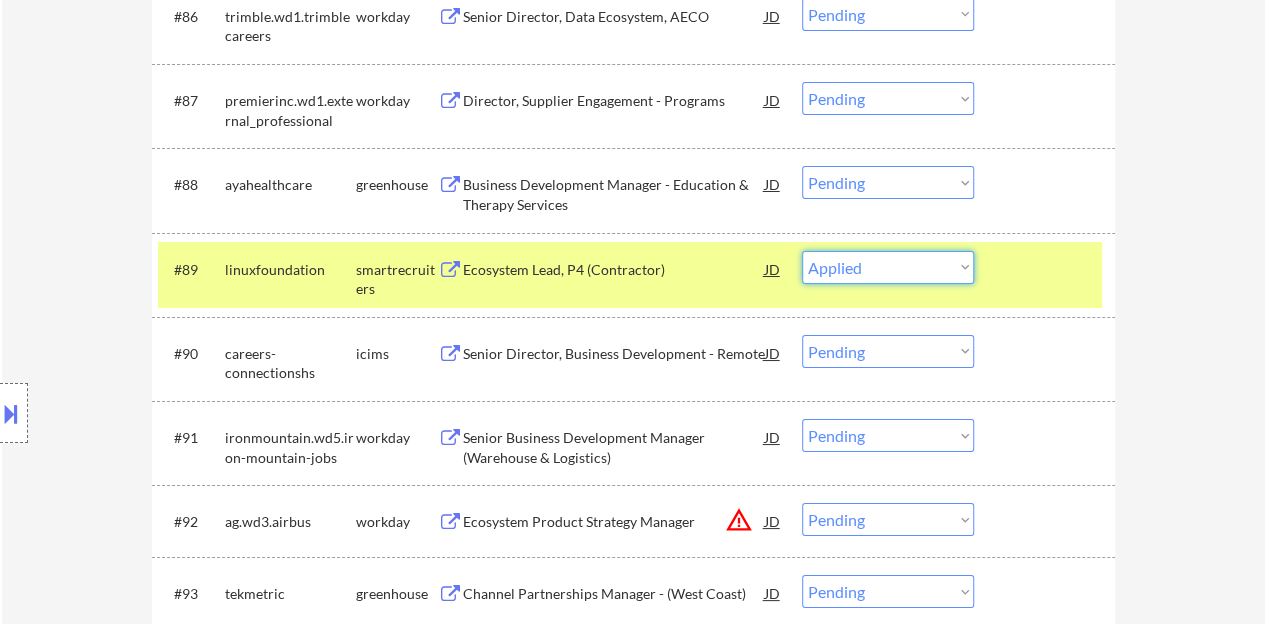 click on "Choose an option... Pending Applied Excluded (Questions) Excluded (Expired) Excluded (Location) Excluded (Bad Match) Excluded (Blocklist) Excluded (Salary) Excluded (Other)" at bounding box center [888, 267] 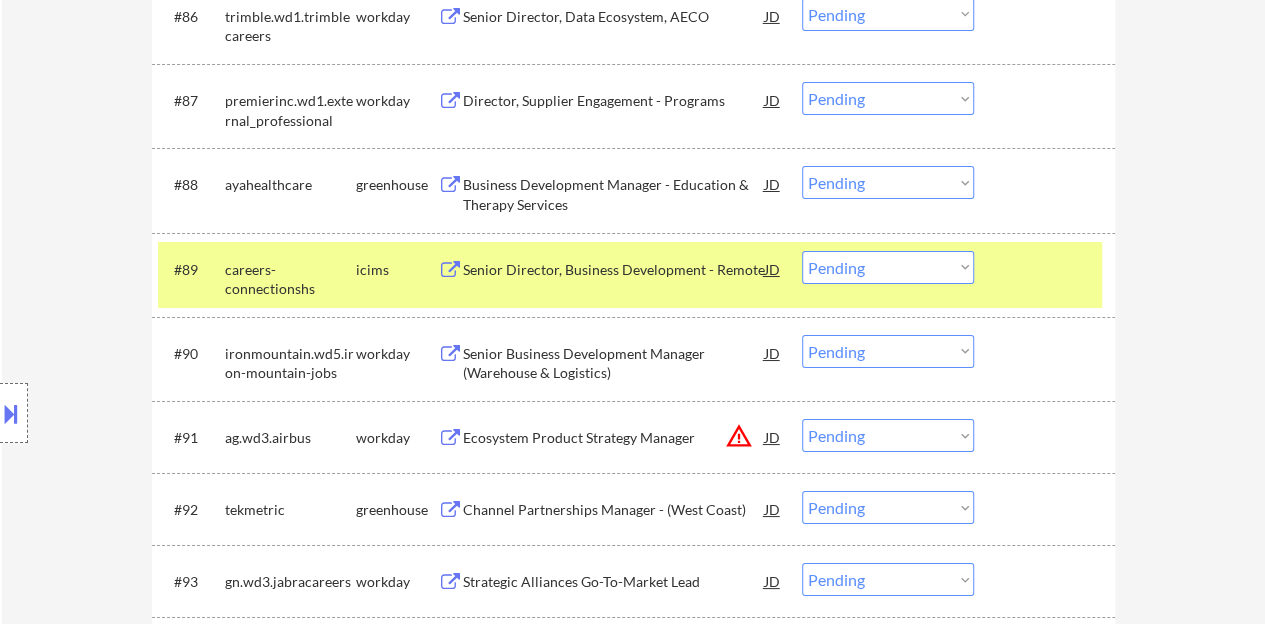 click at bounding box center (191, 269) 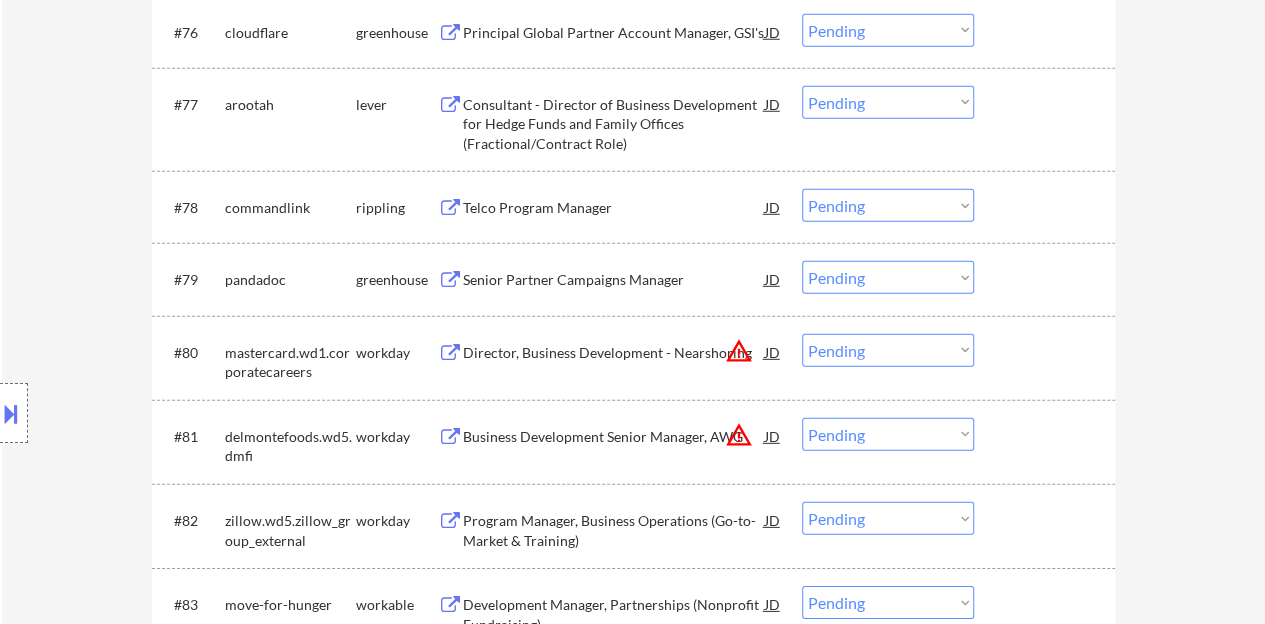 scroll, scrollTop: 6600, scrollLeft: 0, axis: vertical 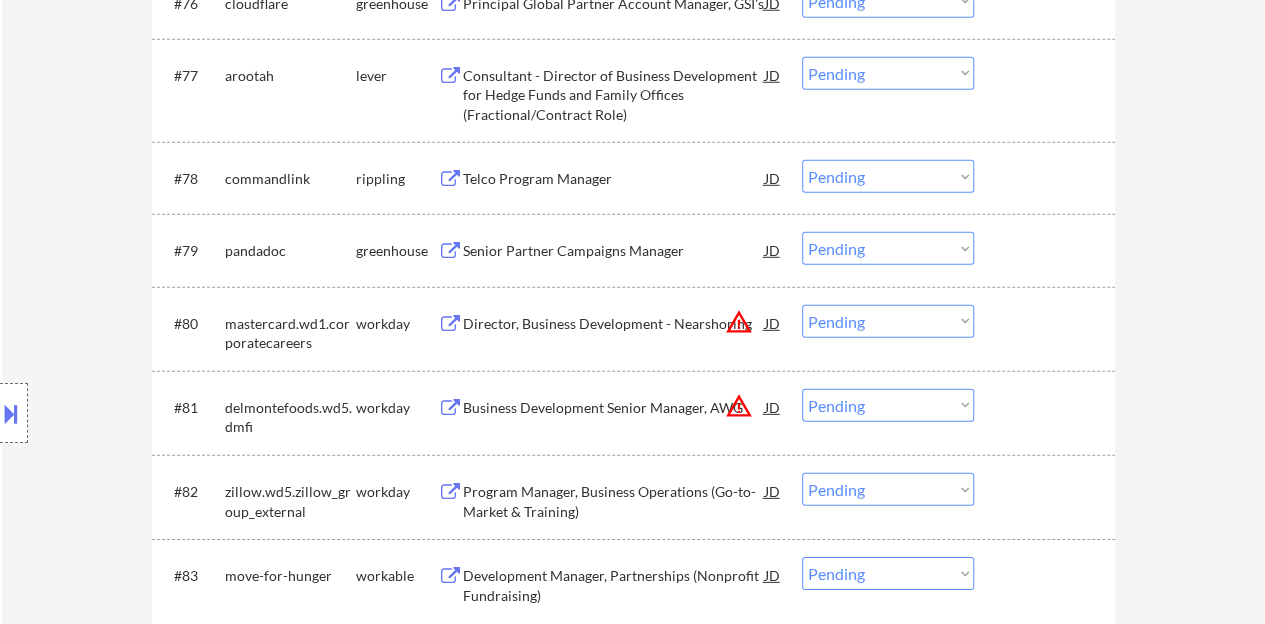 click on "Senior Partner Campaigns Manager" at bounding box center (614, 251) 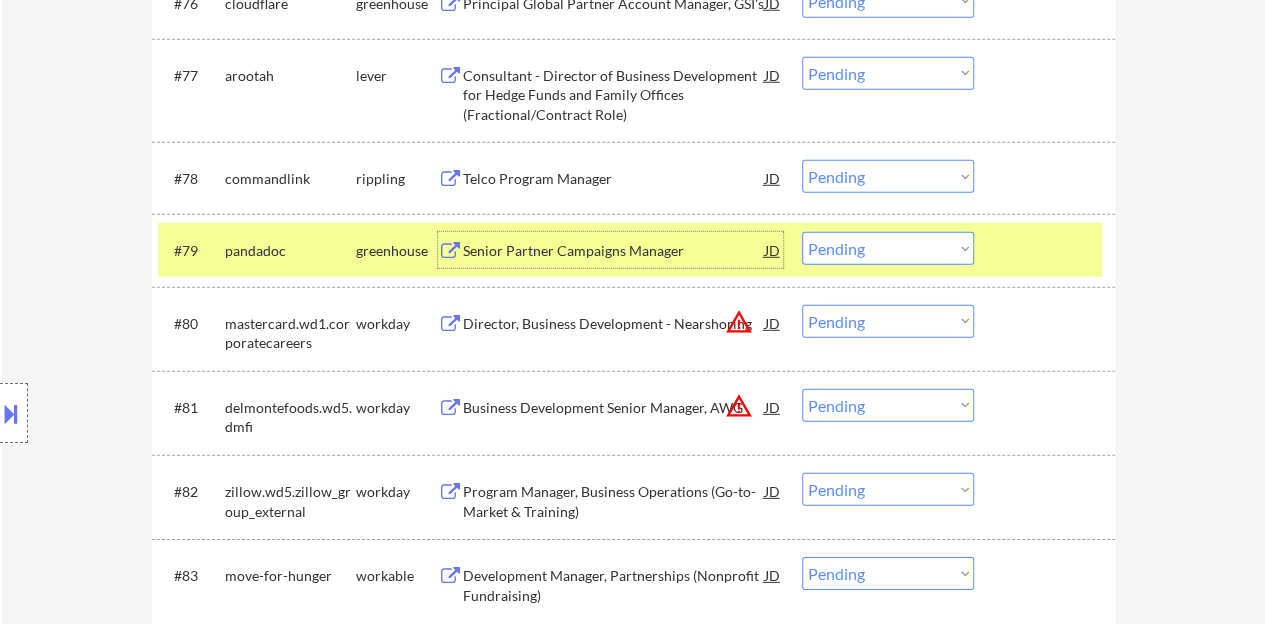 click on "#79 pandadoc greenhouse Senior Partner Campaigns Manager JD Choose an option... Pending Applied Excluded (Questions) Excluded (Expired) Excluded (Location) Excluded (Bad Match) Excluded (Blocklist) Excluded (Salary) Excluded (Other)" at bounding box center [630, 250] 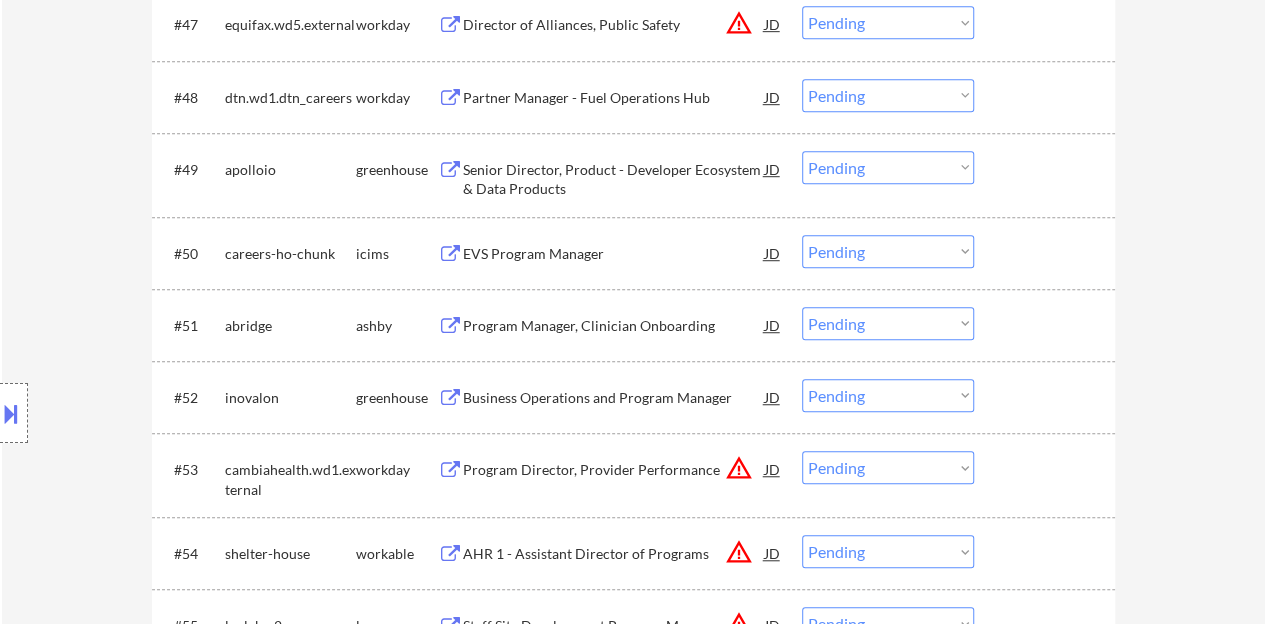 scroll, scrollTop: 4400, scrollLeft: 0, axis: vertical 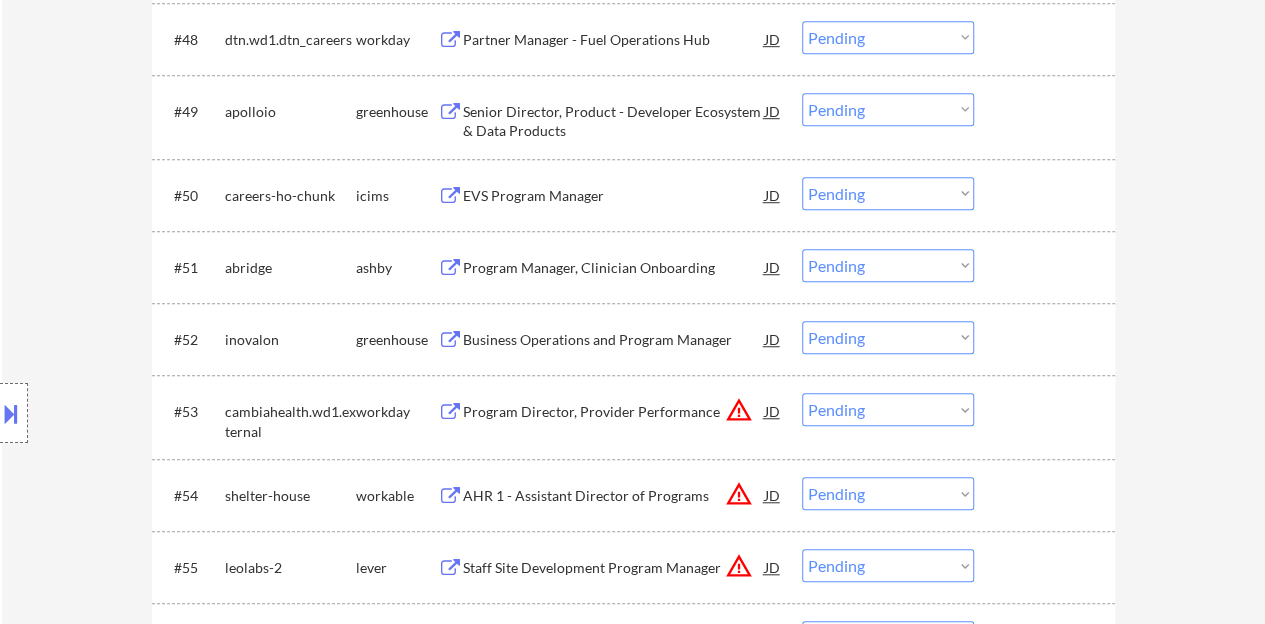 click on "Business Operations and Program Manager" at bounding box center [614, 339] 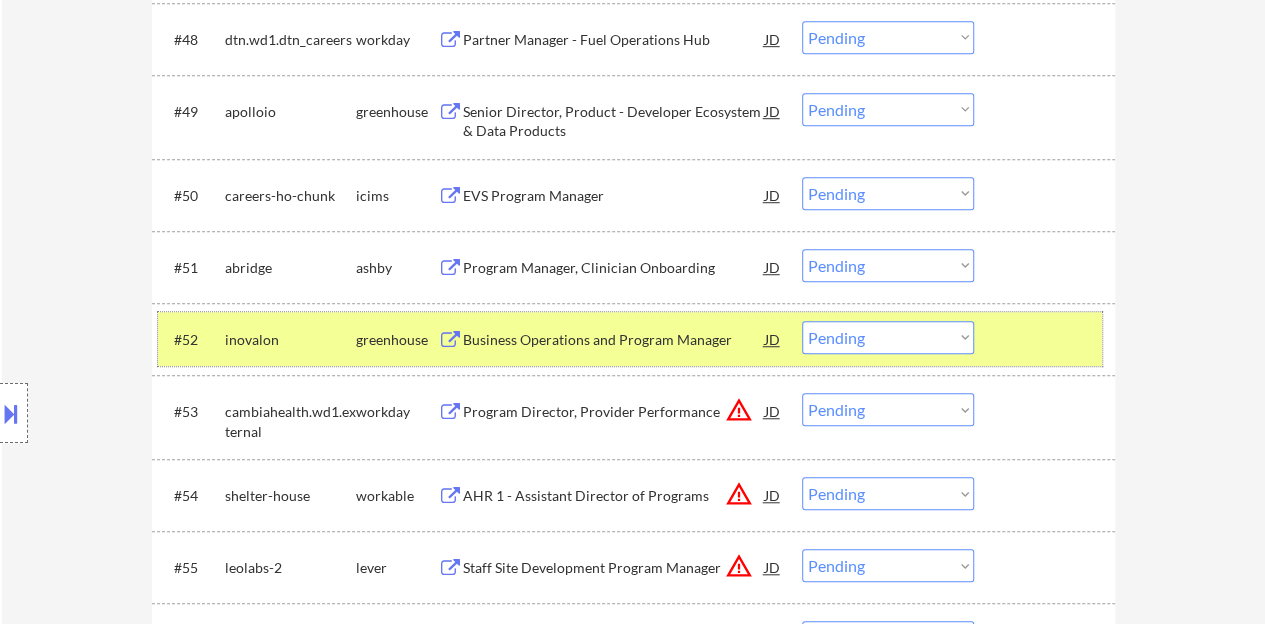 click on "#52 inovalon greenhouse Business Operations and Program Manager JD warning_amber Choose an option... Pending Applied Excluded (Questions) Excluded (Expired) Excluded (Location) Excluded (Bad Match) Excluded (Blocklist) Excluded (Salary) Excluded (Other)" at bounding box center [630, 339] 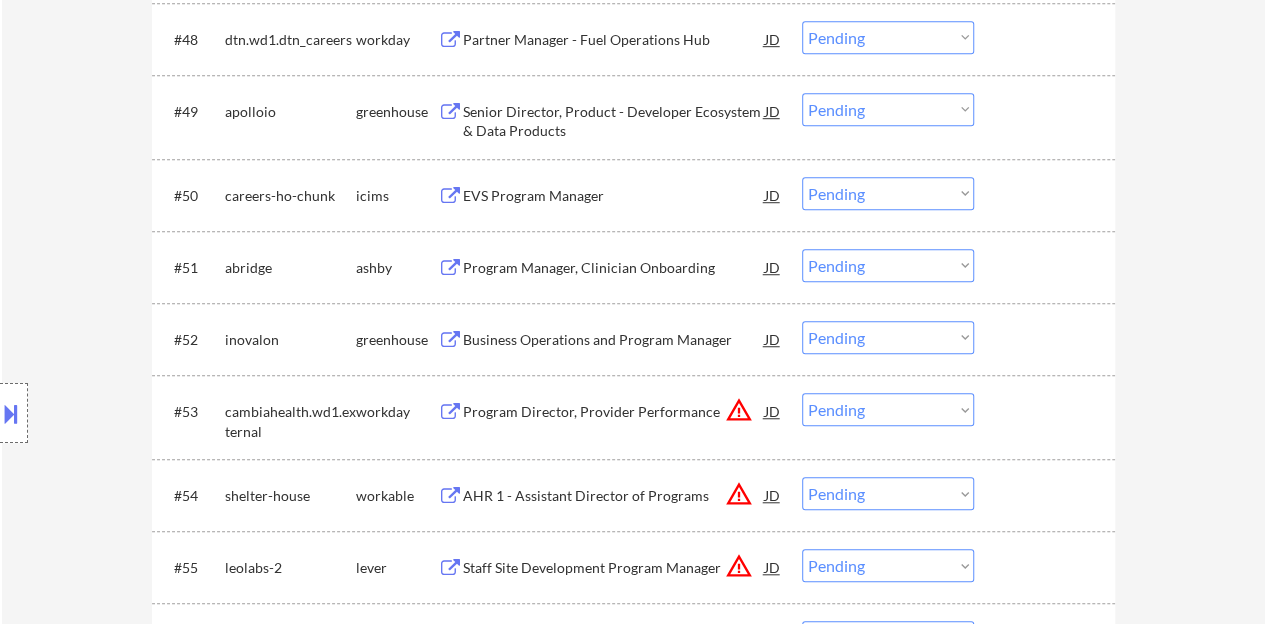 click on "Choose an option... Pending Applied Excluded (Questions) Excluded (Expired) Excluded (Location) Excluded (Bad Match) Excluded (Blocklist) Excluded (Salary) Excluded (Other)" at bounding box center (888, 337) 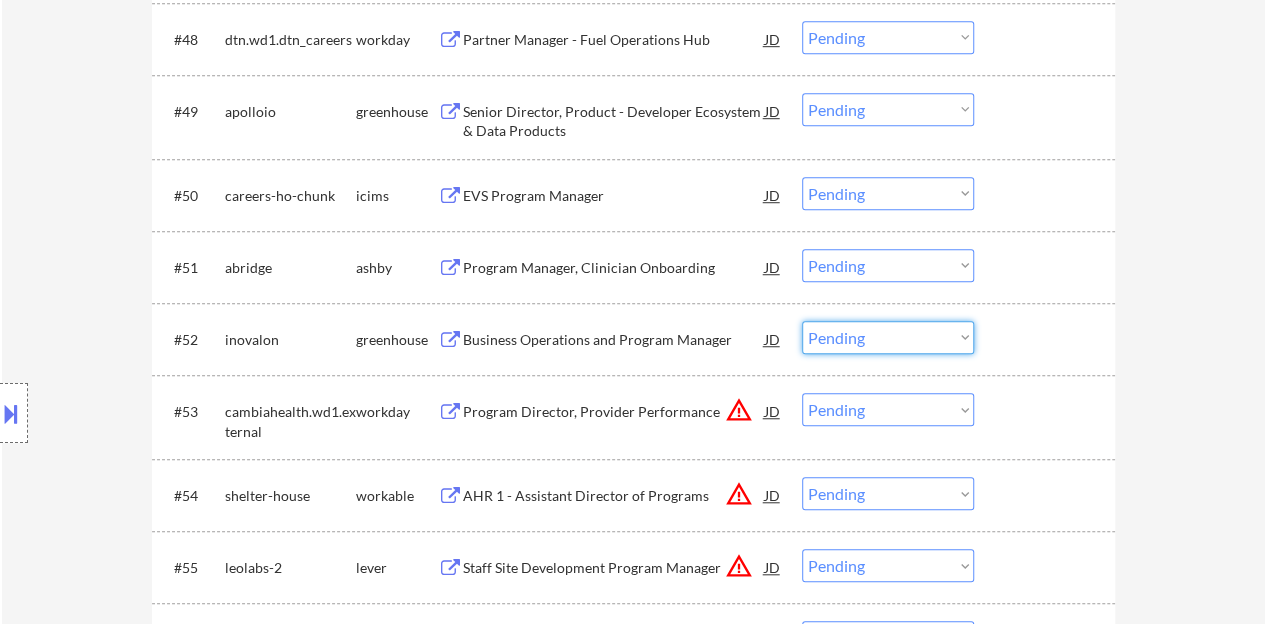 select on ""excluded__salary_"" 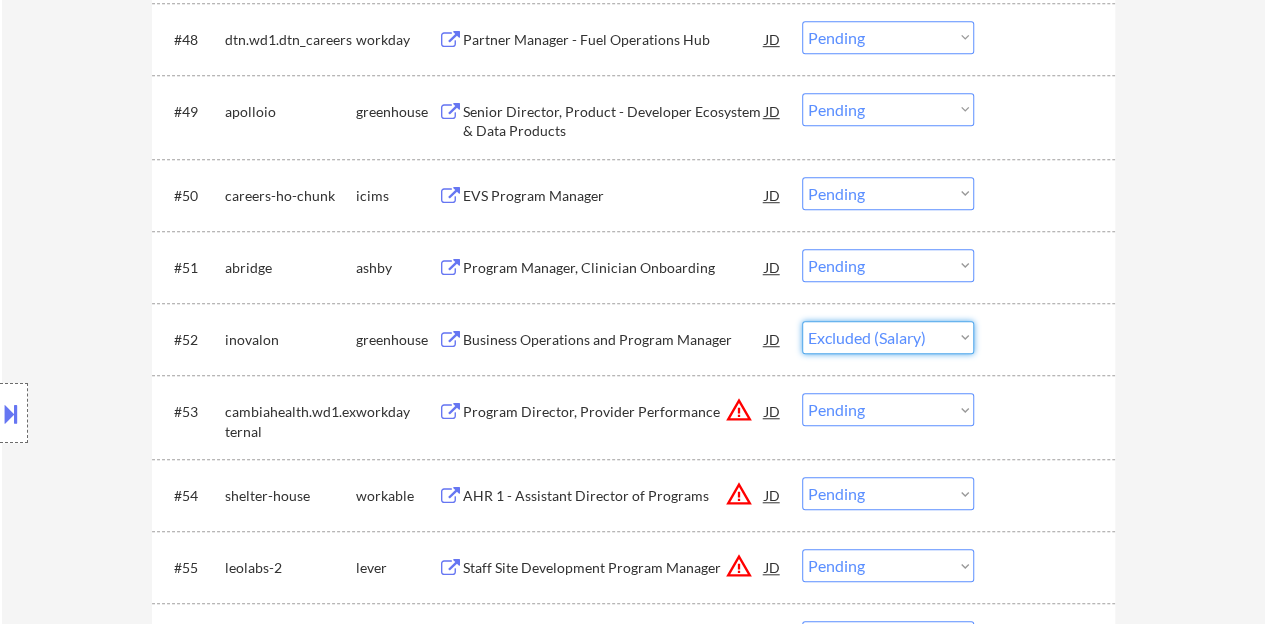 click on "Choose an option... Pending Applied Excluded (Questions) Excluded (Expired) Excluded (Location) Excluded (Bad Match) Excluded (Blocklist) Excluded (Salary) Excluded (Other)" at bounding box center [888, 337] 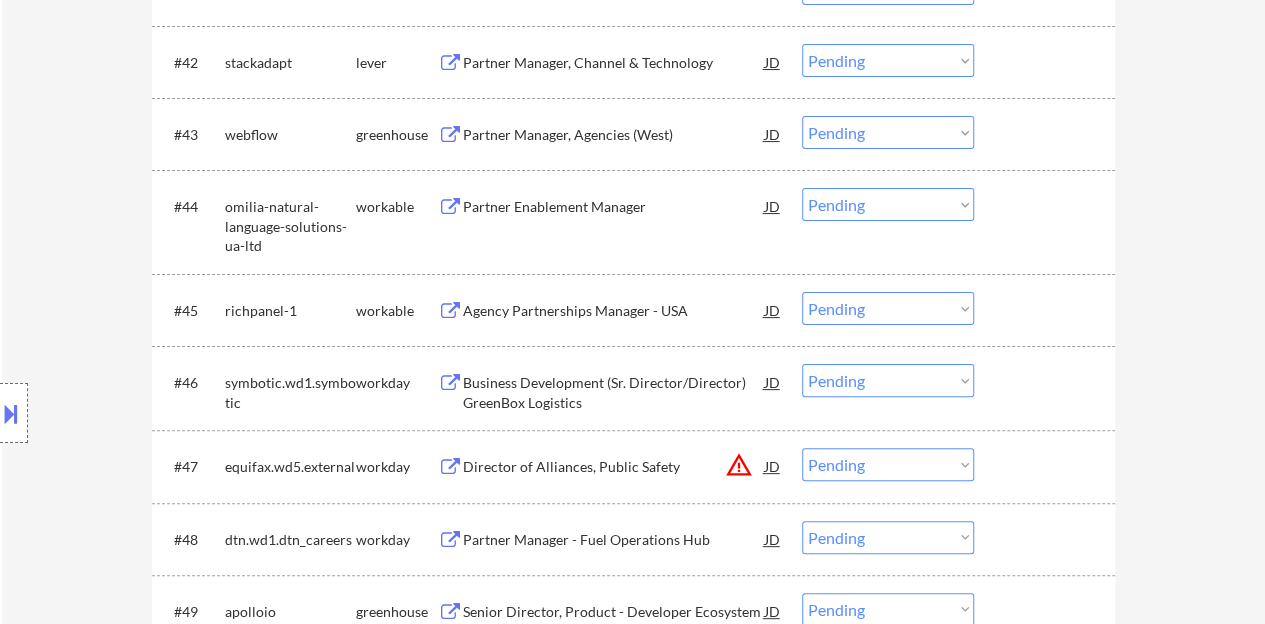 scroll, scrollTop: 3800, scrollLeft: 0, axis: vertical 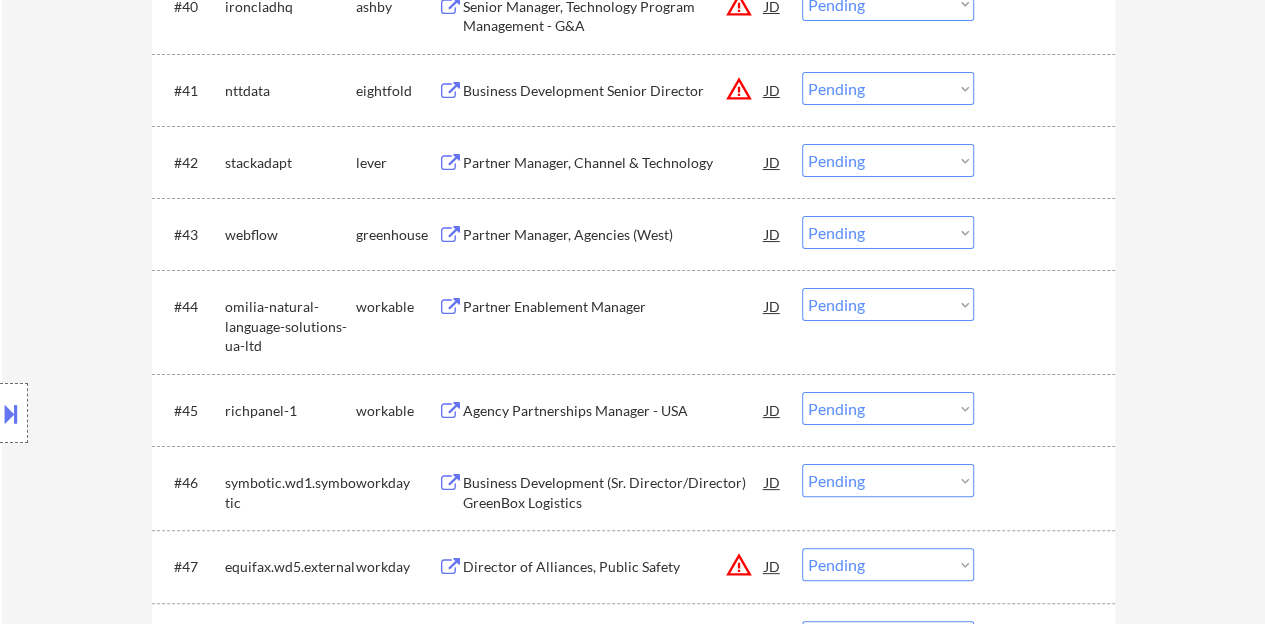click on "Partner Enablement Manager" at bounding box center [614, 307] 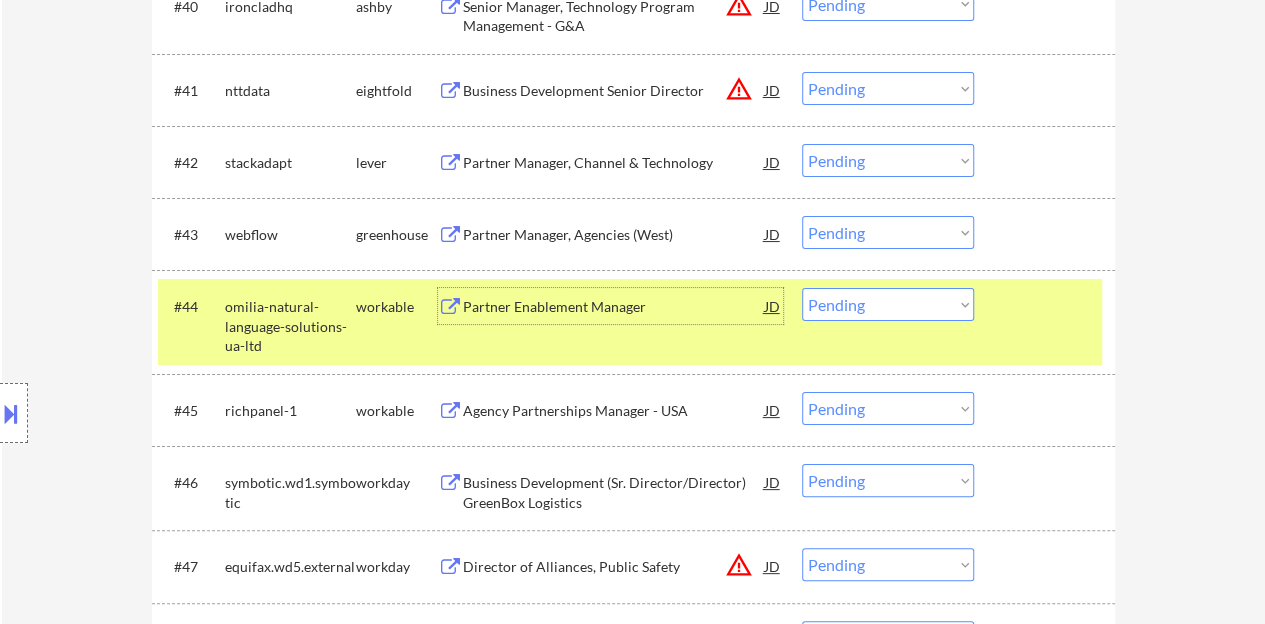 click on "Choose an option... Pending Applied Excluded (Questions) Excluded (Expired) Excluded (Location) Excluded (Bad Match) Excluded (Blocklist) Excluded (Salary) Excluded (Other)" at bounding box center (888, 304) 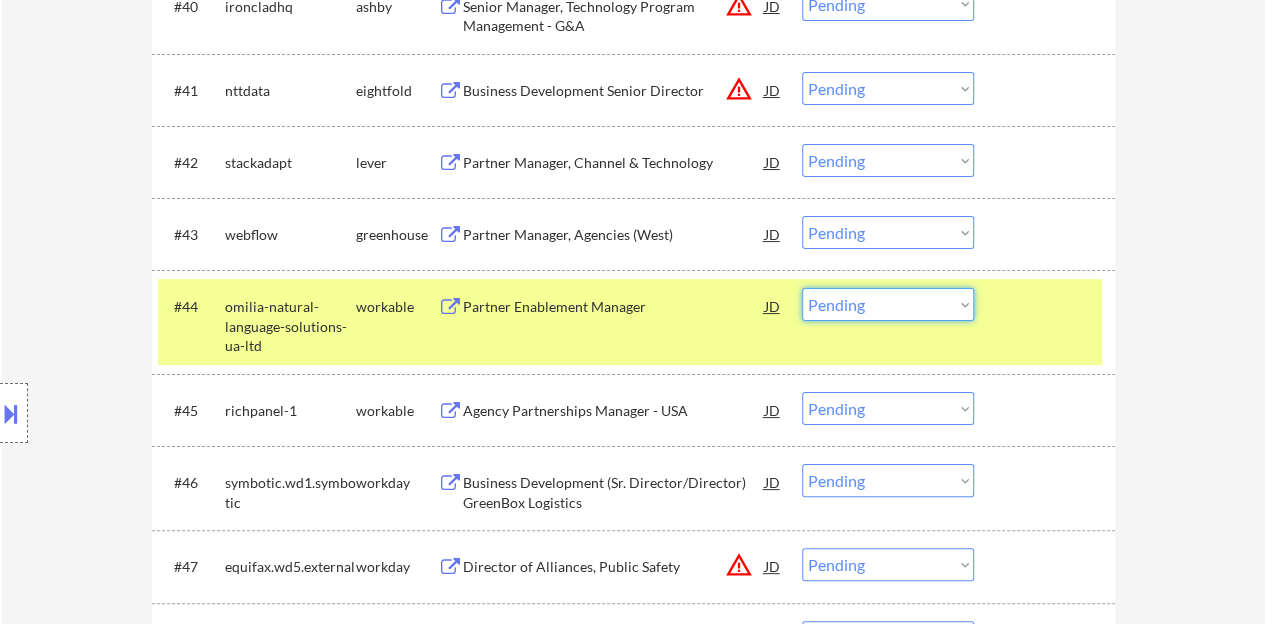 select on ""excluded"" 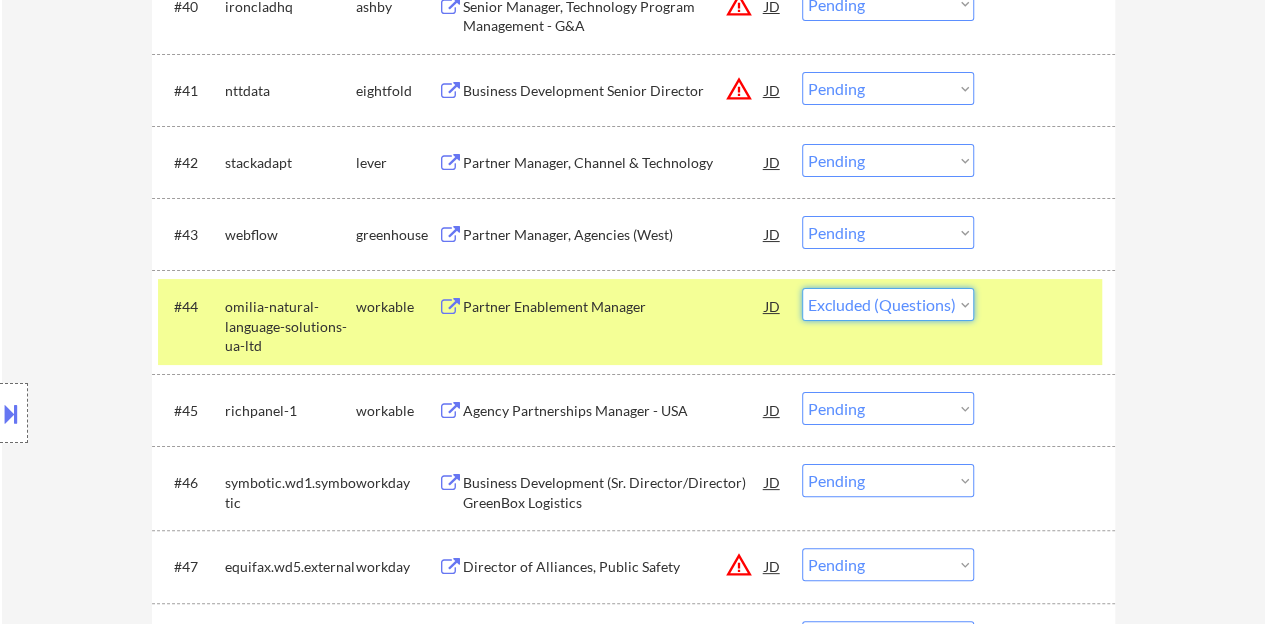 click on "Choose an option... Pending Applied Excluded (Questions) Excluded (Expired) Excluded (Location) Excluded (Bad Match) Excluded (Blocklist) Excluded (Salary) Excluded (Other)" at bounding box center (888, 304) 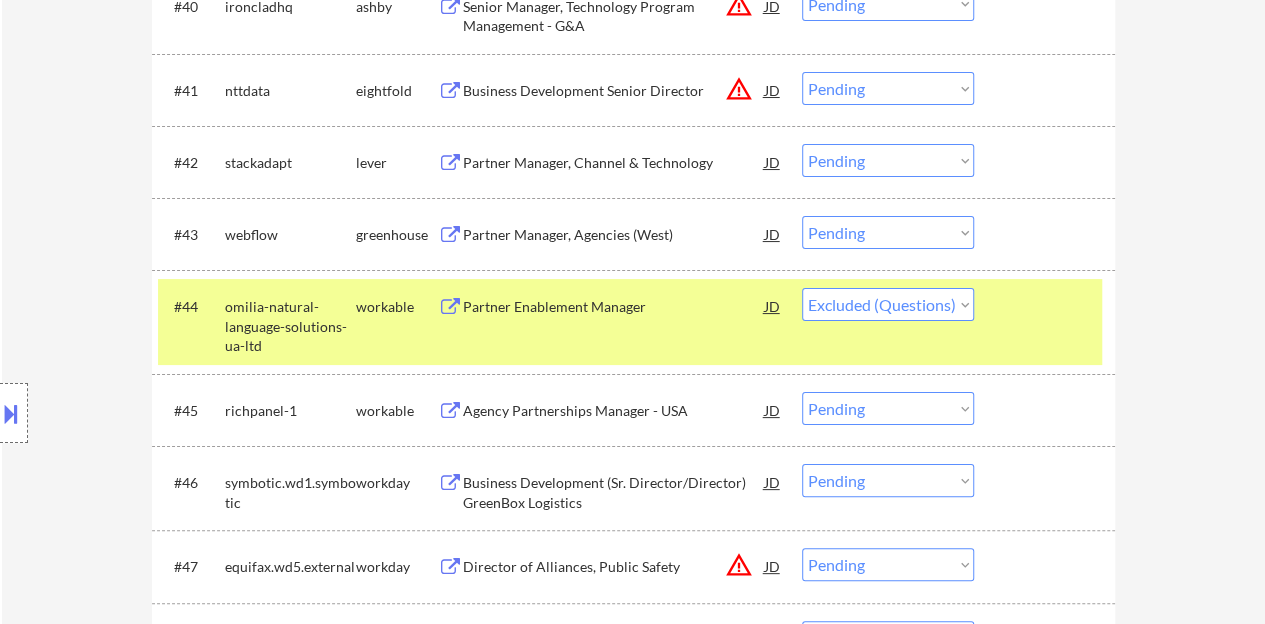 click at bounding box center (191, 306) 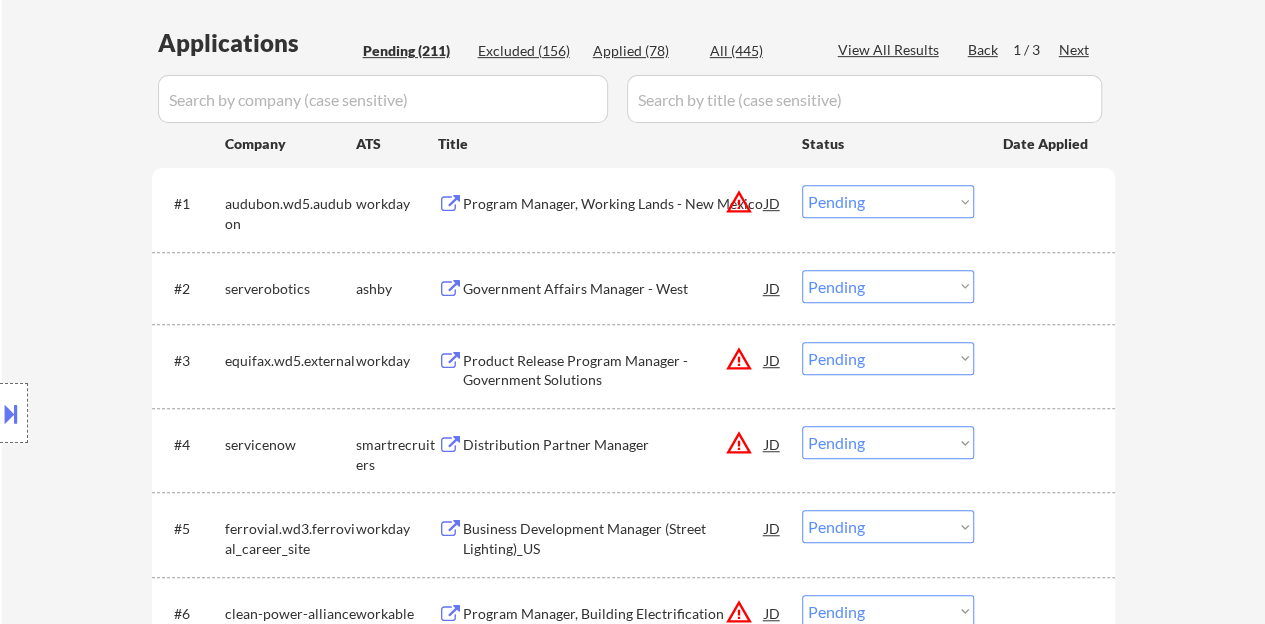 scroll, scrollTop: 400, scrollLeft: 0, axis: vertical 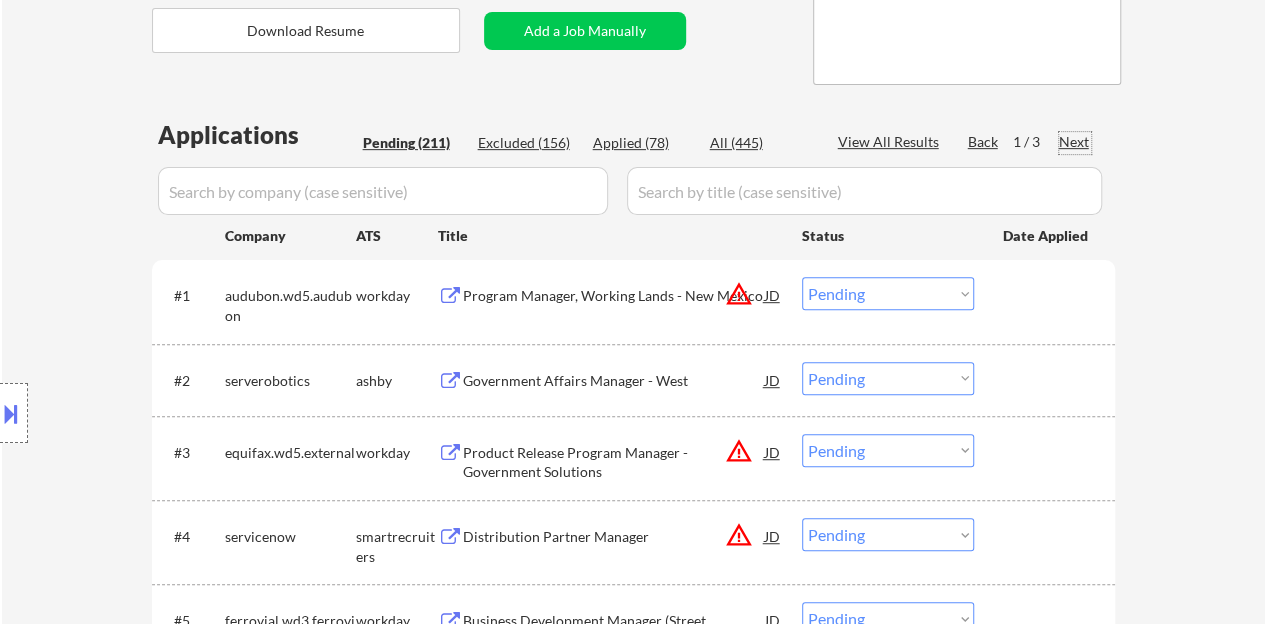 click on "Next" at bounding box center (1075, 142) 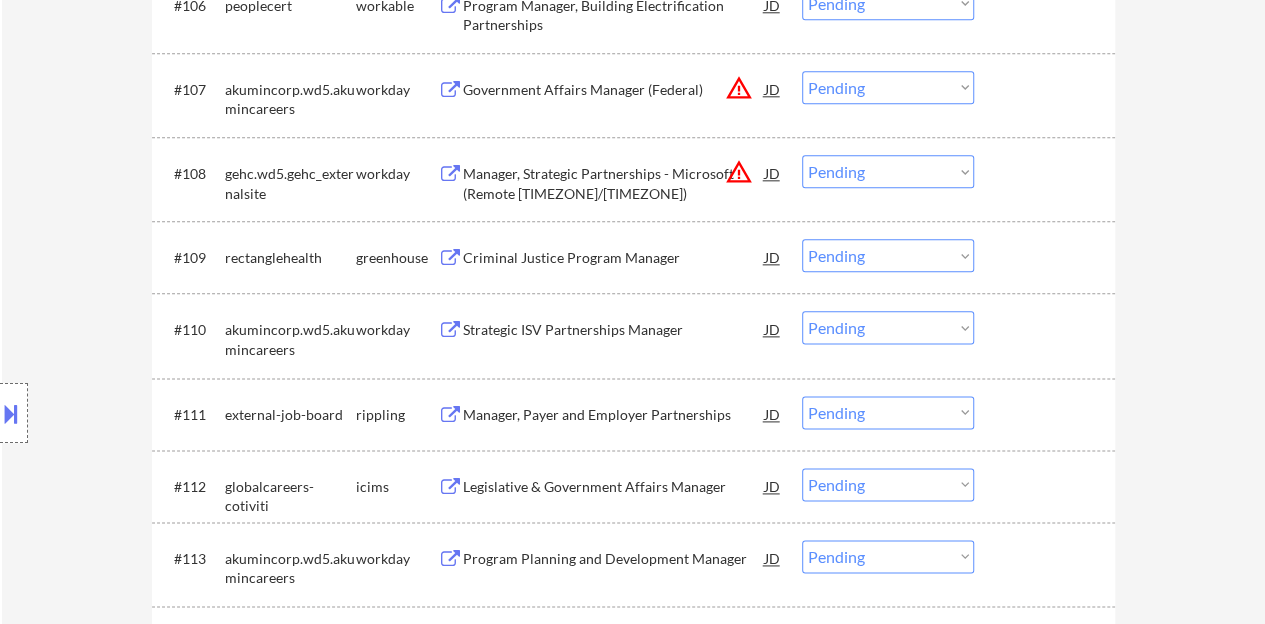 scroll, scrollTop: 1200, scrollLeft: 0, axis: vertical 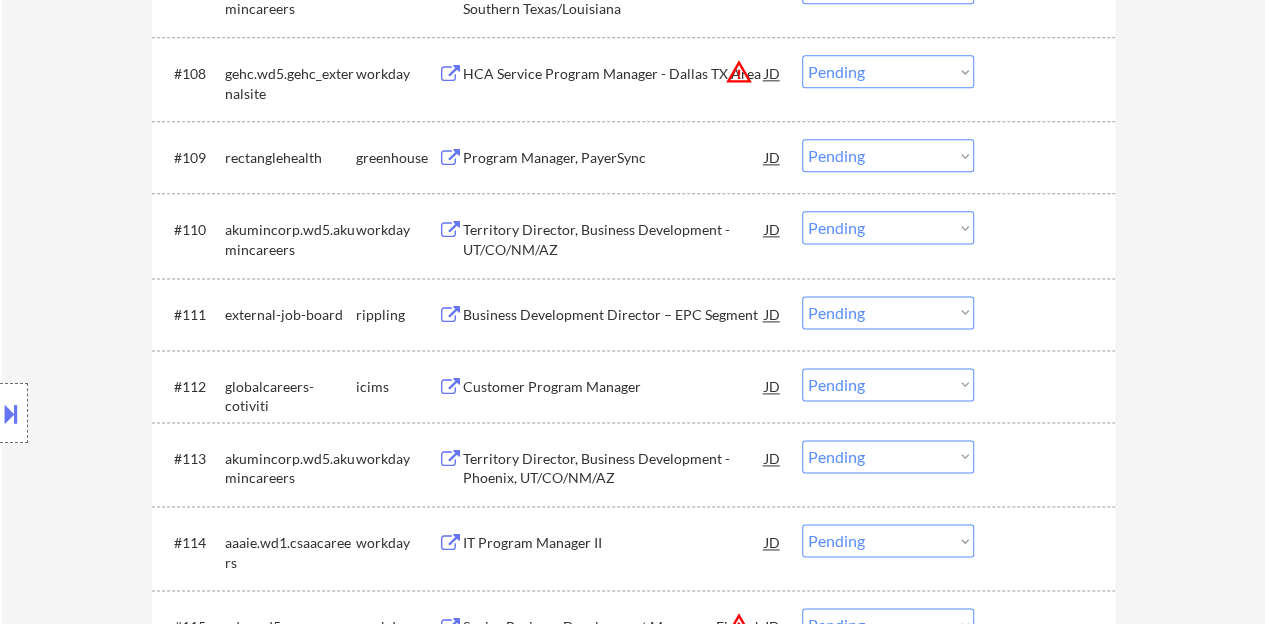 click on "#111 external-job-board rippling Business Development Director – EPC Segment JD warning_amber Choose an option... Pending Applied Excluded (Questions) Excluded (Expired) Excluded (Location) Excluded (Bad Match) Excluded (Blocklist) Excluded (Salary) Excluded (Other)" at bounding box center (630, 314) 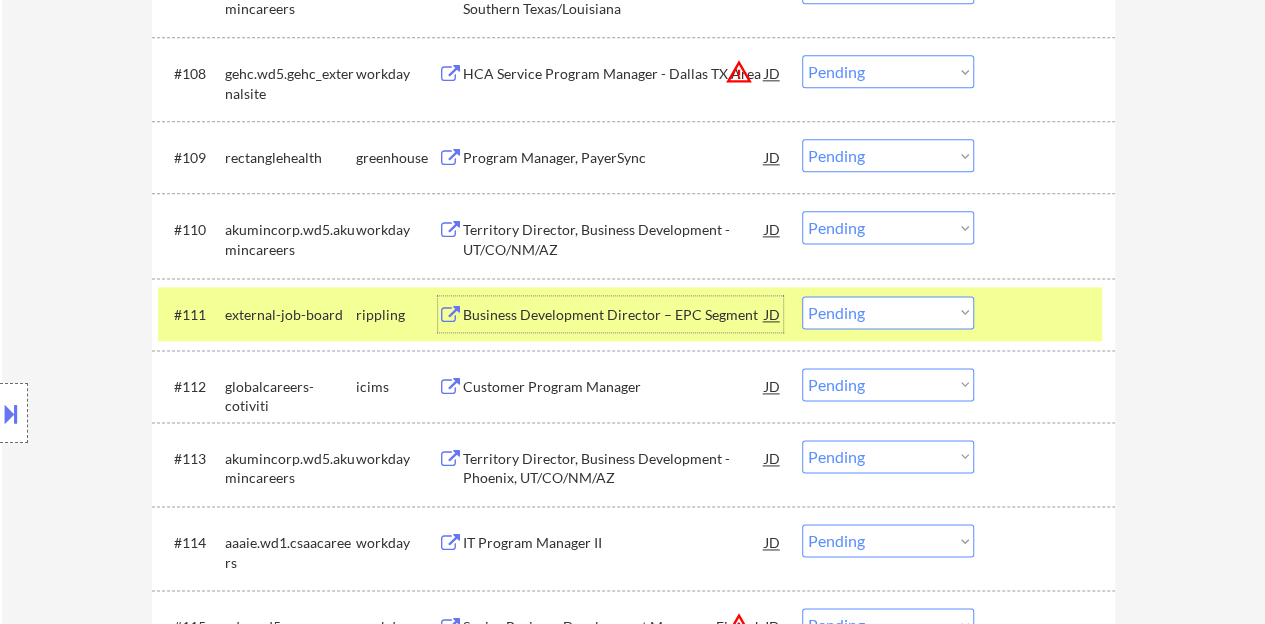 click on "Business Development Director – EPC Segment" at bounding box center [614, 315] 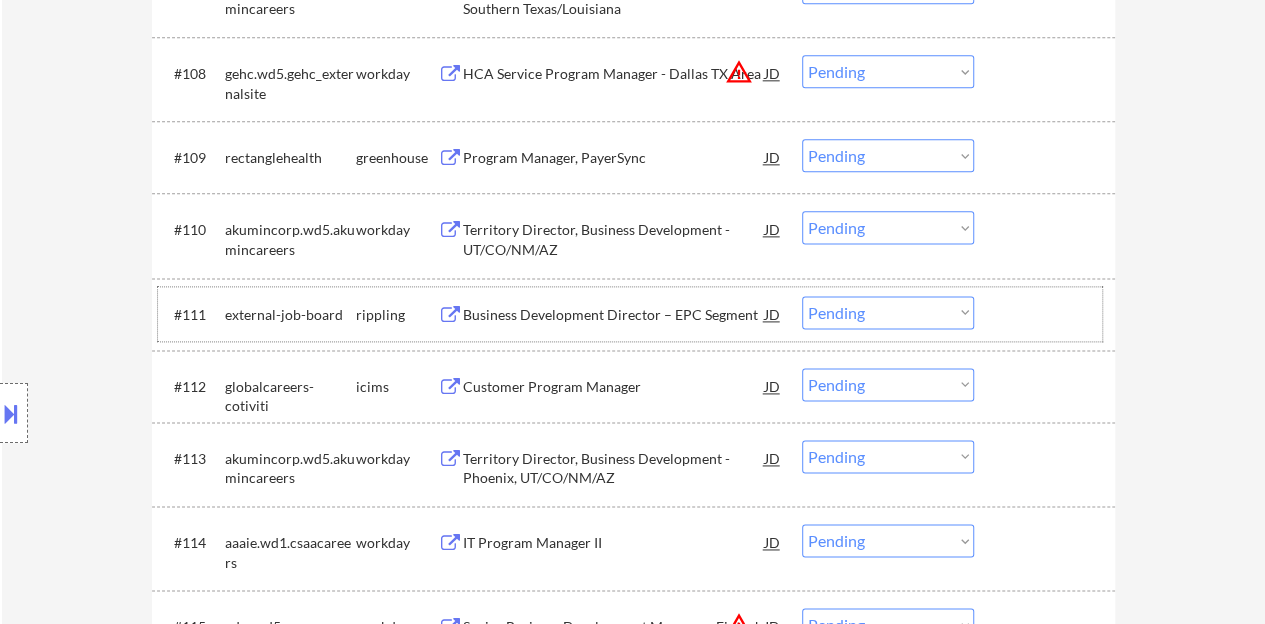 click at bounding box center (191, 314) 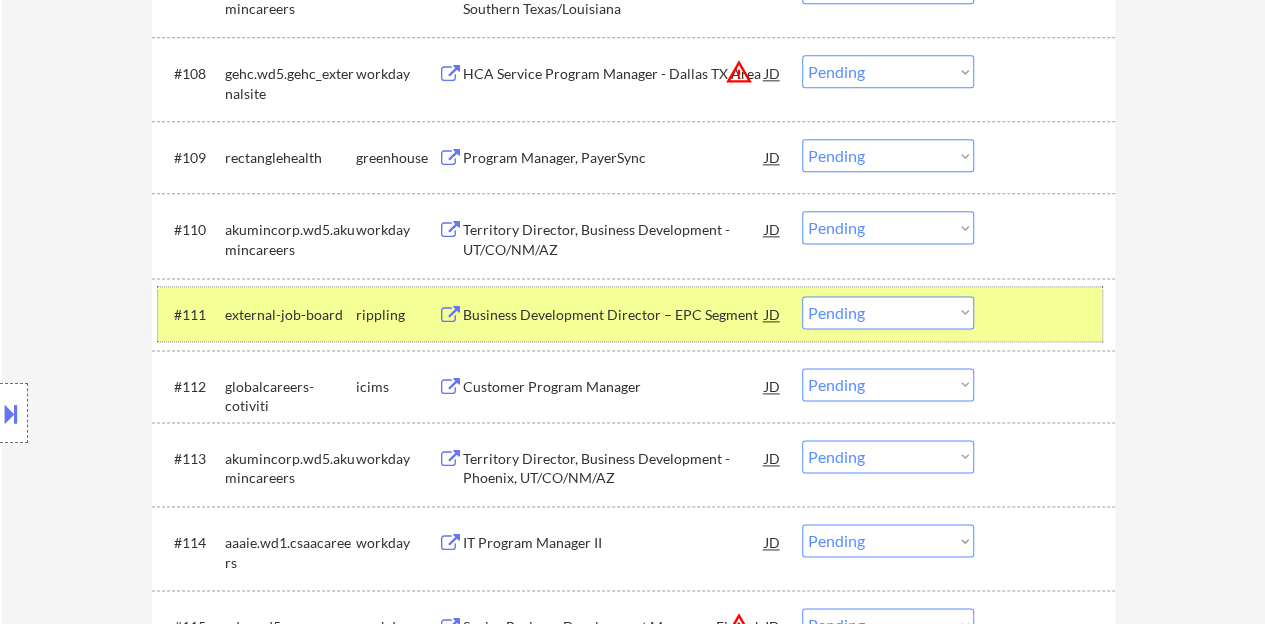 click on "Choose an option... Pending Applied Excluded (Questions) Excluded (Expired) Excluded (Location) Excluded (Bad Match) Excluded (Blocklist) Excluded (Salary) Excluded (Other)" at bounding box center [888, 312] 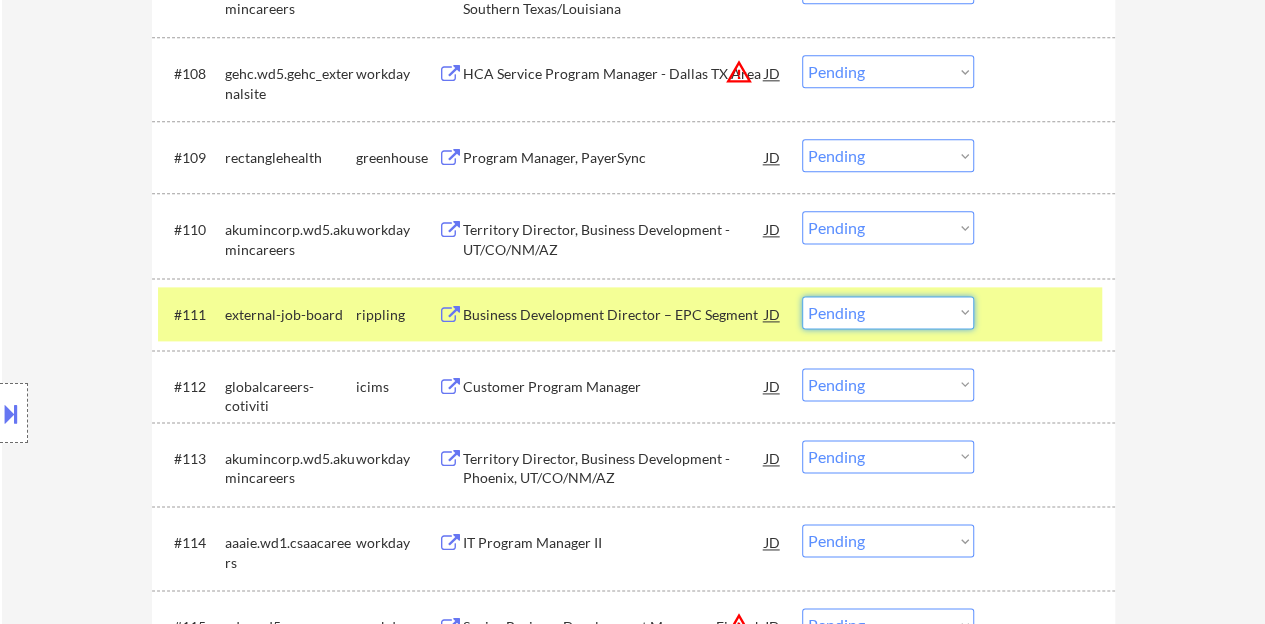 select on ""excluded__bad_match_"" 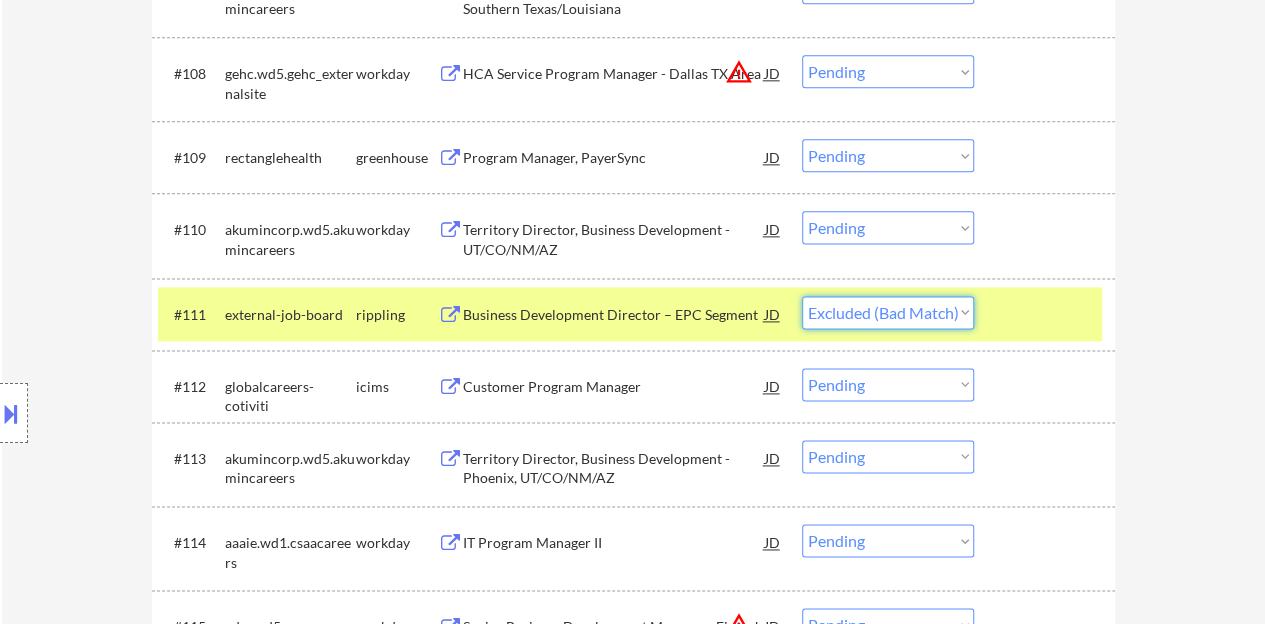 click on "Choose an option... Pending Applied Excluded (Questions) Excluded (Expired) Excluded (Location) Excluded (Bad Match) Excluded (Blocklist) Excluded (Salary) Excluded (Other)" at bounding box center (888, 312) 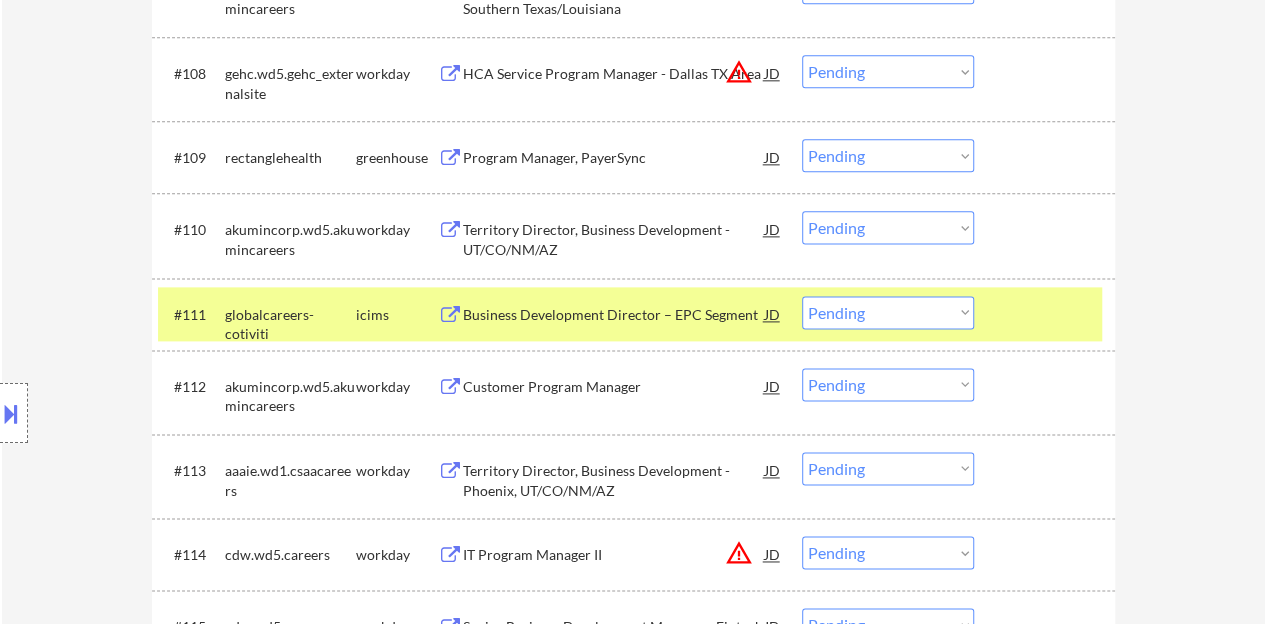 click on "#111 globalcareers-cotiviti icims Business Development Director – EPC Segment JD warning_amber Choose an option... Pending Applied Excluded (Questions) Excluded (Expired) Excluded (Location) Excluded (Bad Match) Excluded (Blocklist) Excluded (Salary) Excluded (Other)" at bounding box center (630, 314) 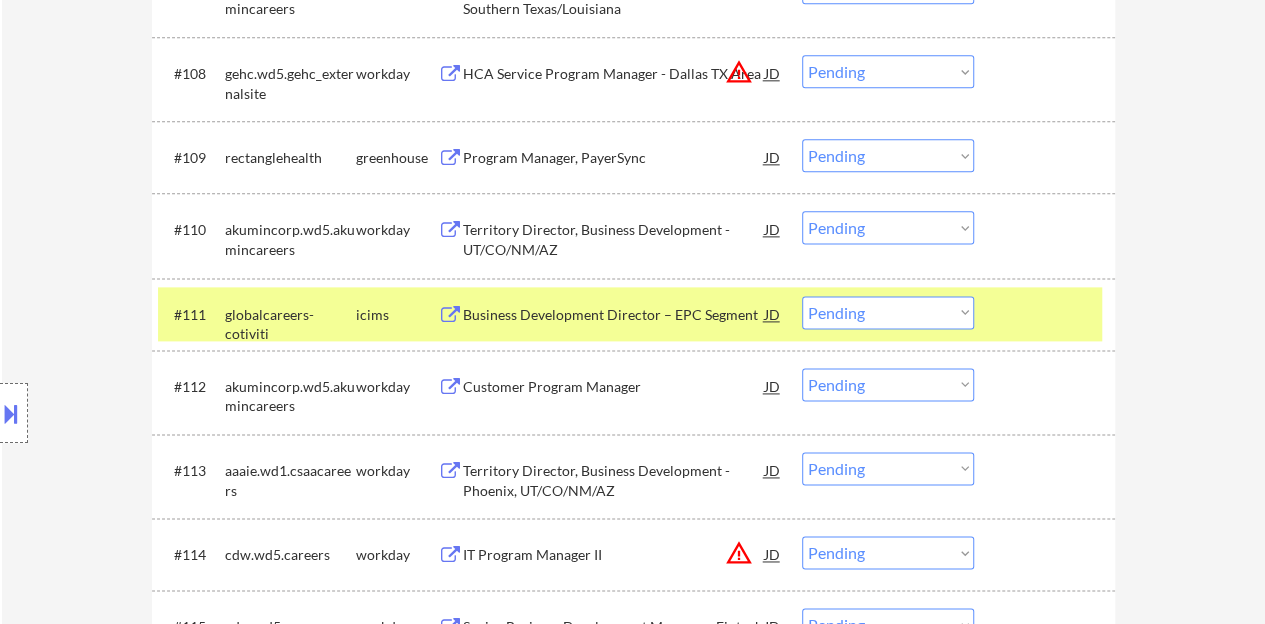 click at bounding box center [191, 314] 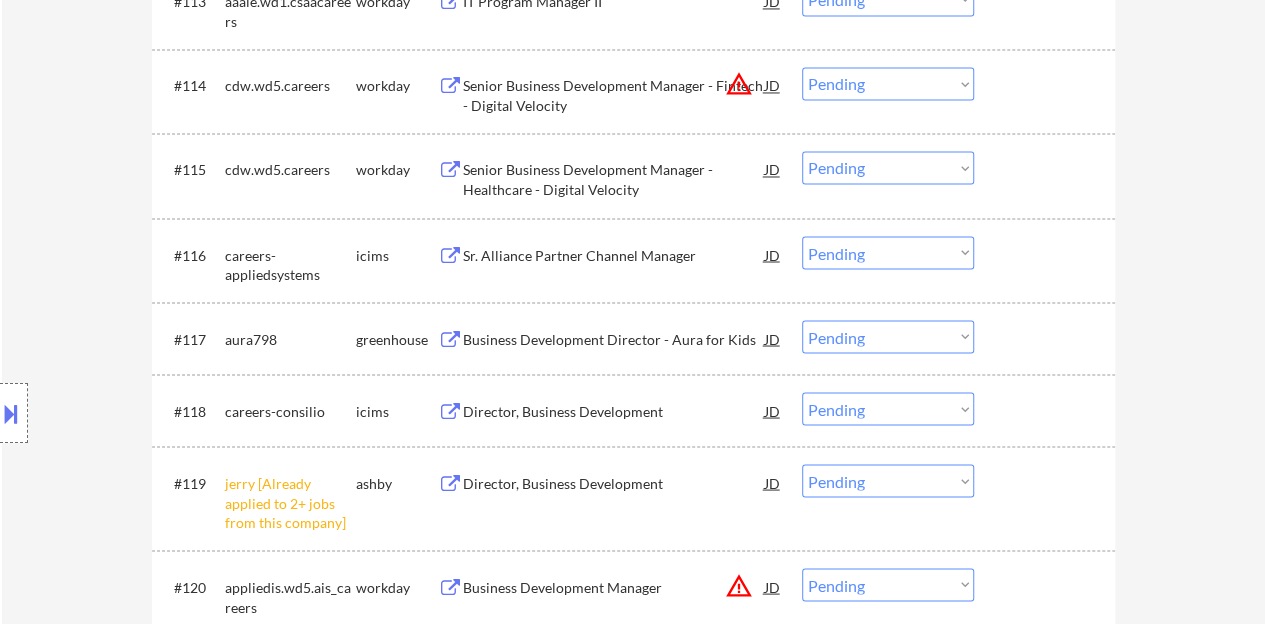 scroll, scrollTop: 1800, scrollLeft: 0, axis: vertical 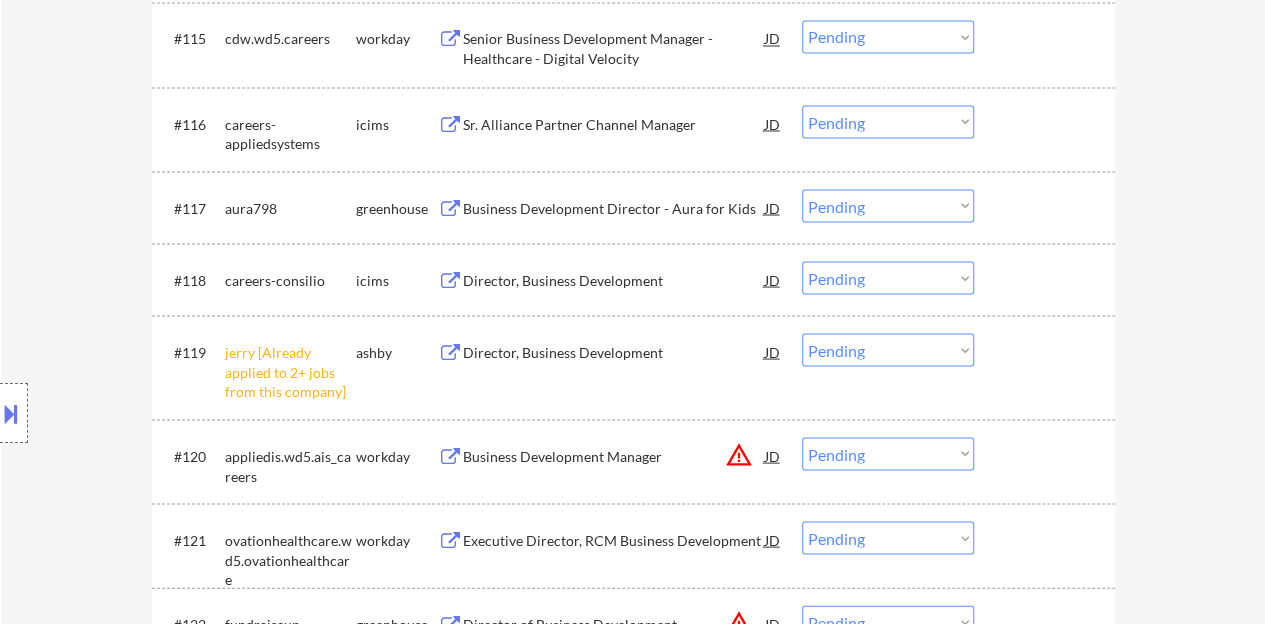 click on "Choose an option... Pending Applied Excluded (Questions) Excluded (Expired) Excluded (Location) Excluded (Bad Match) Excluded (Blocklist) Excluded (Salary) Excluded (Other)" at bounding box center [888, 349] 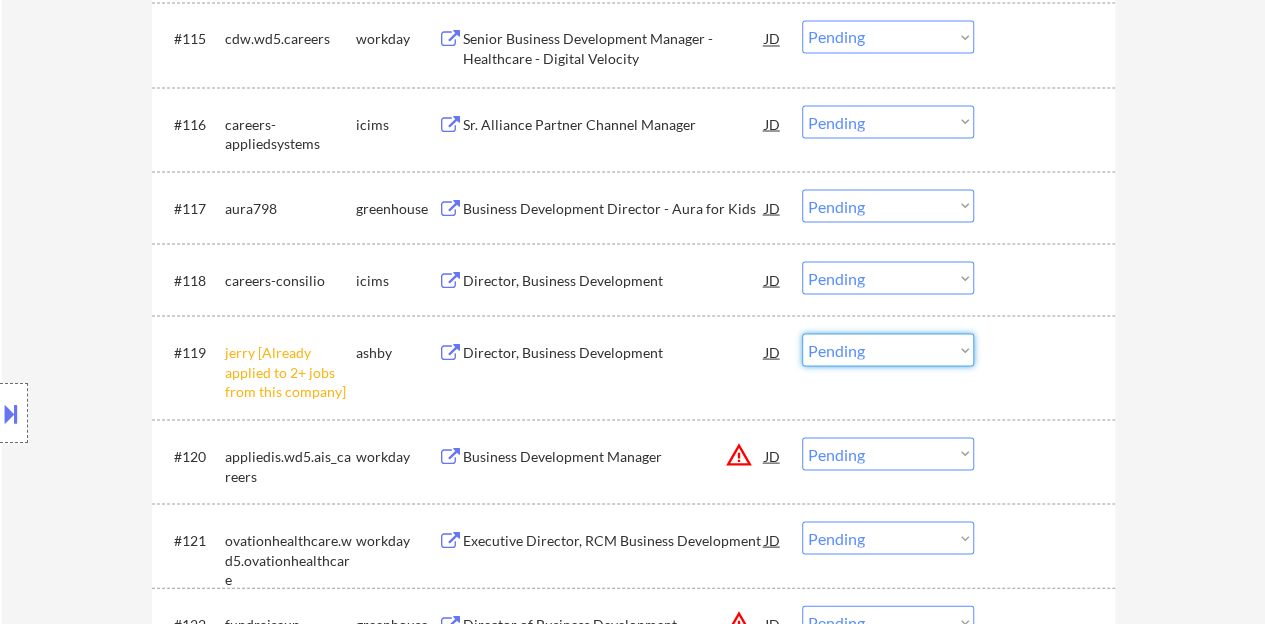 select on ""excluded__other_"" 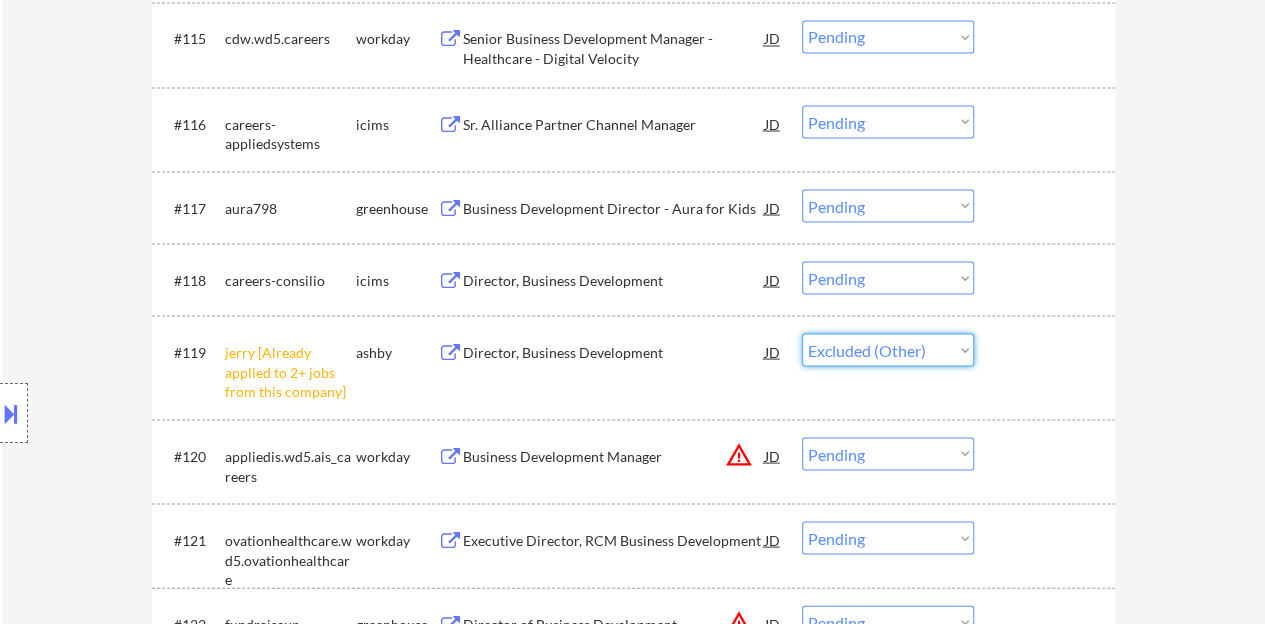 click on "Choose an option... Pending Applied Excluded (Questions) Excluded (Expired) Excluded (Location) Excluded (Bad Match) Excluded (Blocklist) Excluded (Salary) Excluded (Other)" at bounding box center [888, 349] 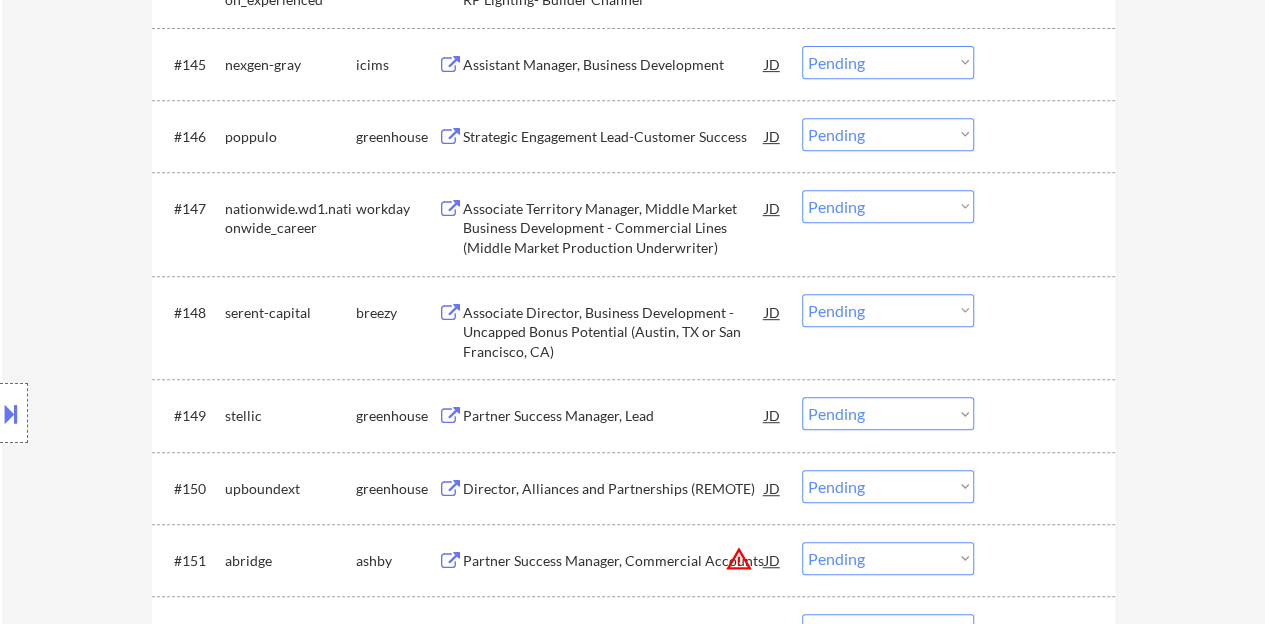 scroll, scrollTop: 4300, scrollLeft: 0, axis: vertical 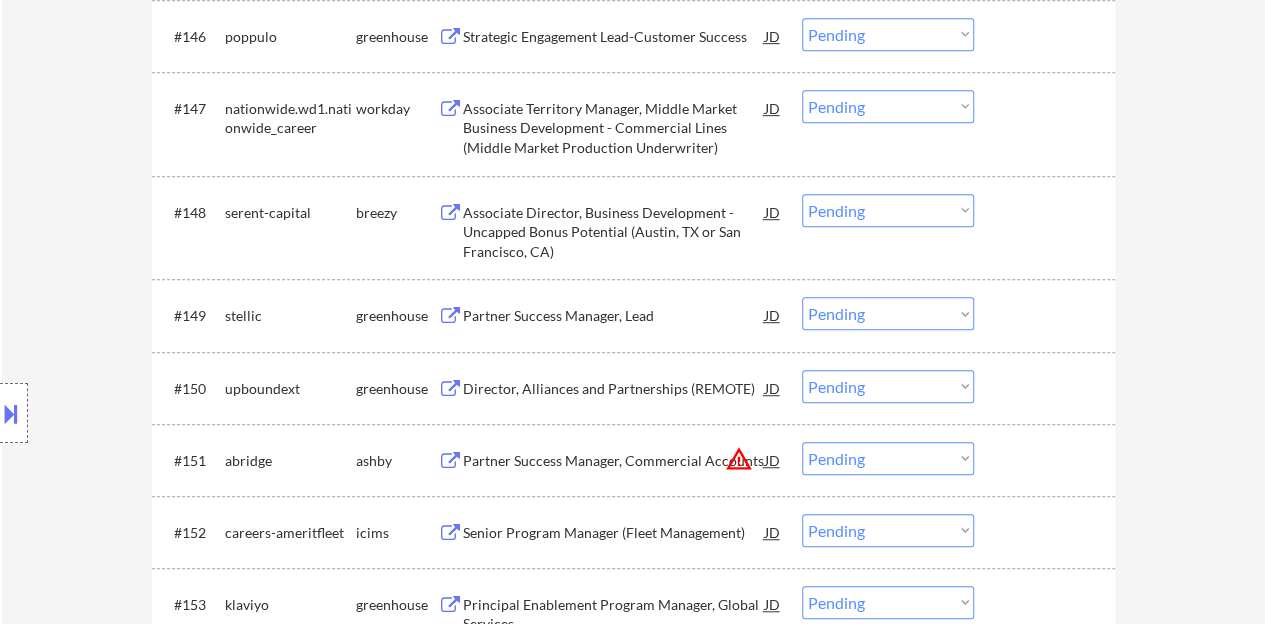 click on "Partner Success Manager, Lead" at bounding box center [614, 316] 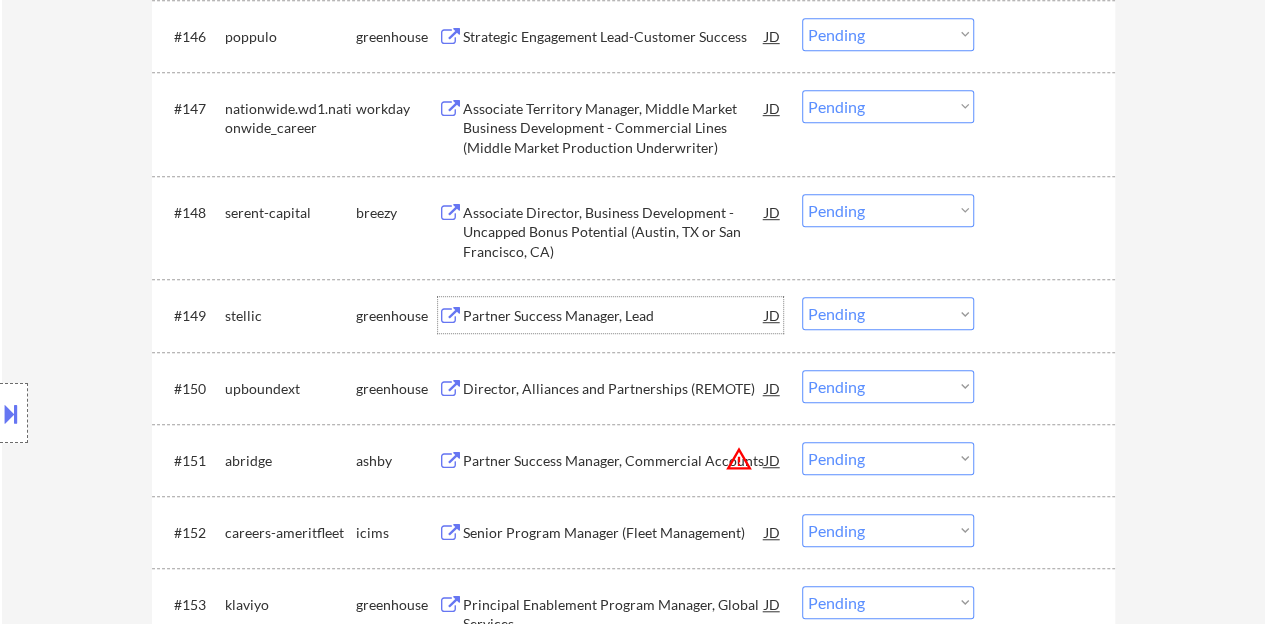 click at bounding box center (191, 315) 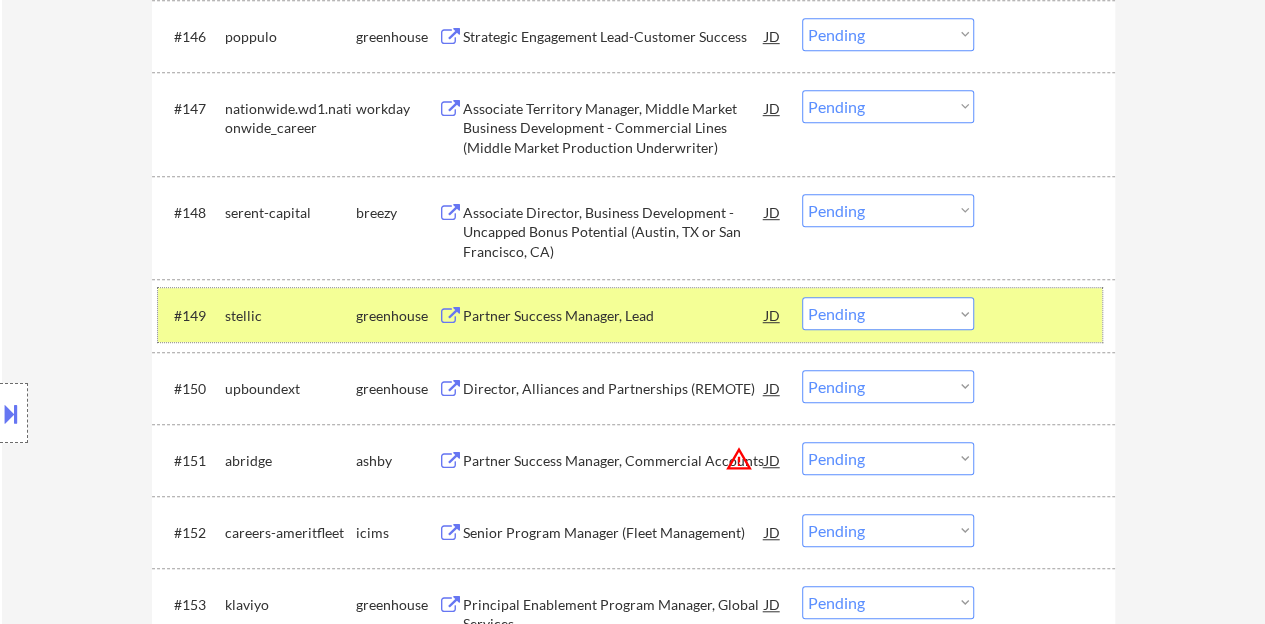 click on "Choose an option... Pending Applied Excluded (Questions) Excluded (Expired) Excluded (Location) Excluded (Bad Match) Excluded (Blocklist) Excluded (Salary) Excluded (Other)" at bounding box center [888, 313] 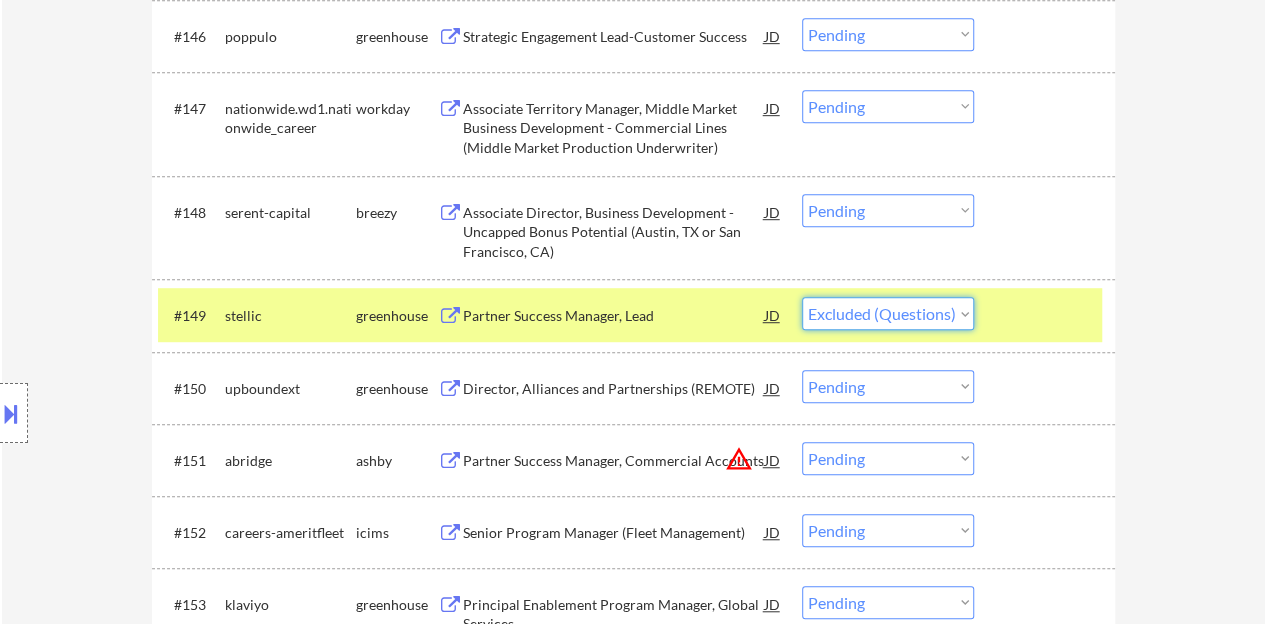 click on "Choose an option... Pending Applied Excluded (Questions) Excluded (Expired) Excluded (Location) Excluded (Bad Match) Excluded (Blocklist) Excluded (Salary) Excluded (Other)" at bounding box center (888, 313) 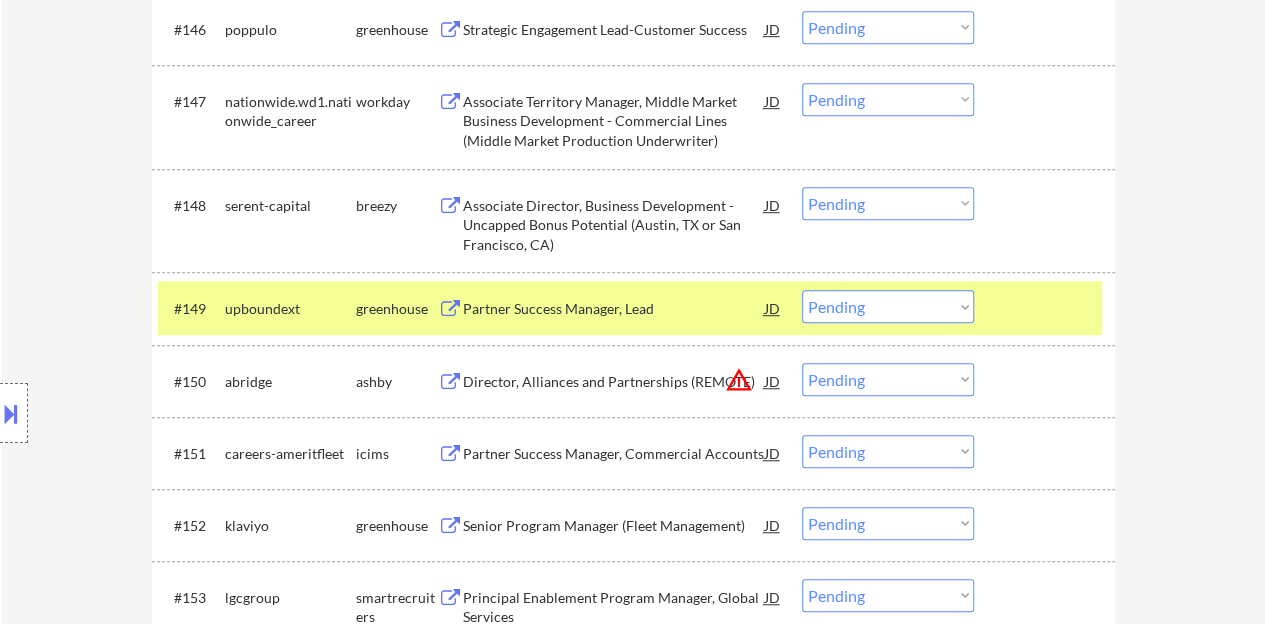 scroll, scrollTop: 4400, scrollLeft: 0, axis: vertical 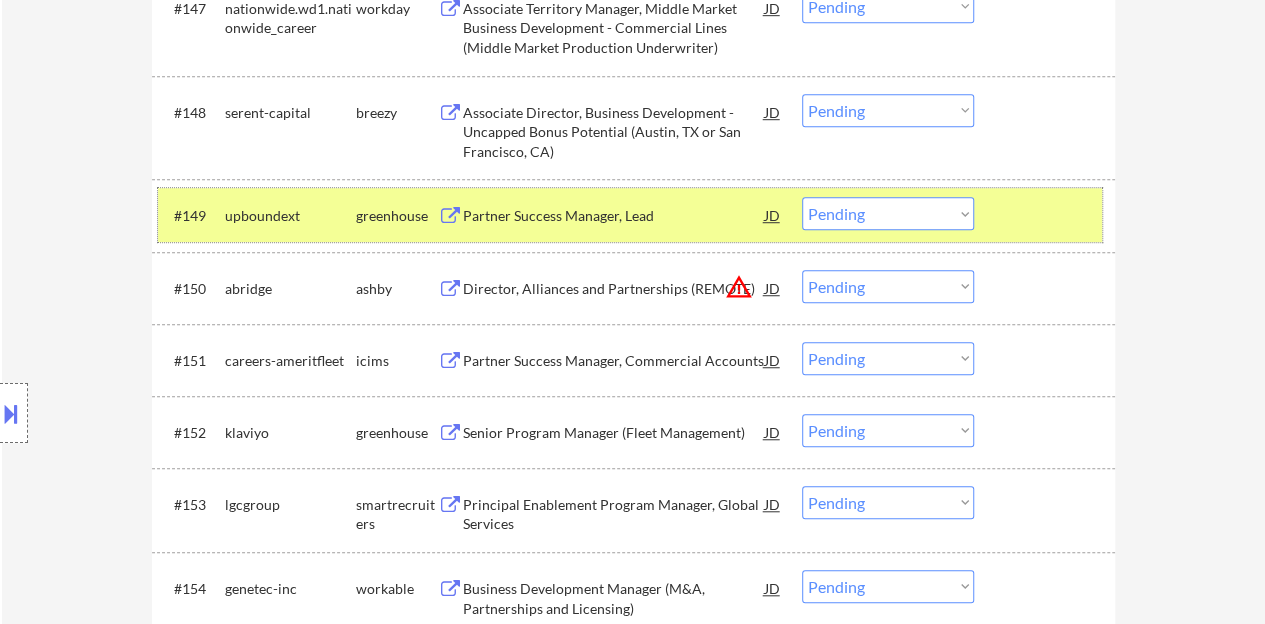 click at bounding box center [191, 215] 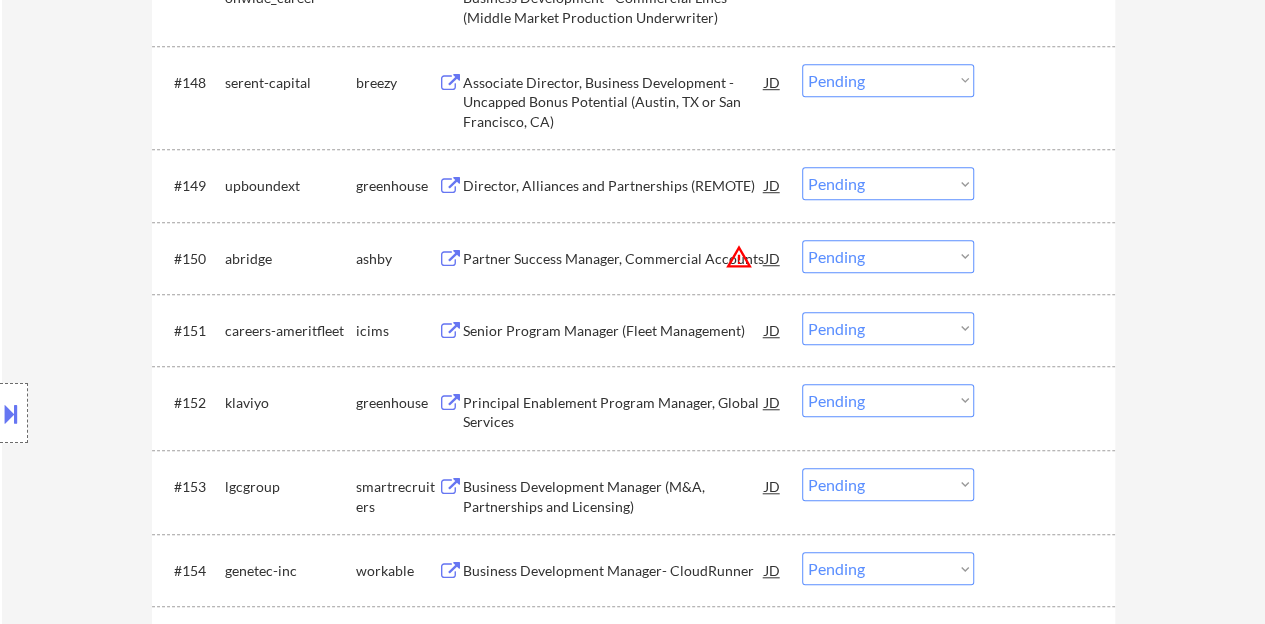 scroll, scrollTop: 4400, scrollLeft: 0, axis: vertical 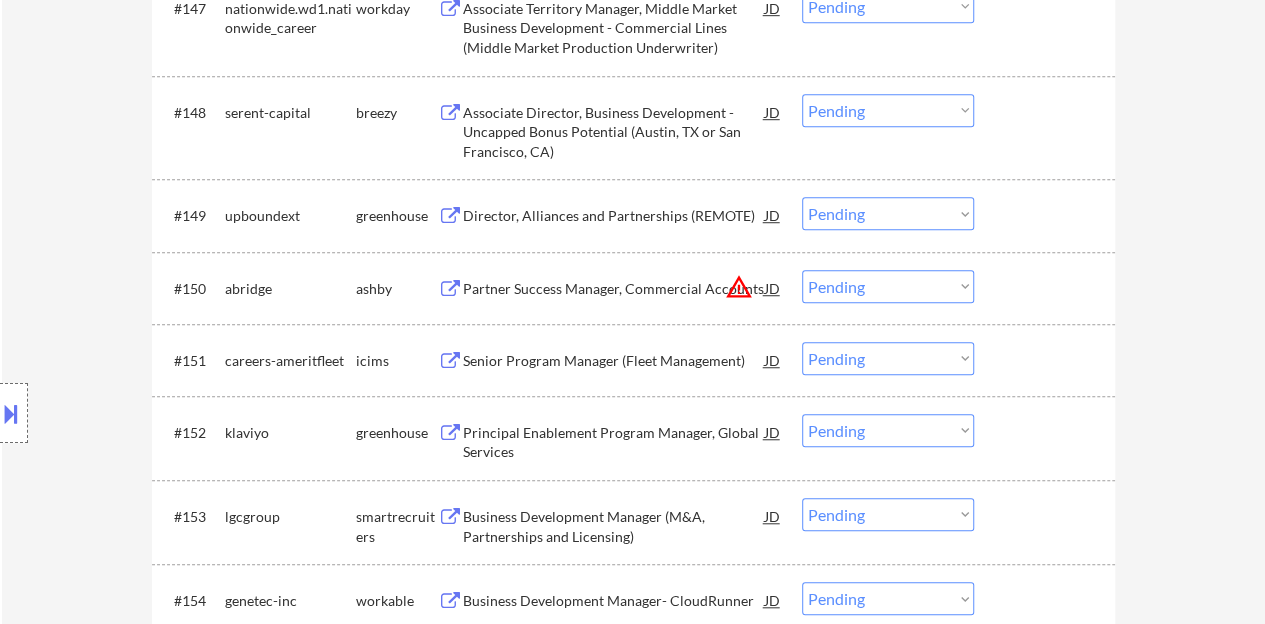 click on "Director, Alliances and Partnerships (REMOTE)" at bounding box center [614, 216] 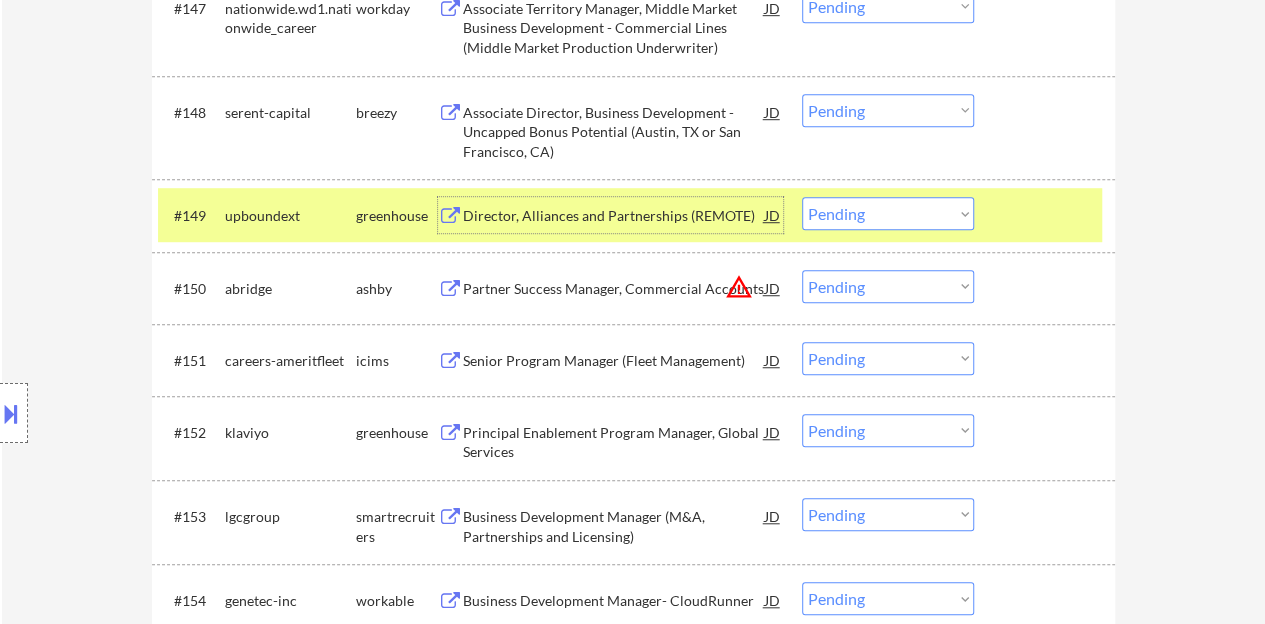 click on "Choose an option... Pending Applied Excluded (Questions) Excluded (Expired) Excluded (Location) Excluded (Bad Match) Excluded (Blocklist) Excluded (Salary) Excluded (Other)" at bounding box center (888, 213) 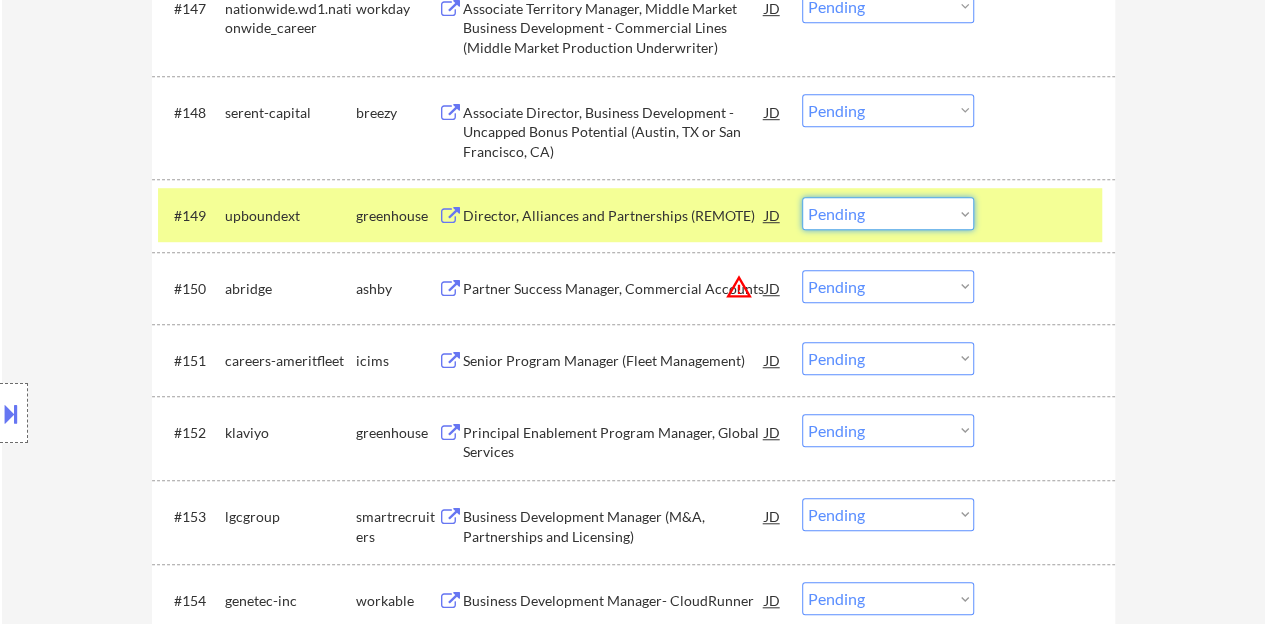 select on ""excluded__expired_"" 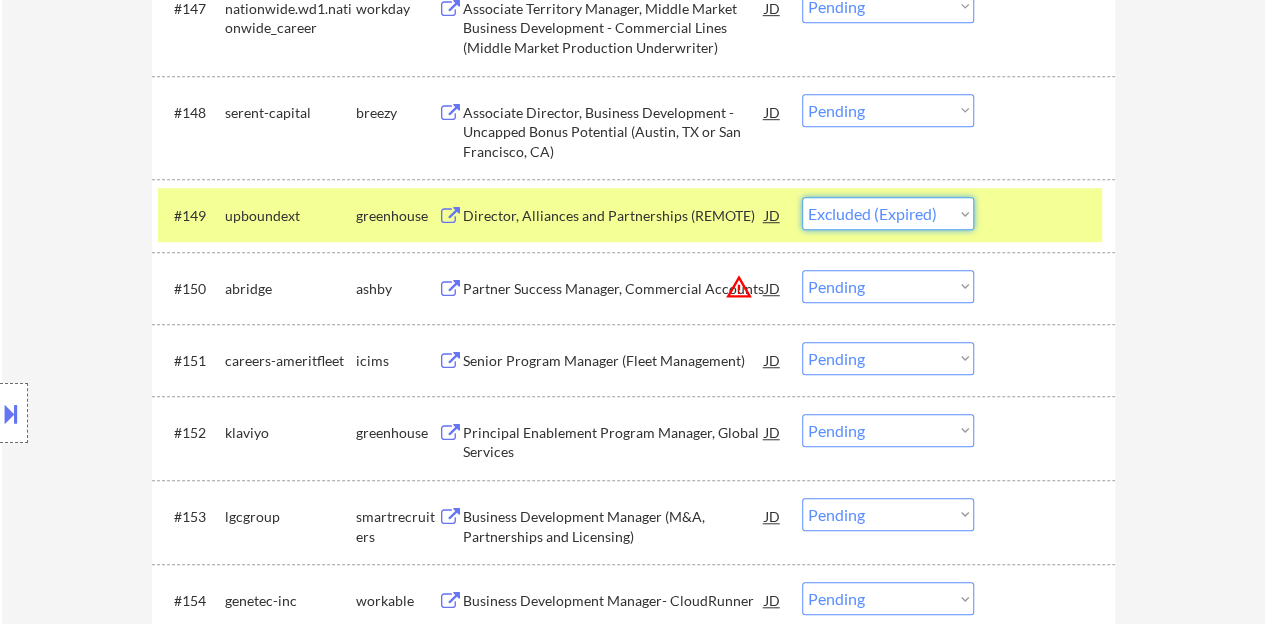 click on "Choose an option... Pending Applied Excluded (Questions) Excluded (Expired) Excluded (Location) Excluded (Bad Match) Excluded (Blocklist) Excluded (Salary) Excluded (Other)" at bounding box center [888, 213] 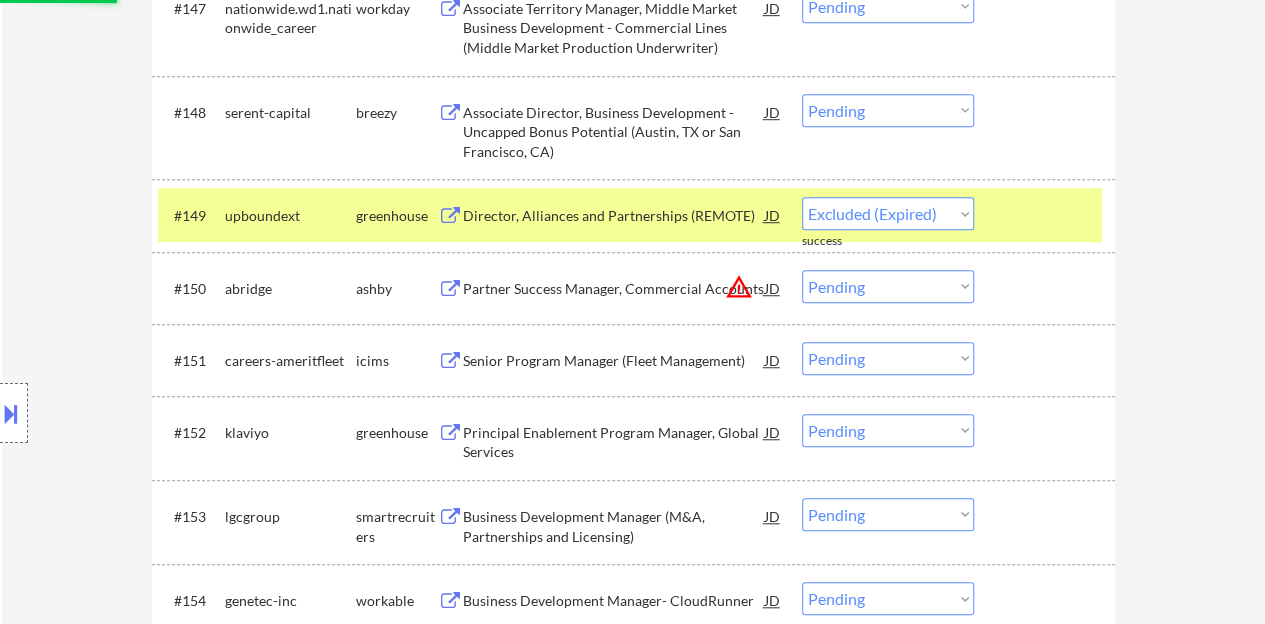 scroll, scrollTop: 4500, scrollLeft: 0, axis: vertical 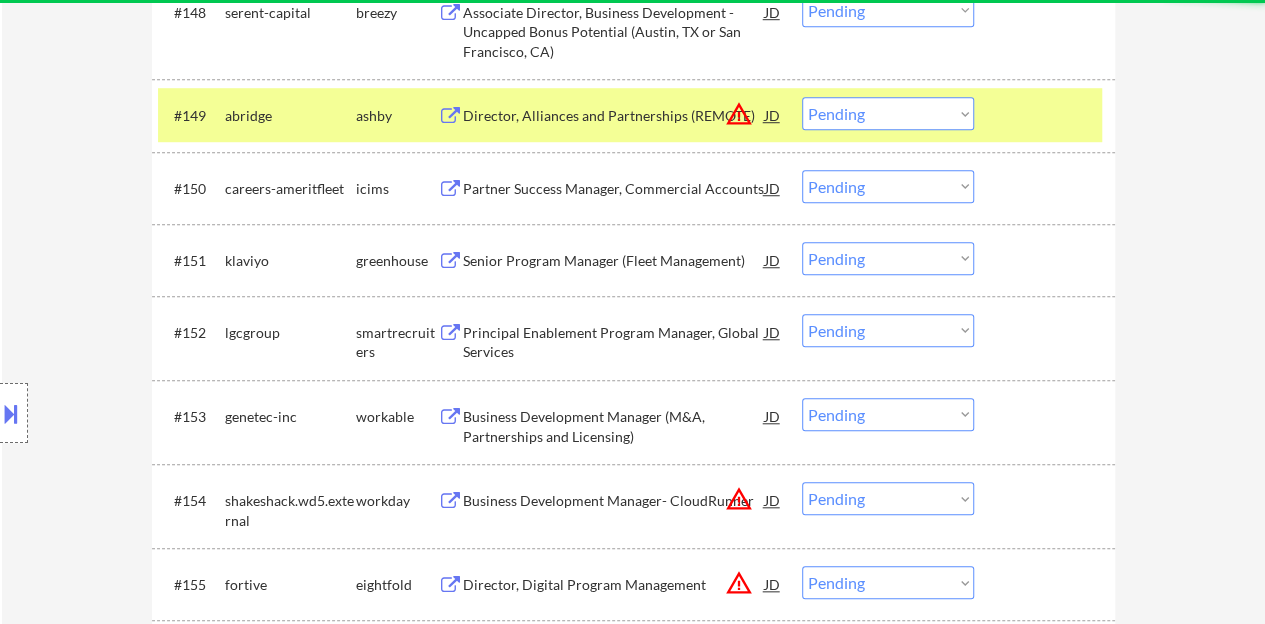click on "#149 abridge ashby Director, Alliances and Partnerships (REMOTE) JD warning_amber Choose an option... Pending Applied Excluded (Questions) Excluded (Expired) Excluded (Location) Excluded (Bad Match) Excluded (Blocklist) Excluded (Salary) Excluded (Other)" at bounding box center (630, 115) 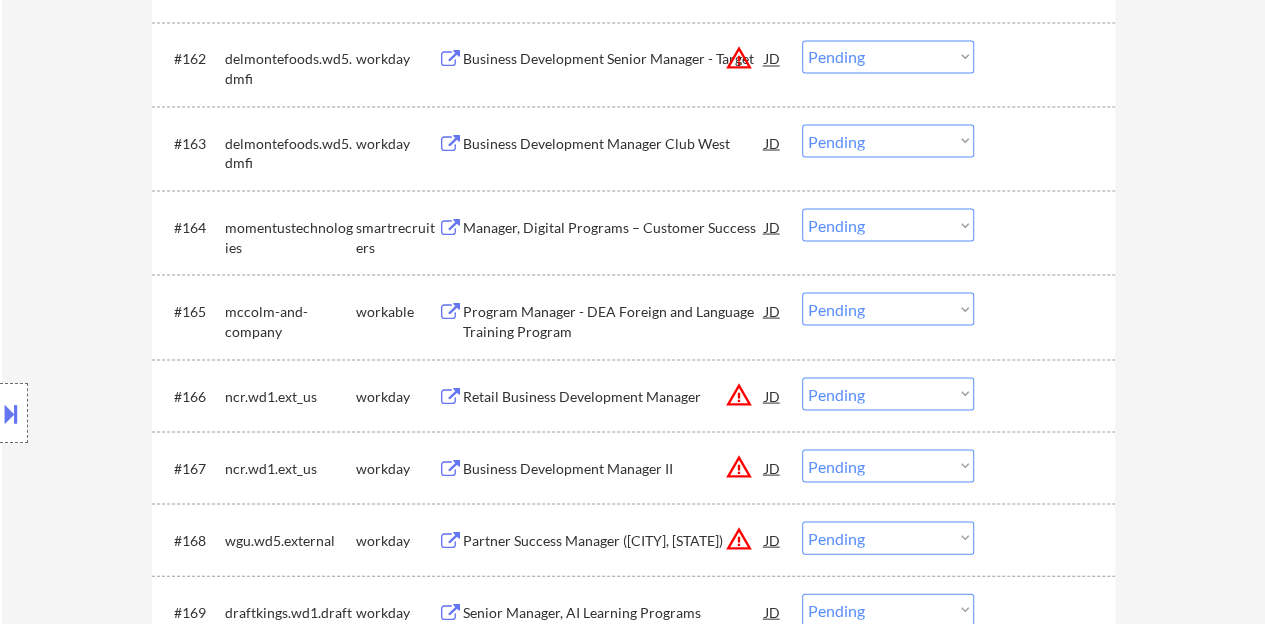 scroll, scrollTop: 5600, scrollLeft: 0, axis: vertical 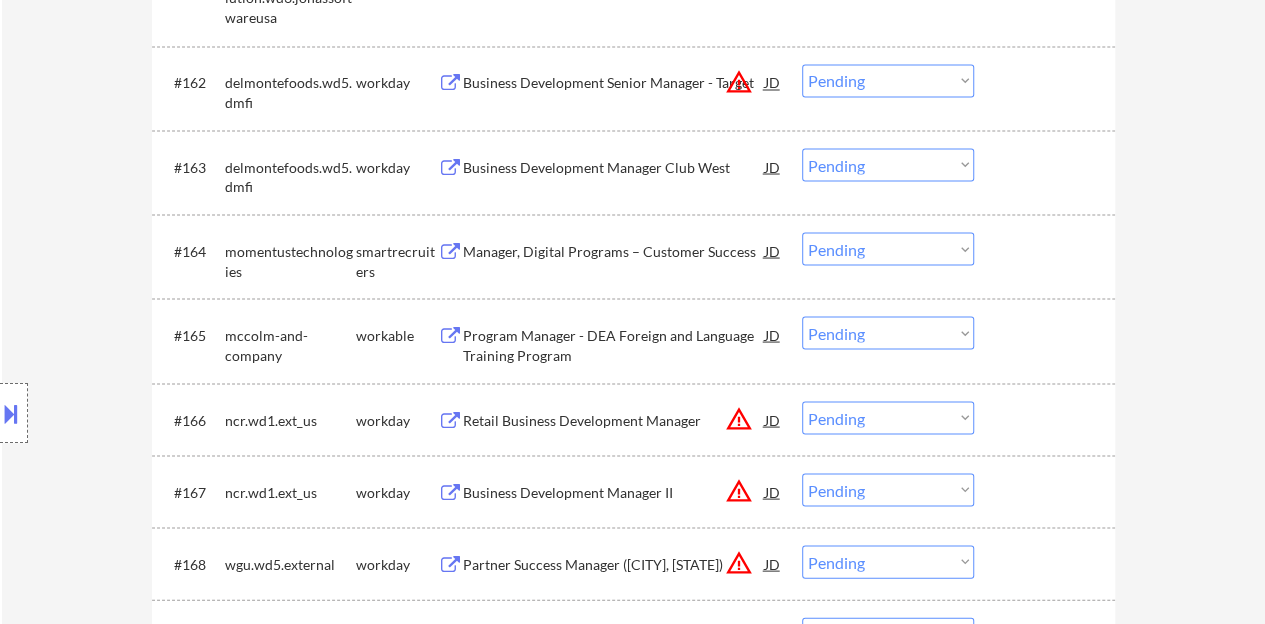 click on "Manager, Digital Programs – Customer Success" at bounding box center (614, 251) 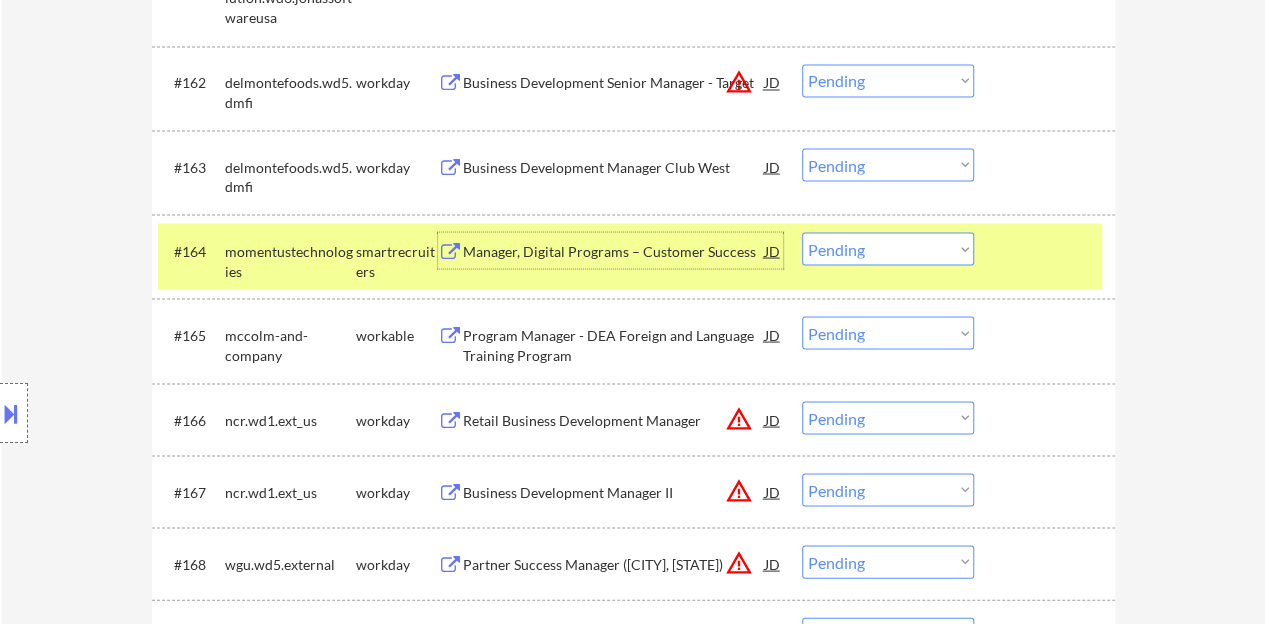 click on "Choose an option... Pending Applied Excluded (Questions) Excluded (Expired) Excluded (Location) Excluded (Bad Match) Excluded (Blocklist) Excluded (Salary) Excluded (Other)" at bounding box center [888, 248] 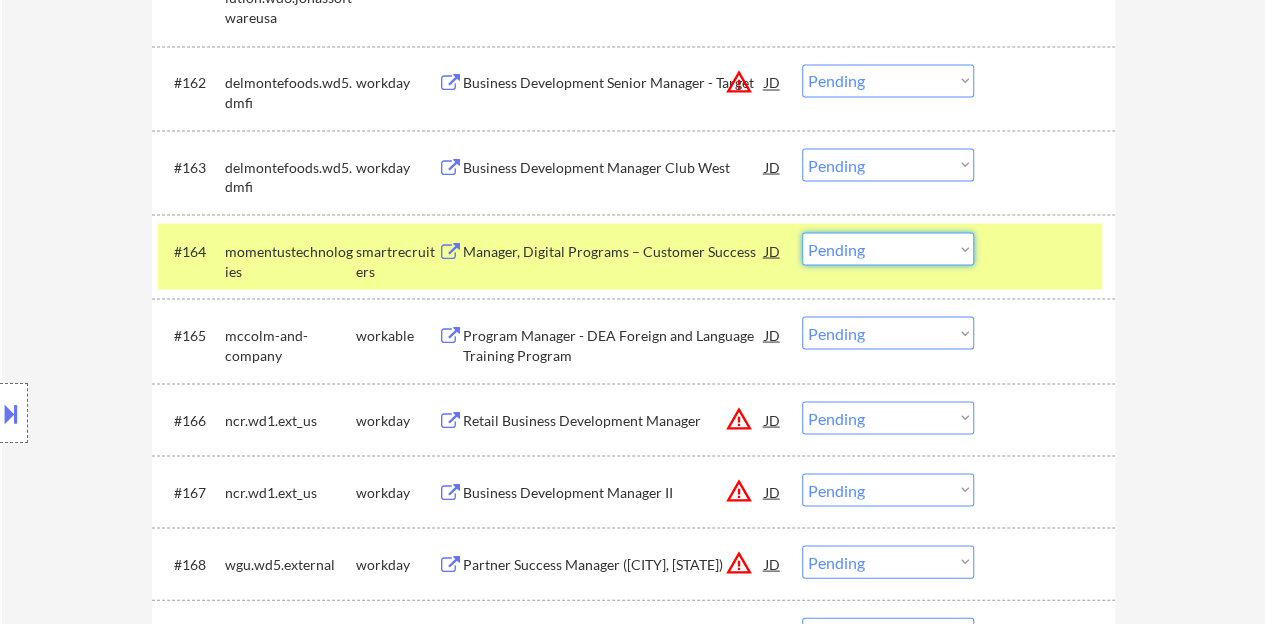 select on ""excluded__expired_"" 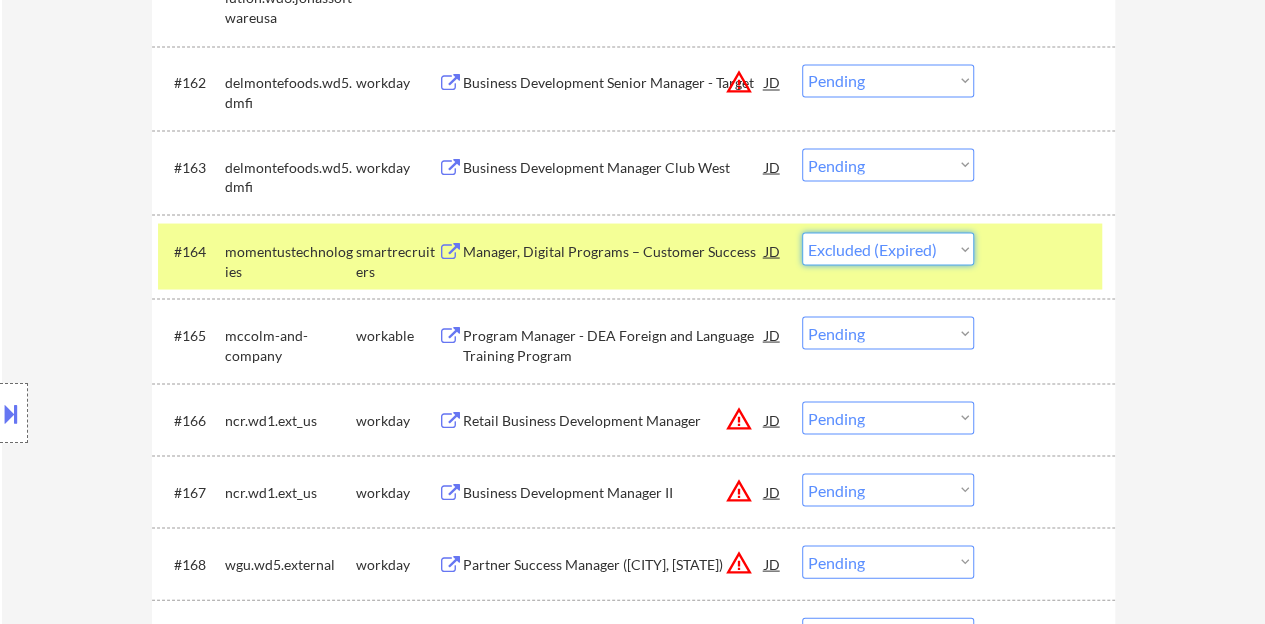 click on "Choose an option... Pending Applied Excluded (Questions) Excluded (Expired) Excluded (Location) Excluded (Bad Match) Excluded (Blocklist) Excluded (Salary) Excluded (Other)" at bounding box center [888, 248] 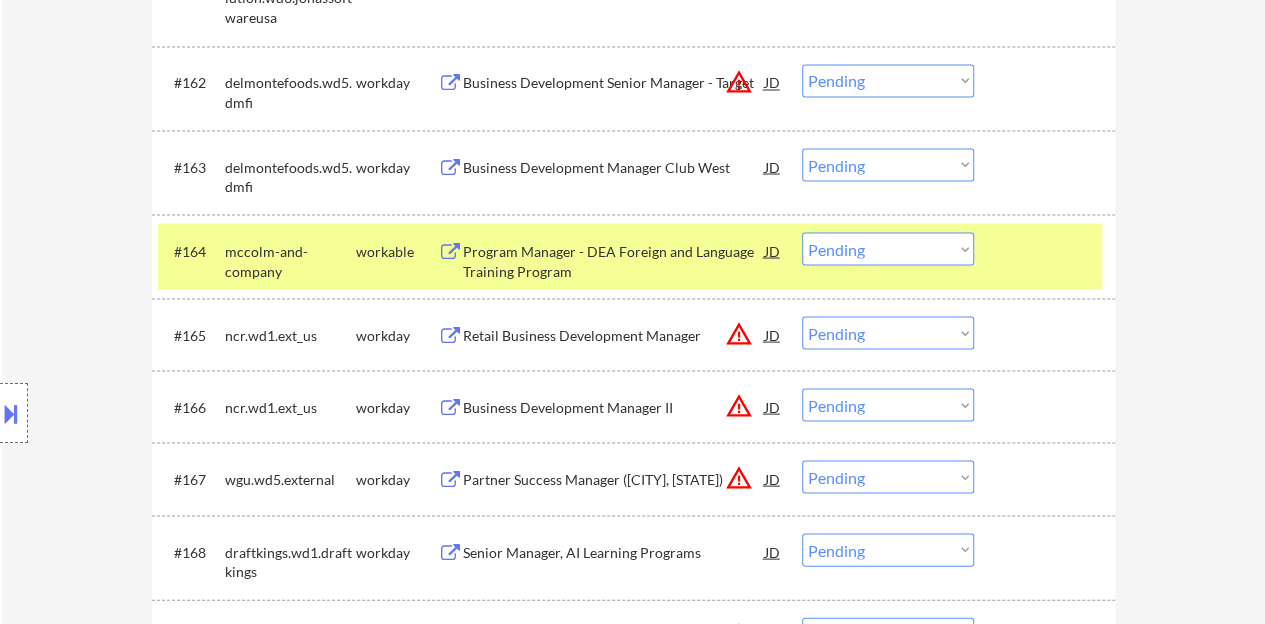 click on "#164 mccolm-and-company workable Program Manager - DEA Foreign and Language Training Program JD warning_amber Choose an option... Pending Applied Excluded (Questions) Excluded (Expired) Excluded (Location) Excluded (Bad Match) Excluded (Blocklist) Excluded (Salary) Excluded (Other)" at bounding box center (630, 256) 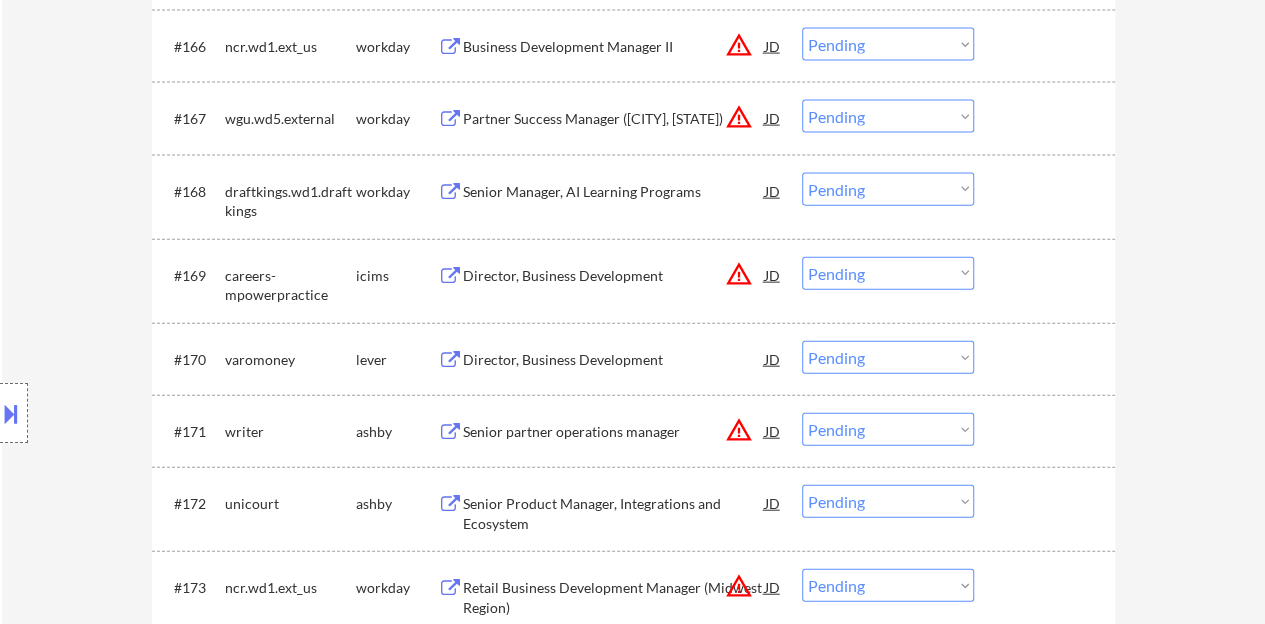 scroll, scrollTop: 6000, scrollLeft: 0, axis: vertical 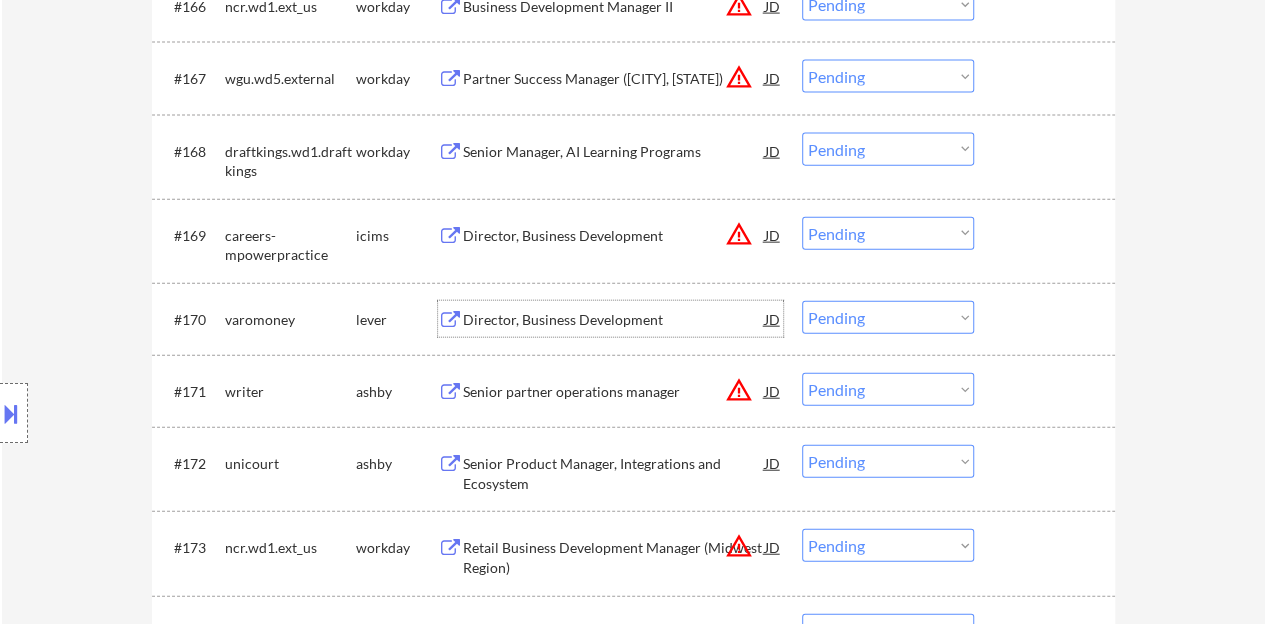 click on "Director, Business Development" at bounding box center (614, 320) 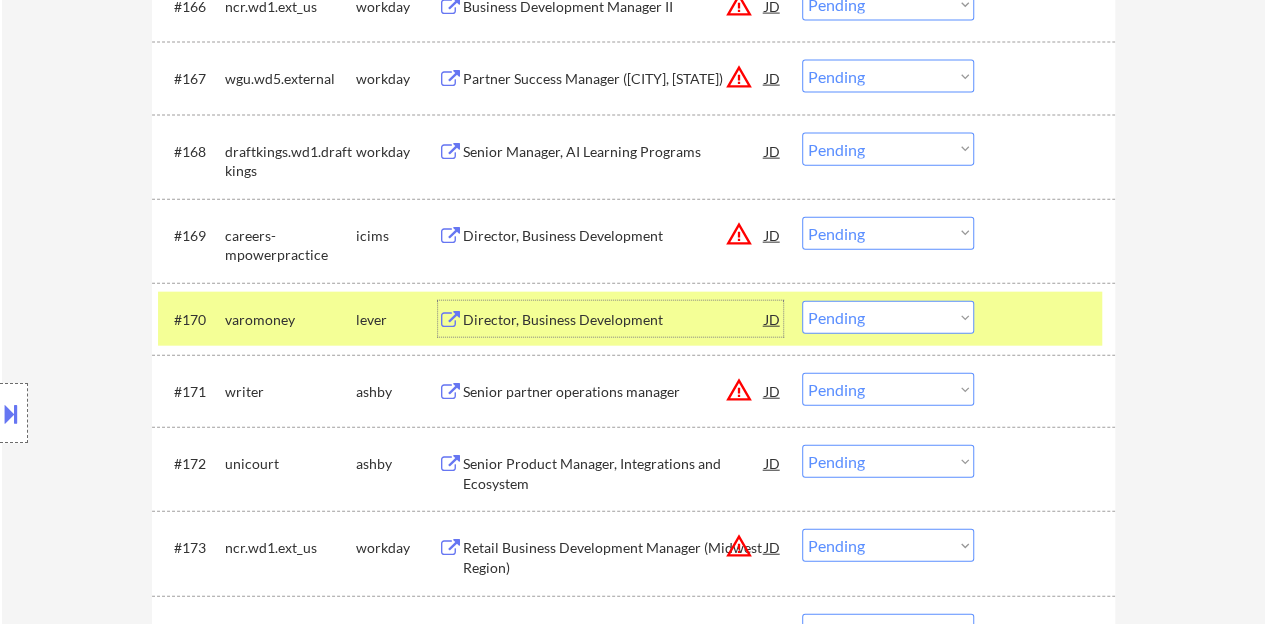 click on "Choose an option... Pending Applied Excluded (Questions) Excluded (Expired) Excluded (Location) Excluded (Bad Match) Excluded (Blocklist) Excluded (Salary) Excluded (Other)" at bounding box center [888, 317] 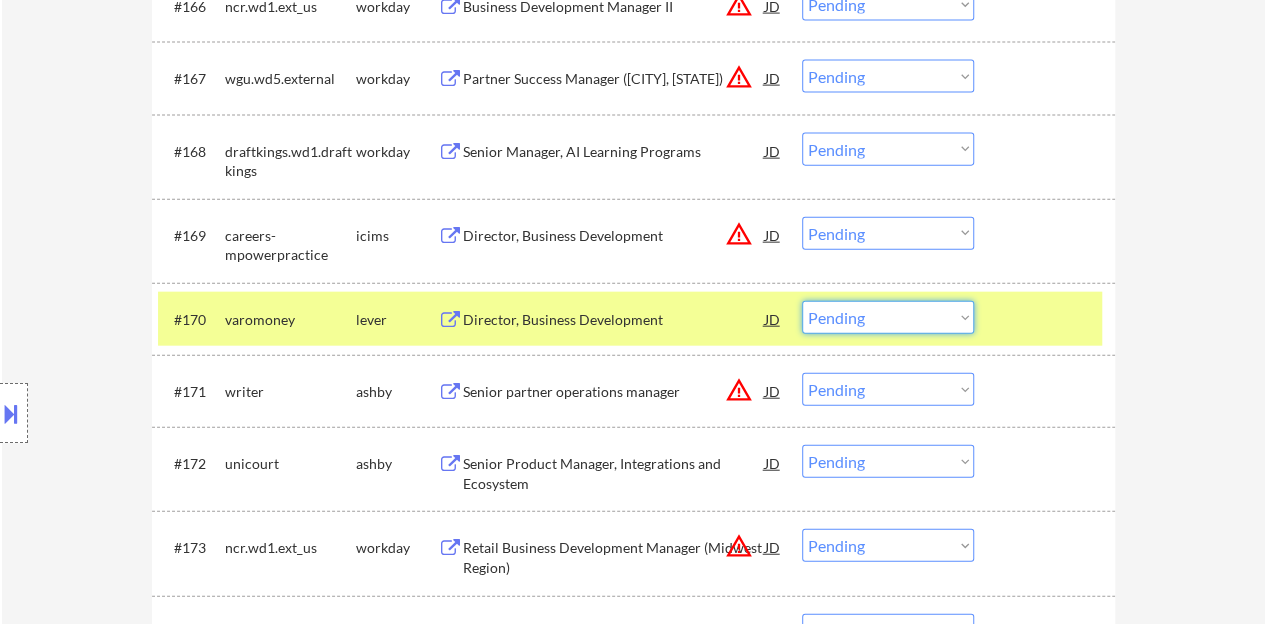 select on ""applied"" 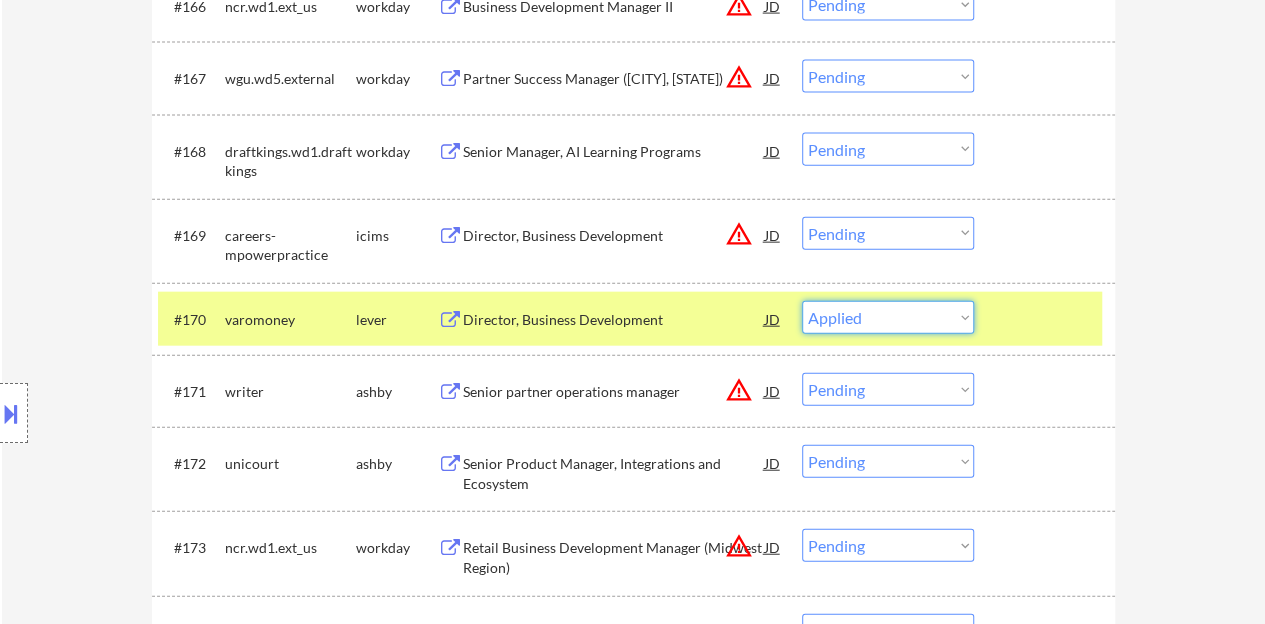 click on "Choose an option... Pending Applied Excluded (Questions) Excluded (Expired) Excluded (Location) Excluded (Bad Match) Excluded (Blocklist) Excluded (Salary) Excluded (Other)" at bounding box center (888, 317) 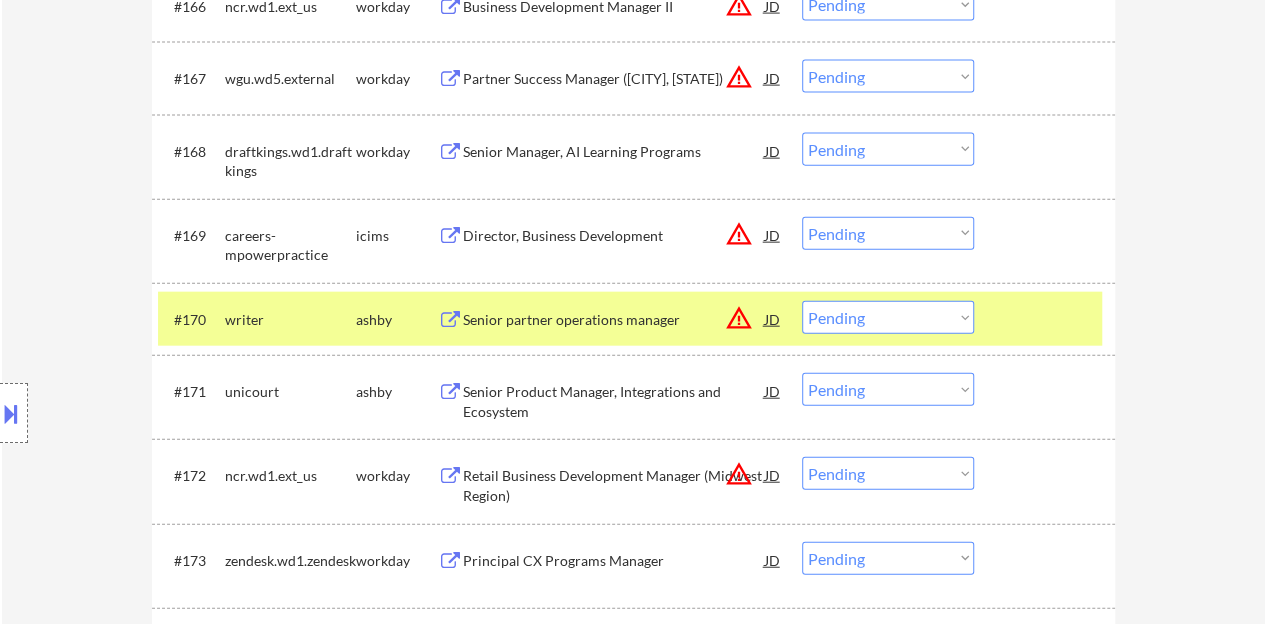click at bounding box center (191, 319) 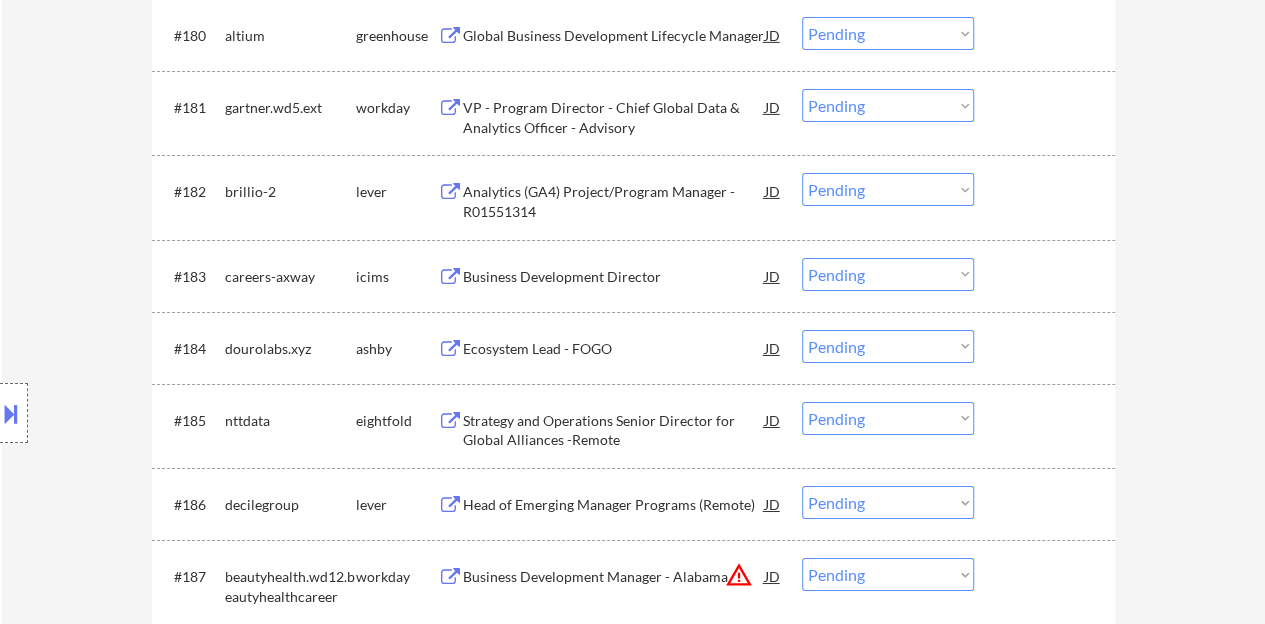 scroll, scrollTop: 7100, scrollLeft: 0, axis: vertical 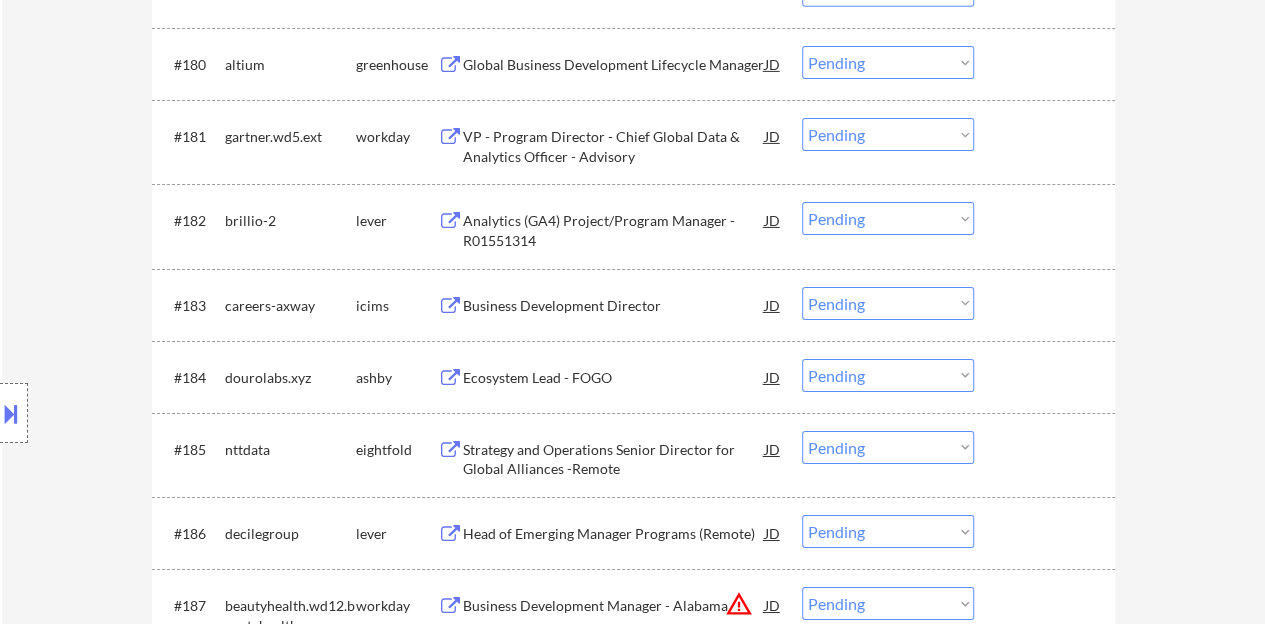 click on "Analytics (GA4) Project/Program Manager - R01551314" at bounding box center (614, 230) 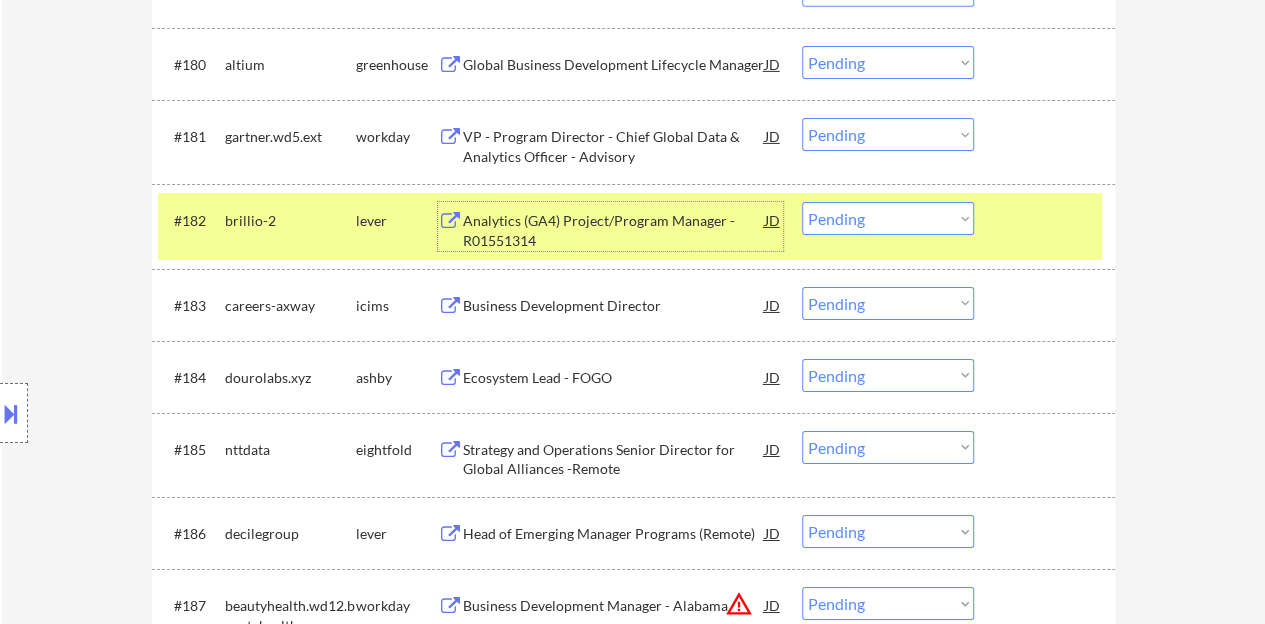 click on "Choose an option... Pending Applied Excluded (Questions) Excluded (Expired) Excluded (Location) Excluded (Bad Match) Excluded (Blocklist) Excluded (Salary) Excluded (Other)" at bounding box center [888, 218] 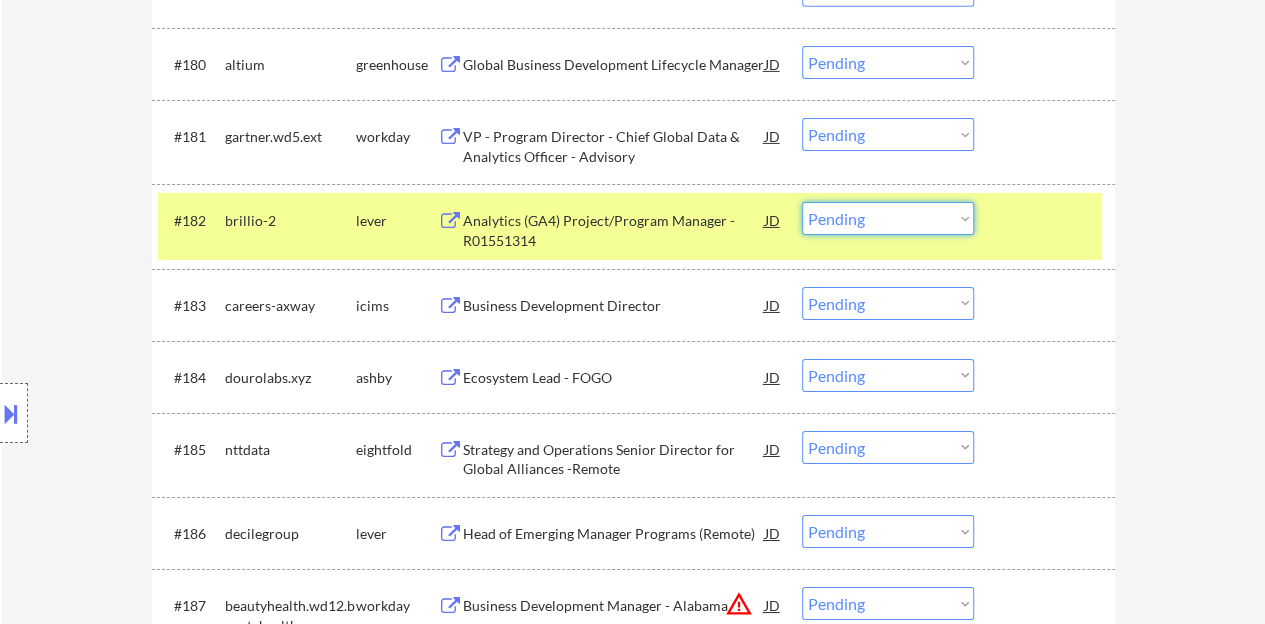 select on ""applied"" 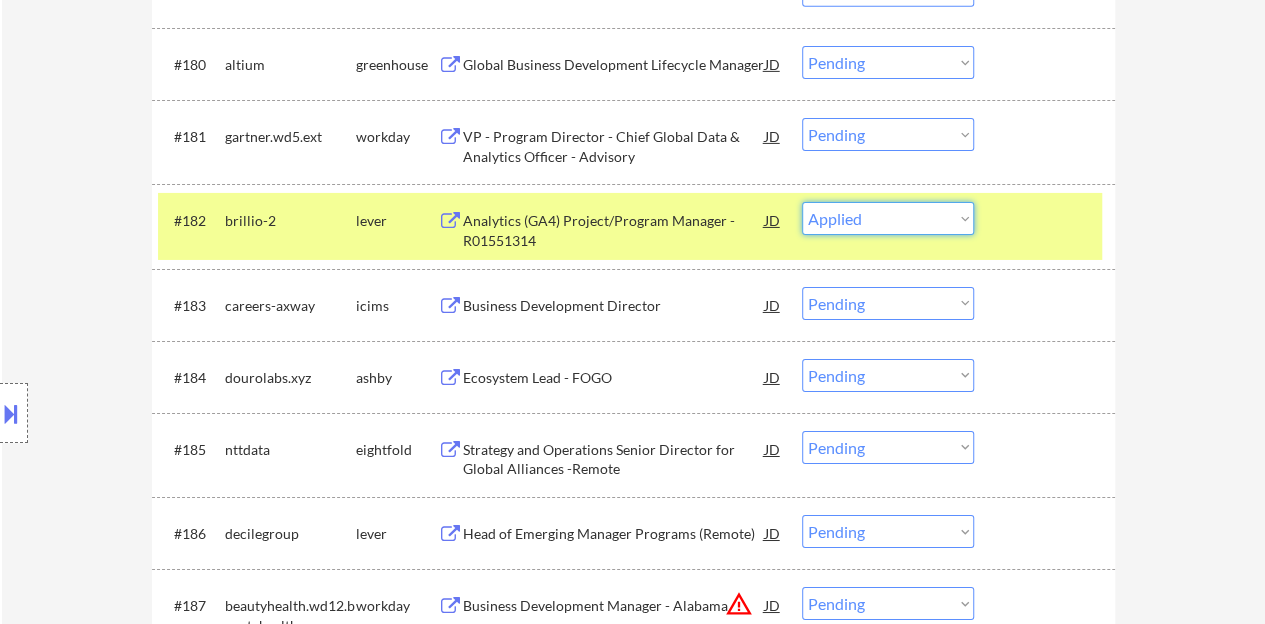 click on "Choose an option... Pending Applied Excluded (Questions) Excluded (Expired) Excluded (Location) Excluded (Bad Match) Excluded (Blocklist) Excluded (Salary) Excluded (Other)" at bounding box center (888, 218) 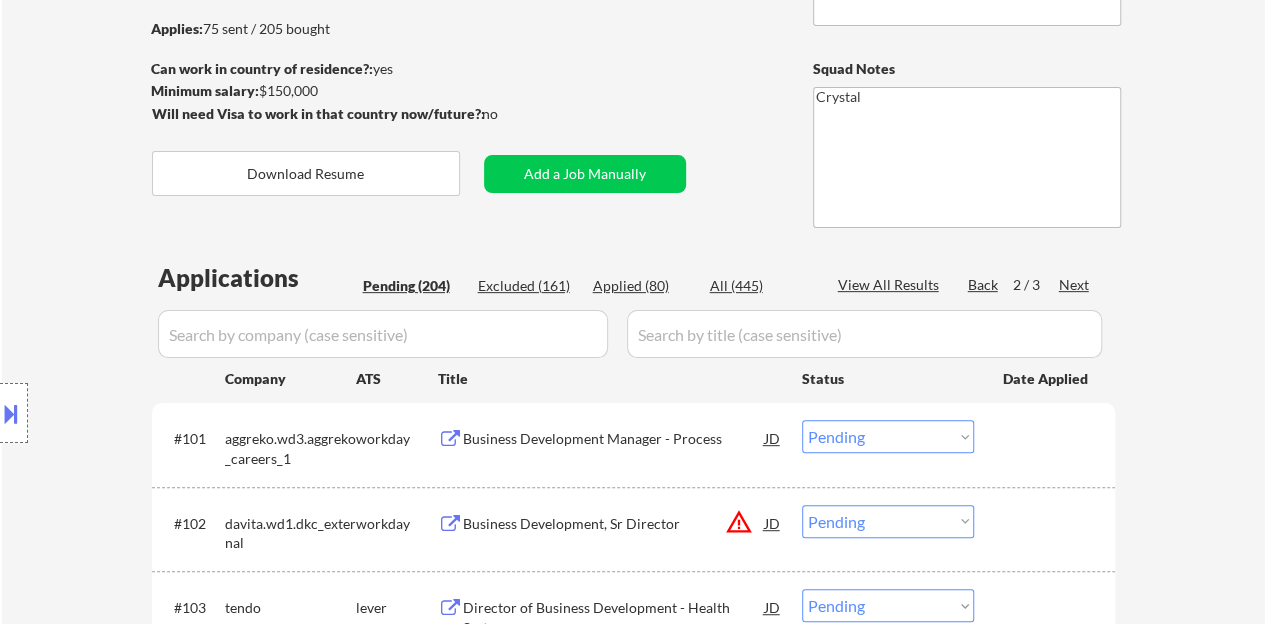 scroll, scrollTop: 400, scrollLeft: 0, axis: vertical 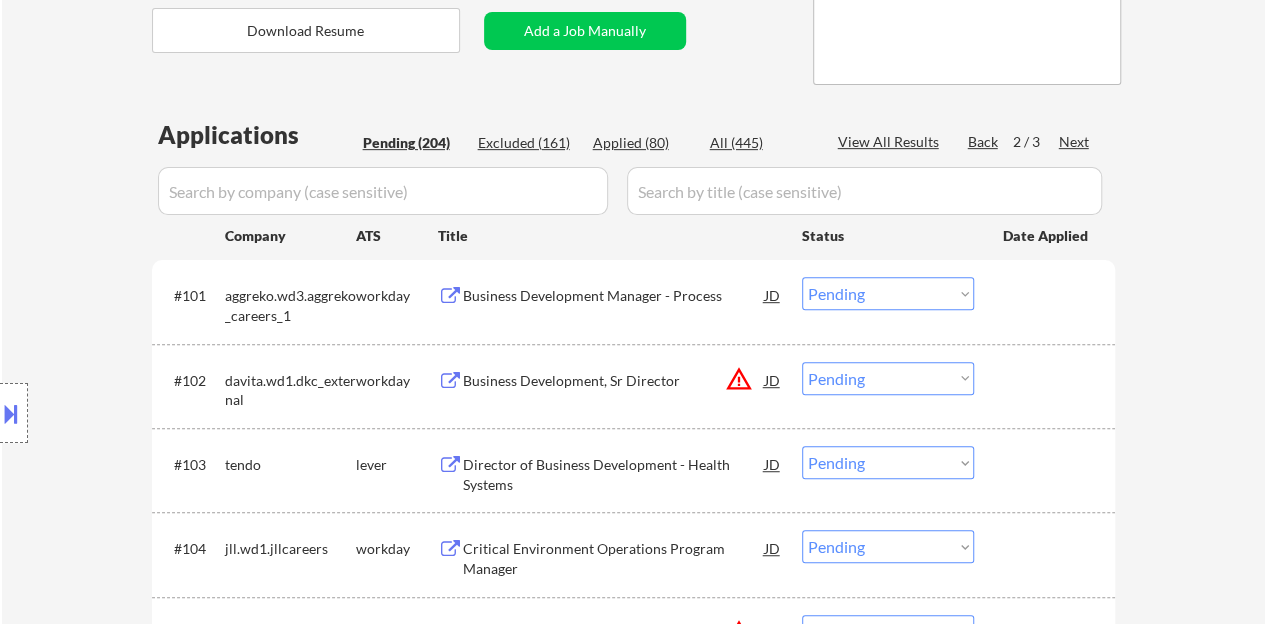 click on "Applied (80)" at bounding box center [413, 143] 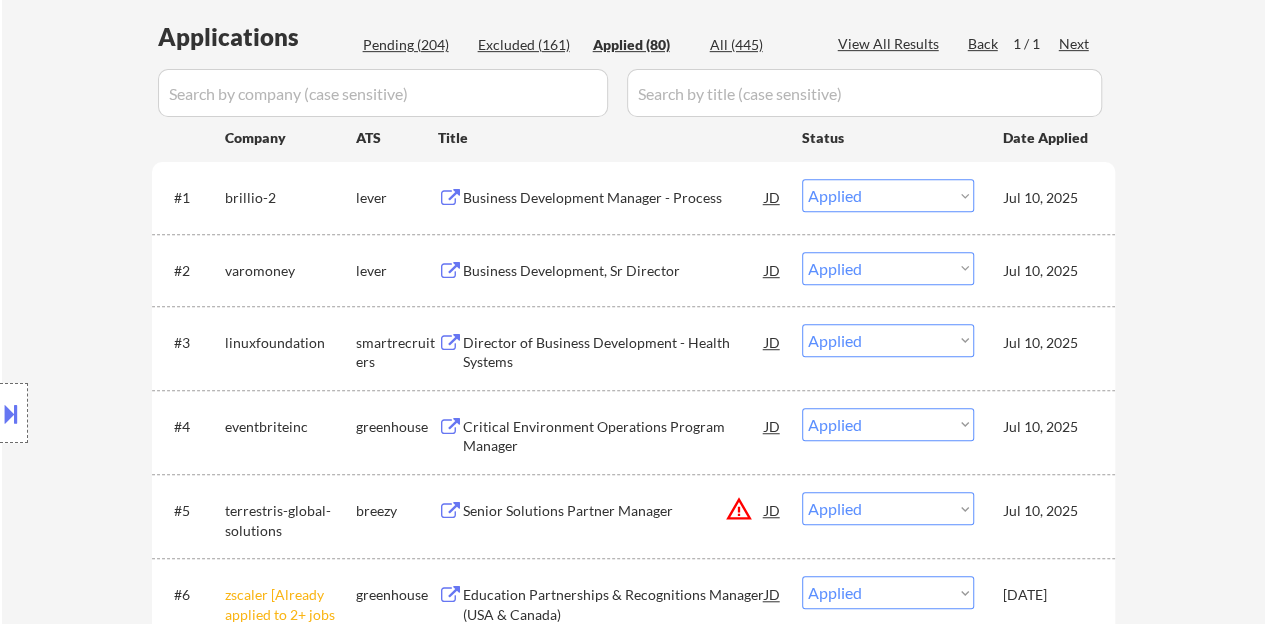scroll, scrollTop: 400, scrollLeft: 0, axis: vertical 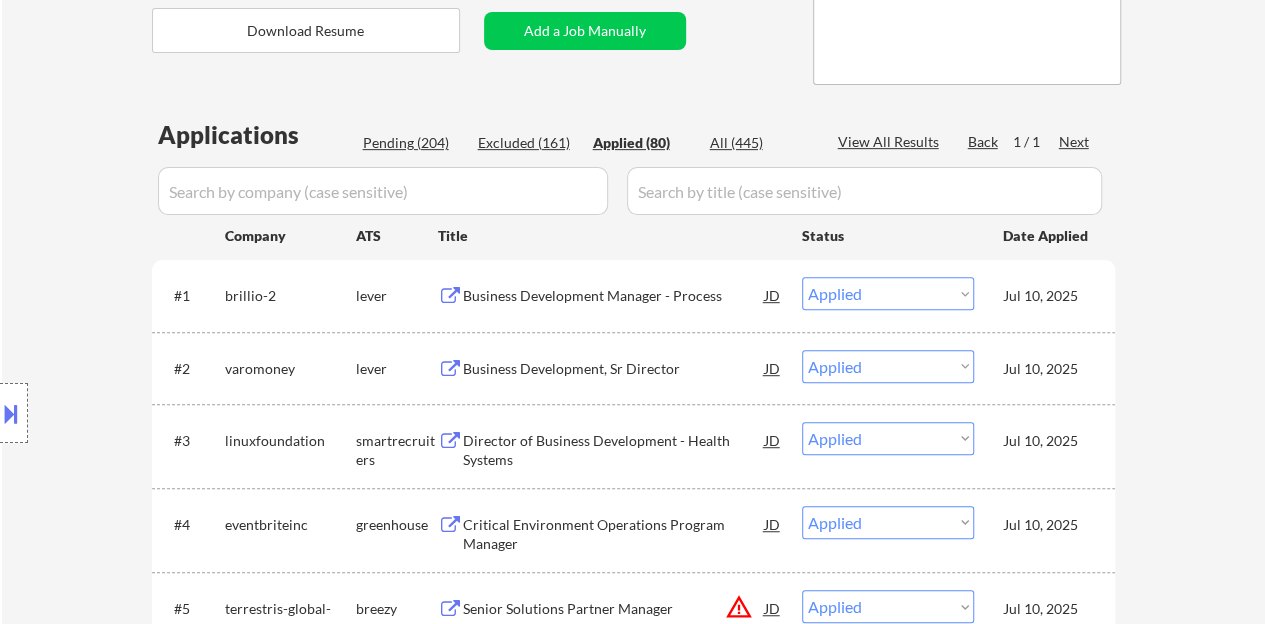 click on "Pending (204)" at bounding box center [413, 143] 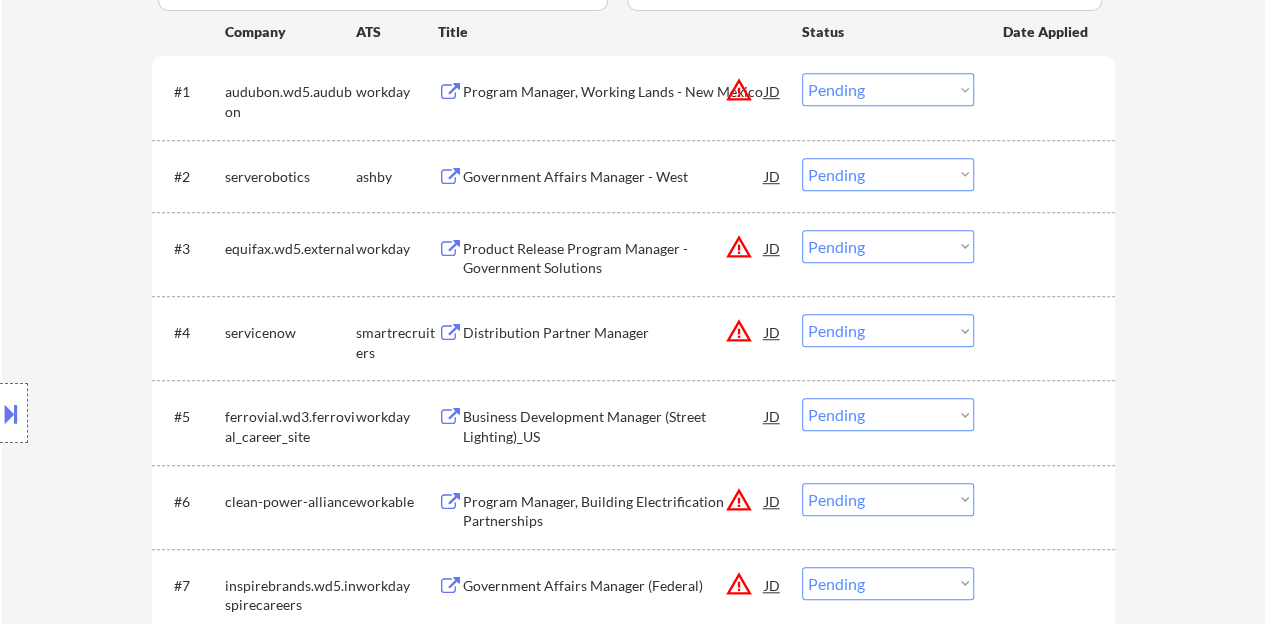 scroll, scrollTop: 300, scrollLeft: 0, axis: vertical 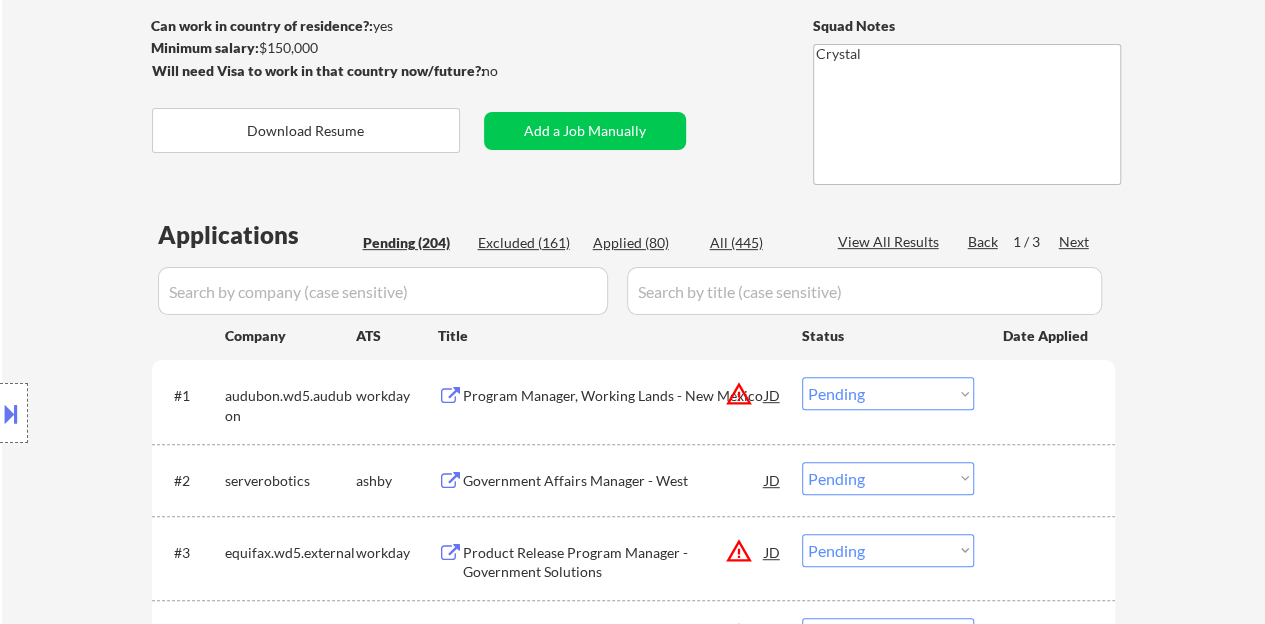 click on "Next" at bounding box center [413, 243] 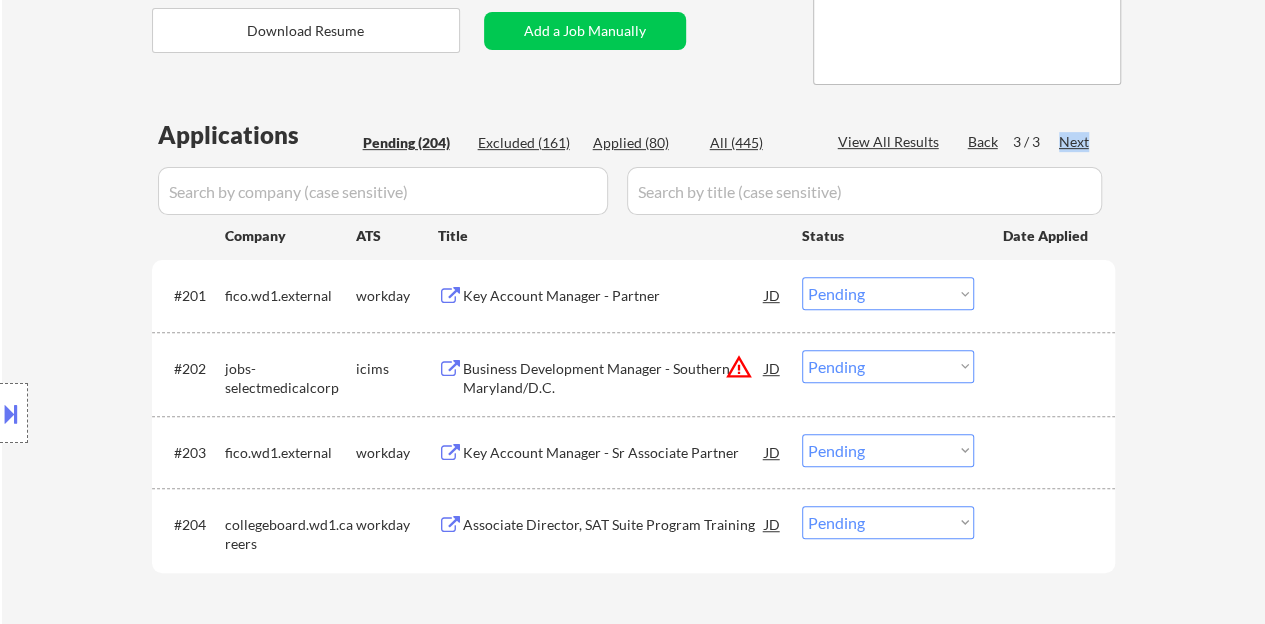 scroll, scrollTop: 500, scrollLeft: 0, axis: vertical 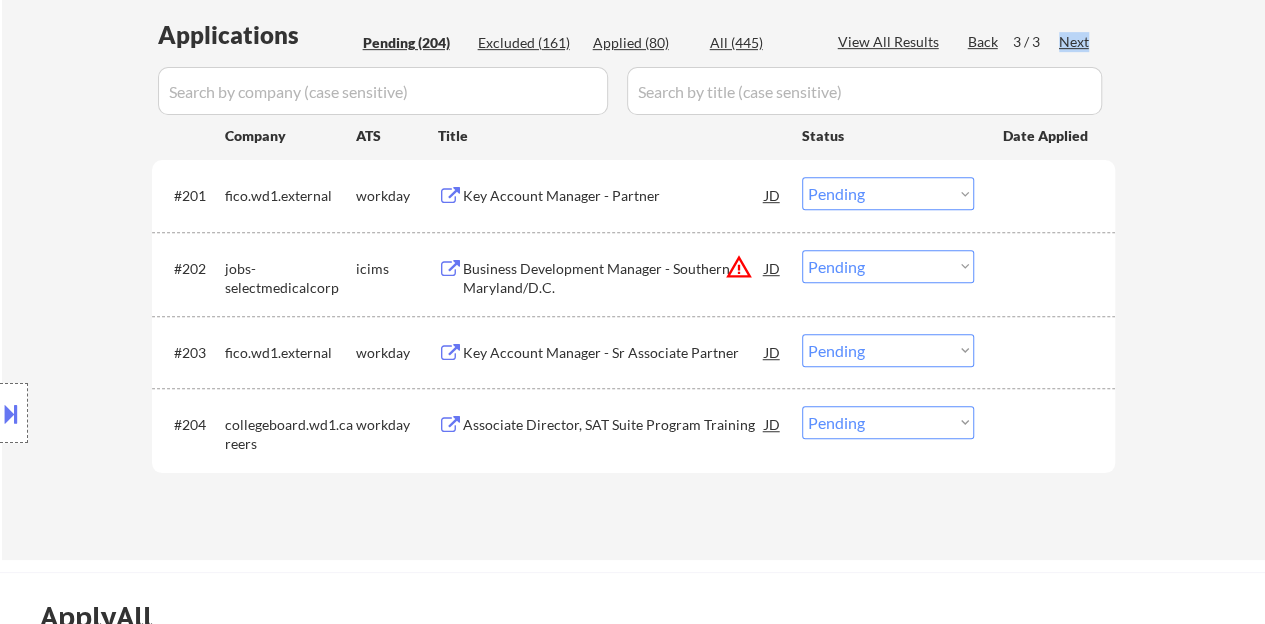 click on "Back" at bounding box center [413, 43] 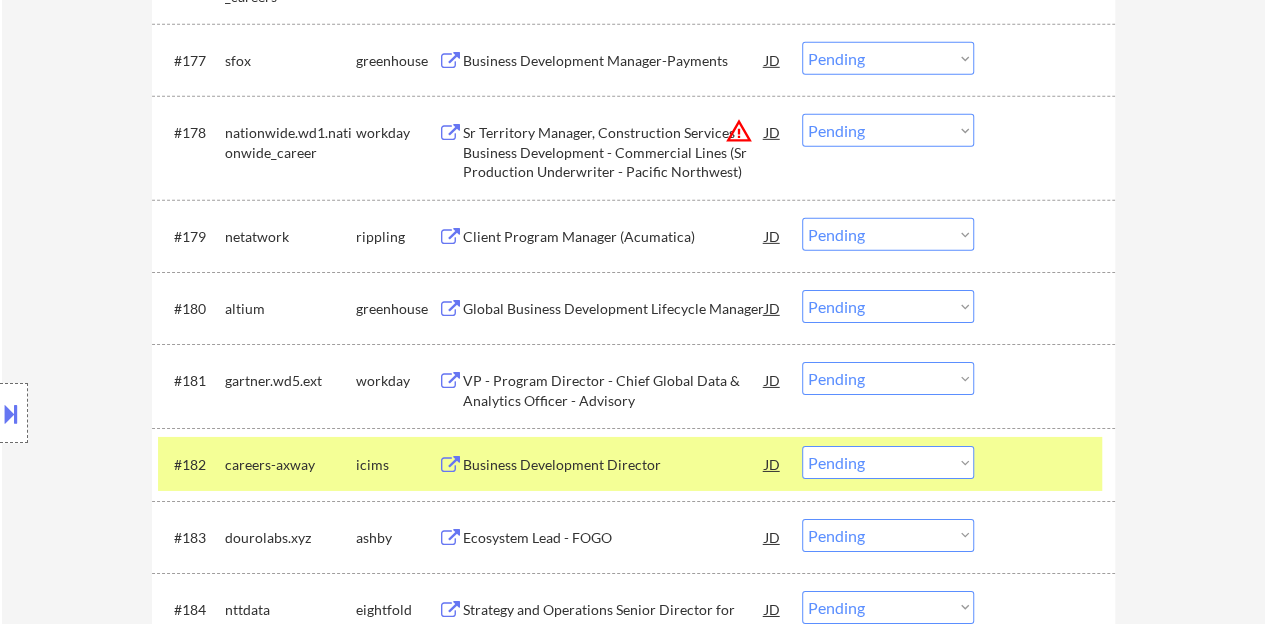 scroll, scrollTop: 6900, scrollLeft: 0, axis: vertical 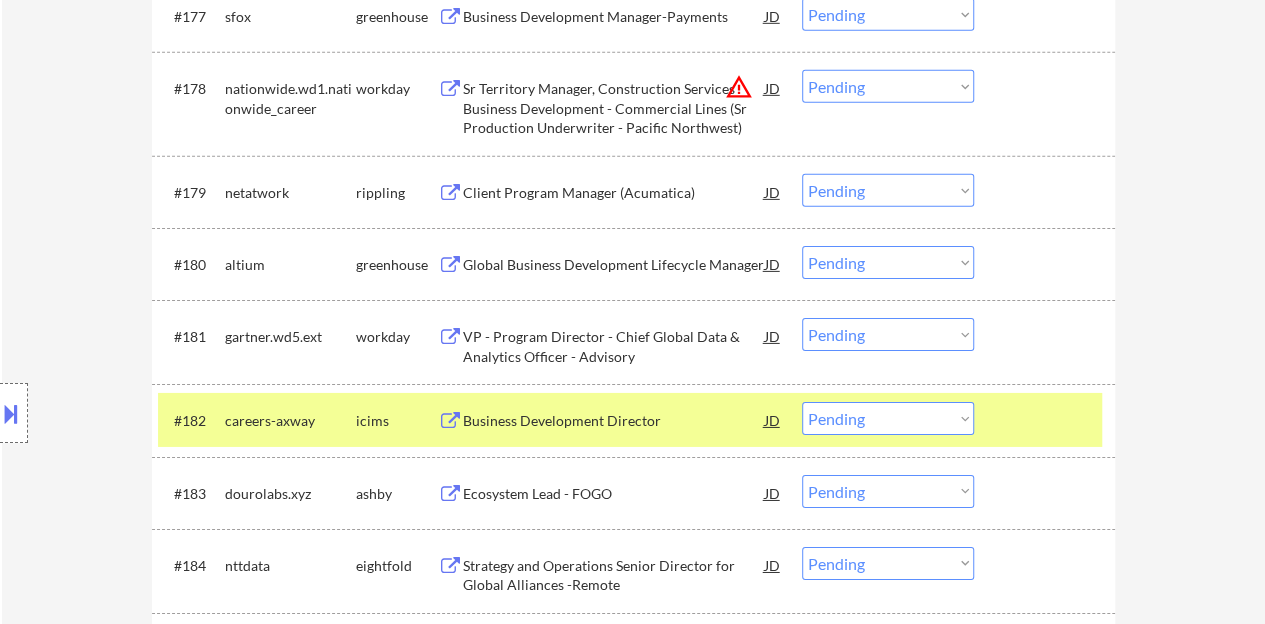 click at bounding box center (191, 420) 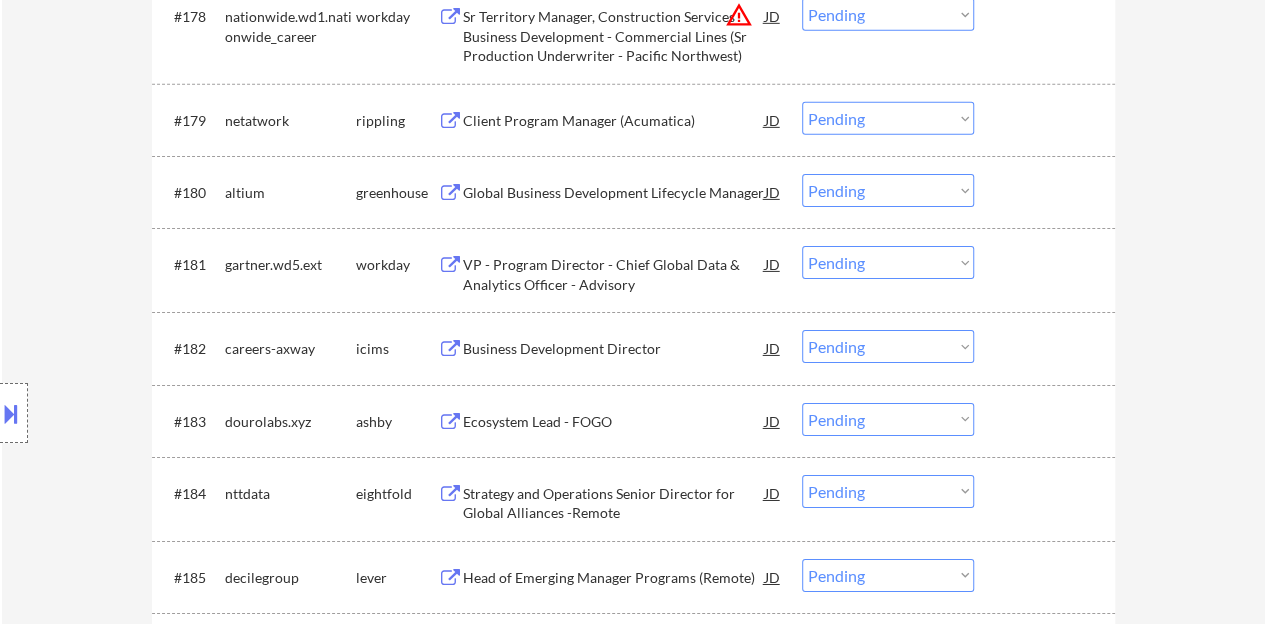 scroll, scrollTop: 7000, scrollLeft: 0, axis: vertical 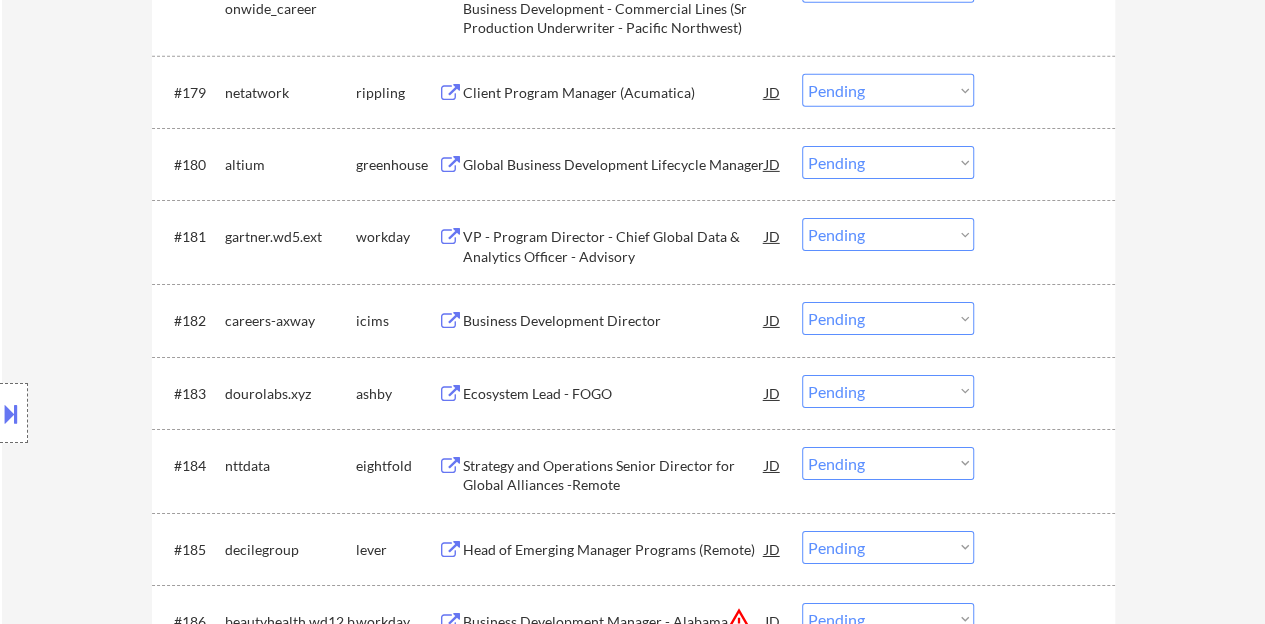 click on "Ecosystem Lead - FOGO" at bounding box center (614, 394) 